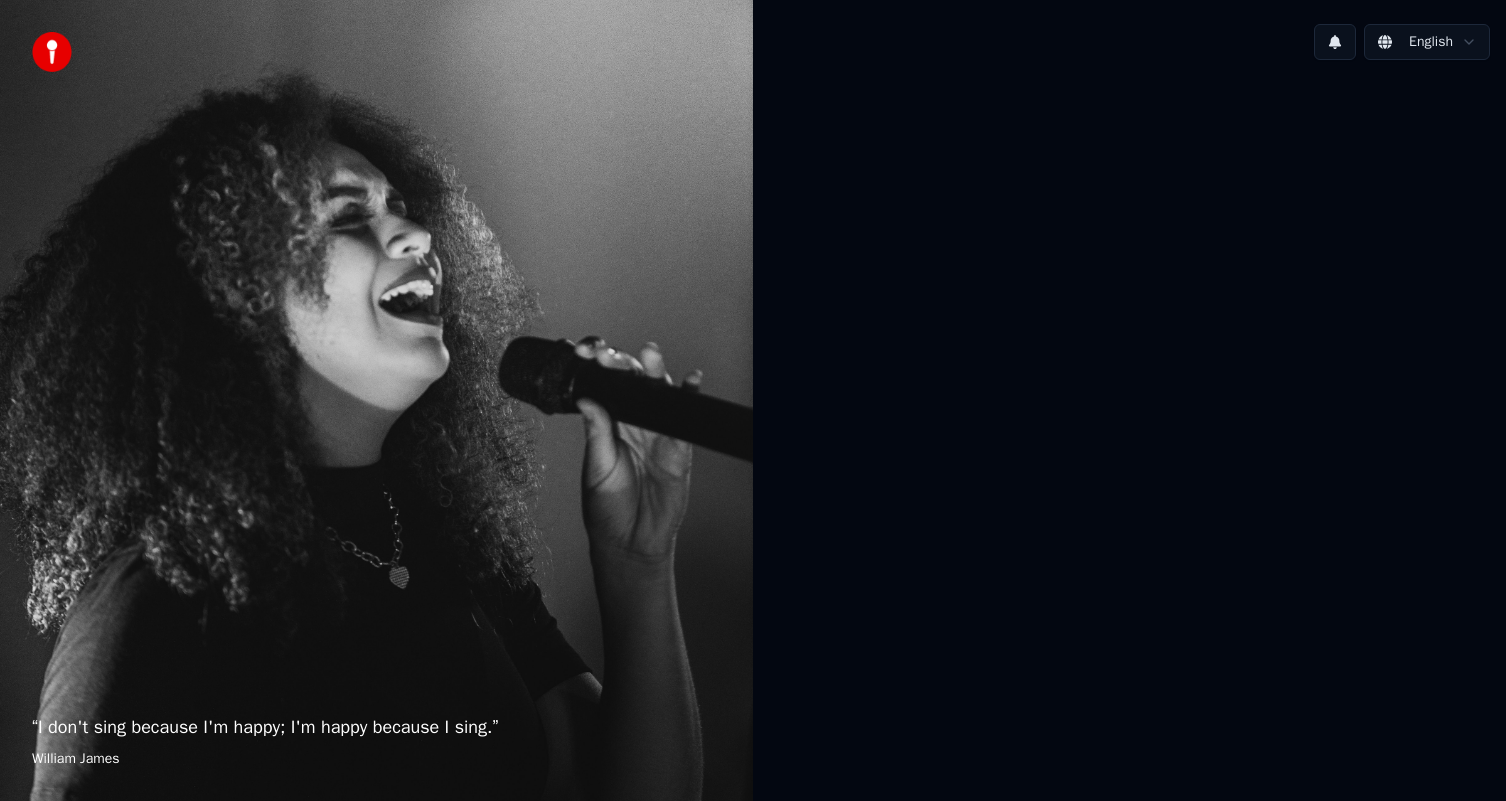 scroll, scrollTop: 0, scrollLeft: 0, axis: both 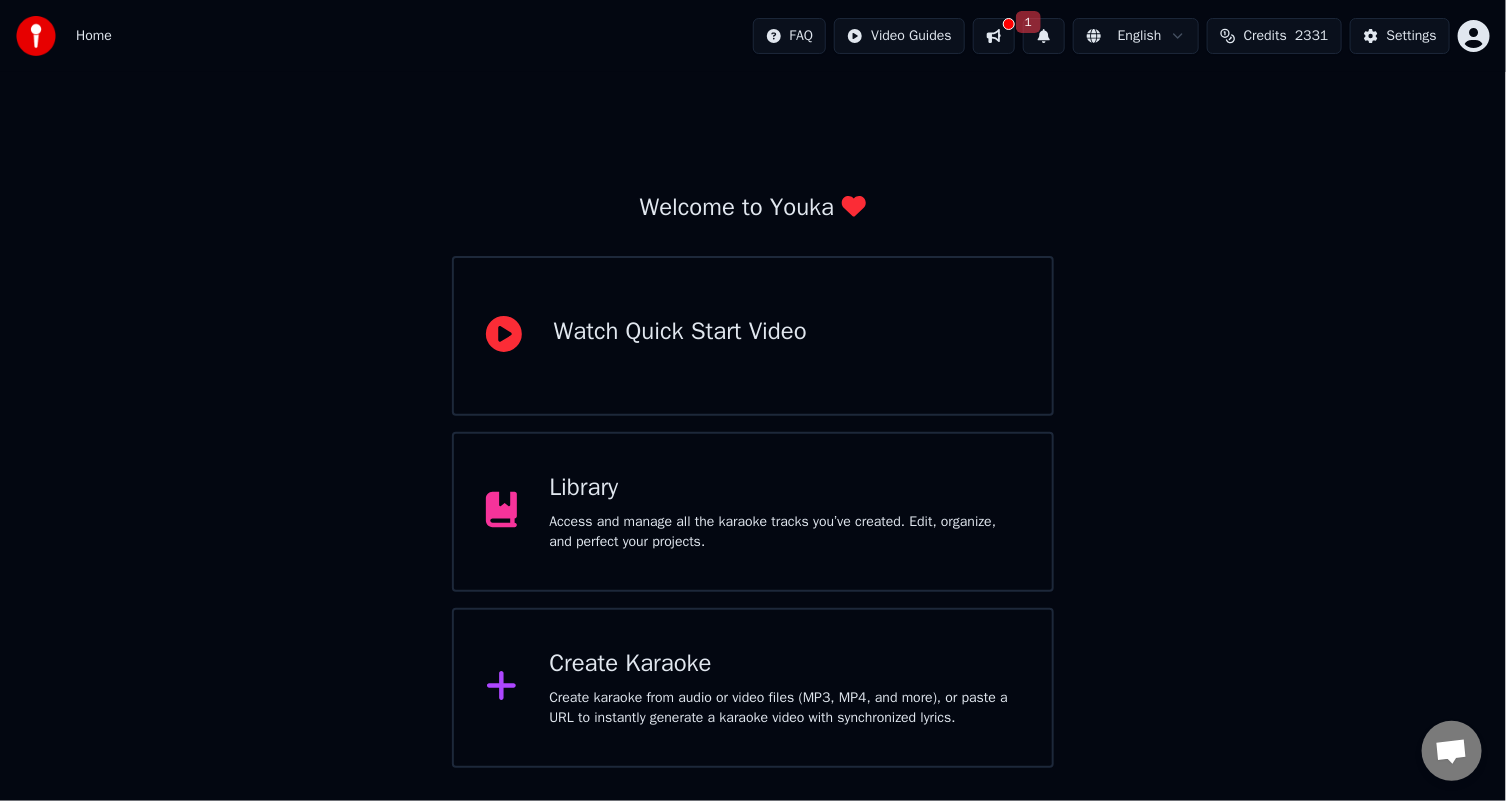 click on "Create karaoke from audio or video files (MP3, MP4, and more), or paste a URL to instantly generate a karaoke video with synchronized lyrics." at bounding box center [784, 708] 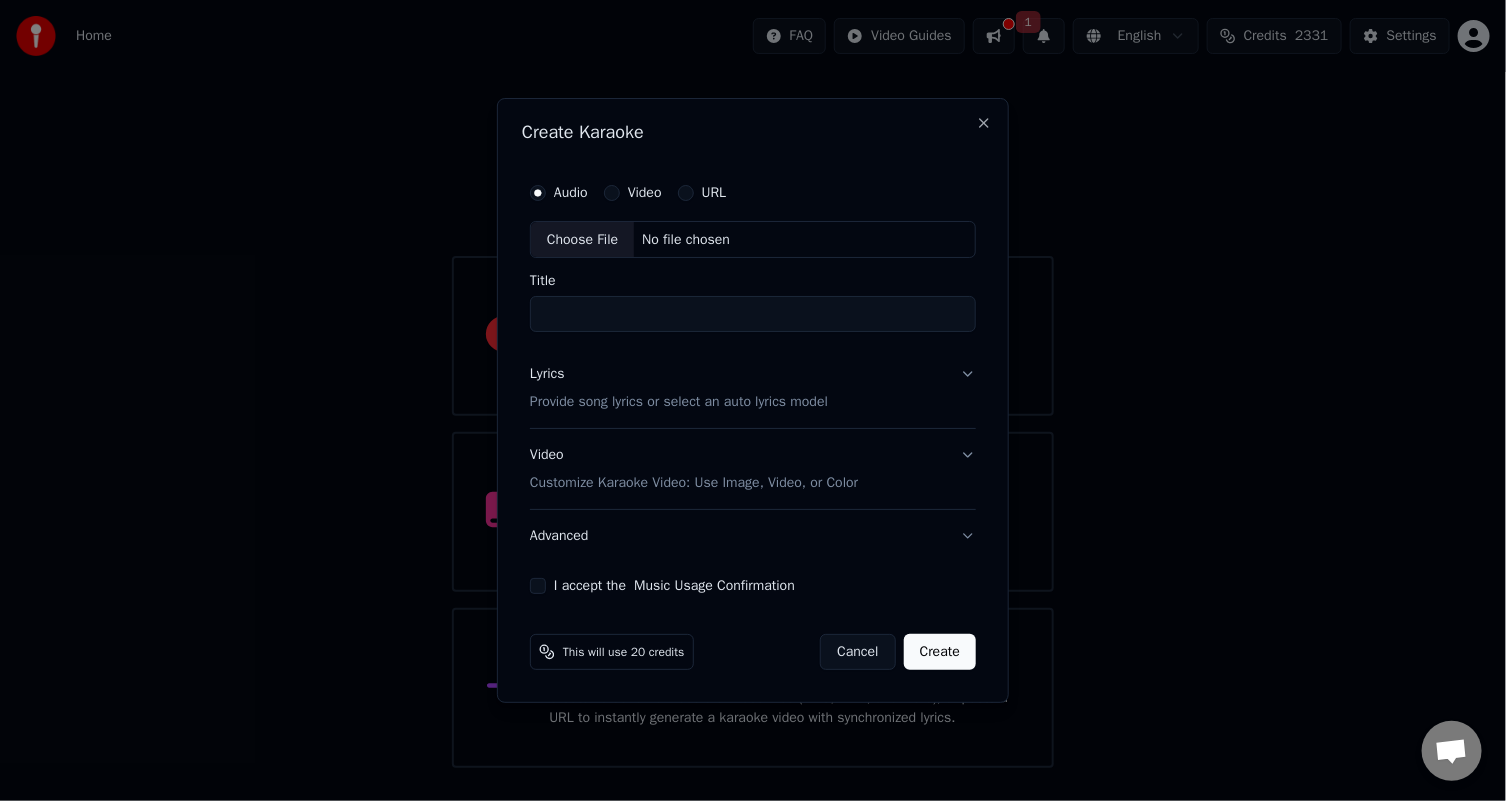 click on "URL" at bounding box center [686, 193] 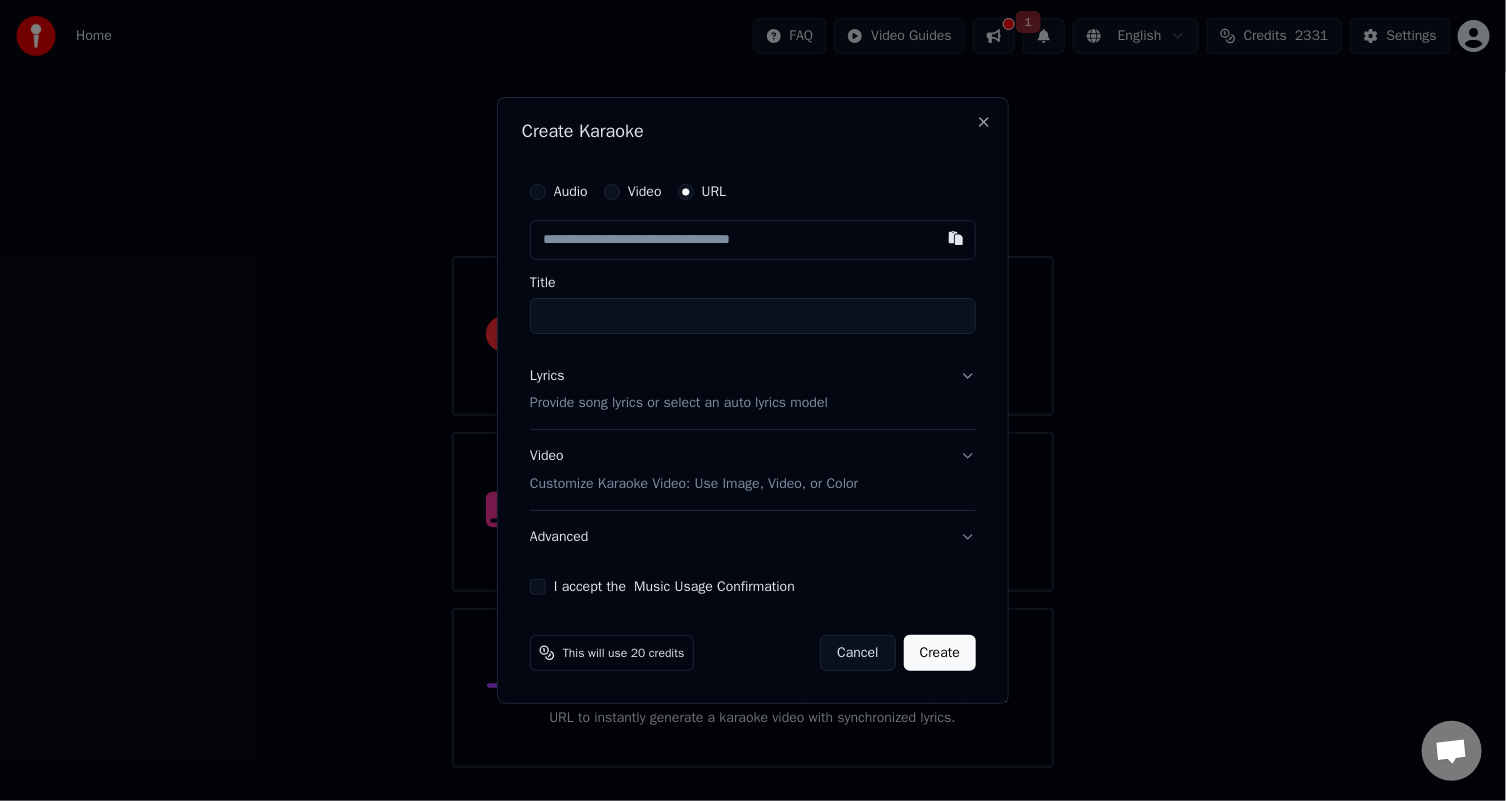 click at bounding box center [753, 240] 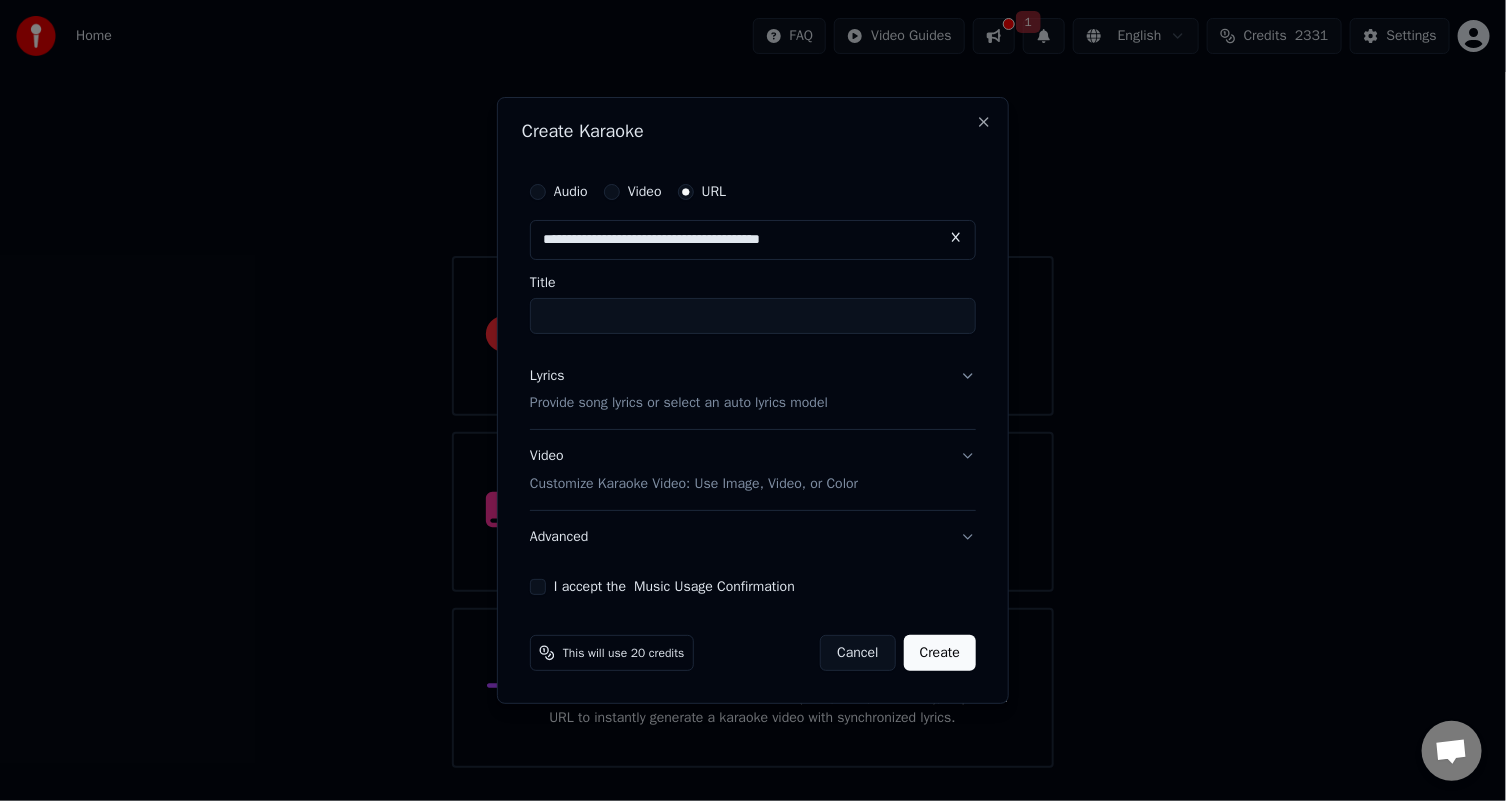 type on "**********" 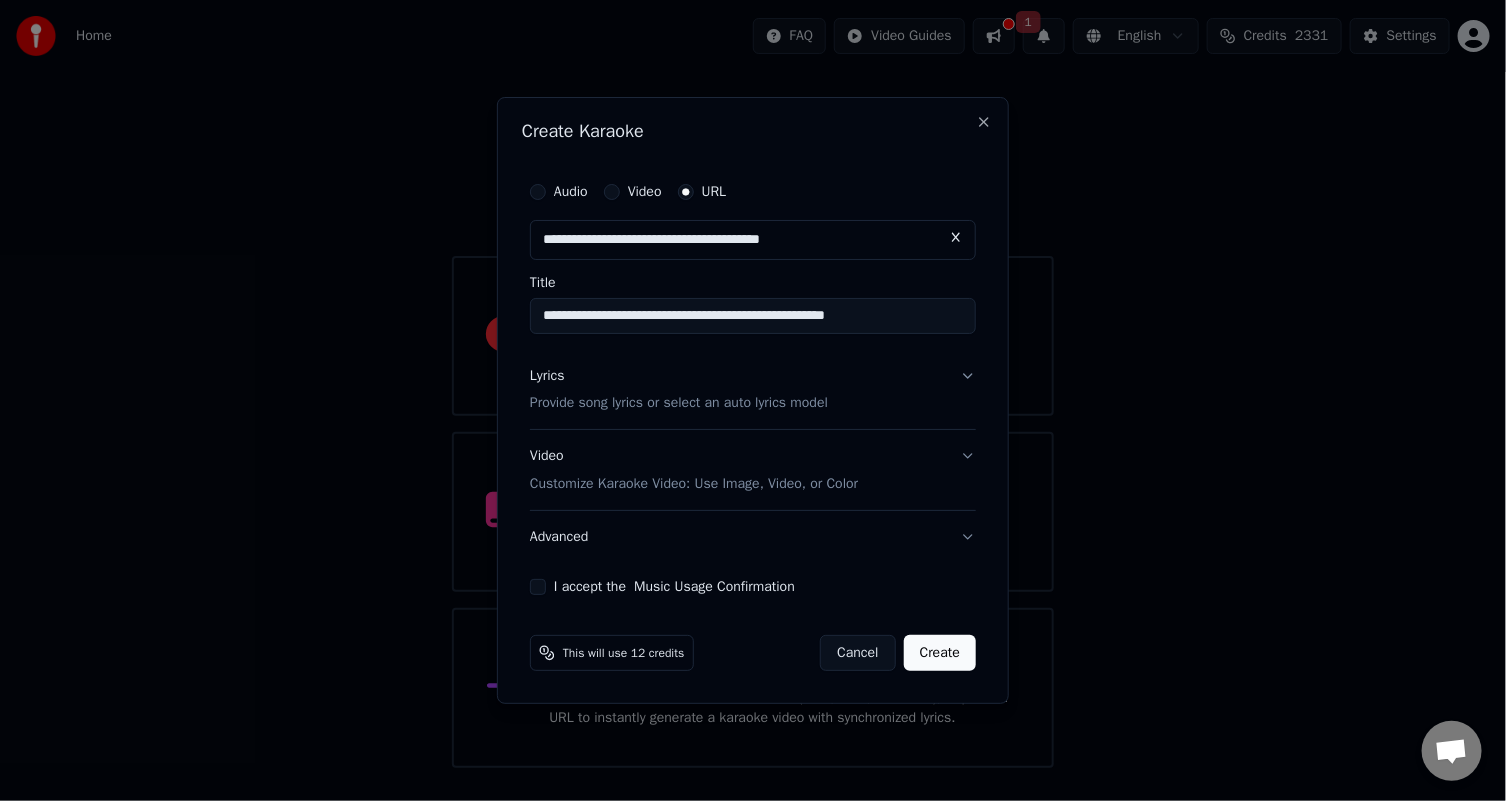 type on "**********" 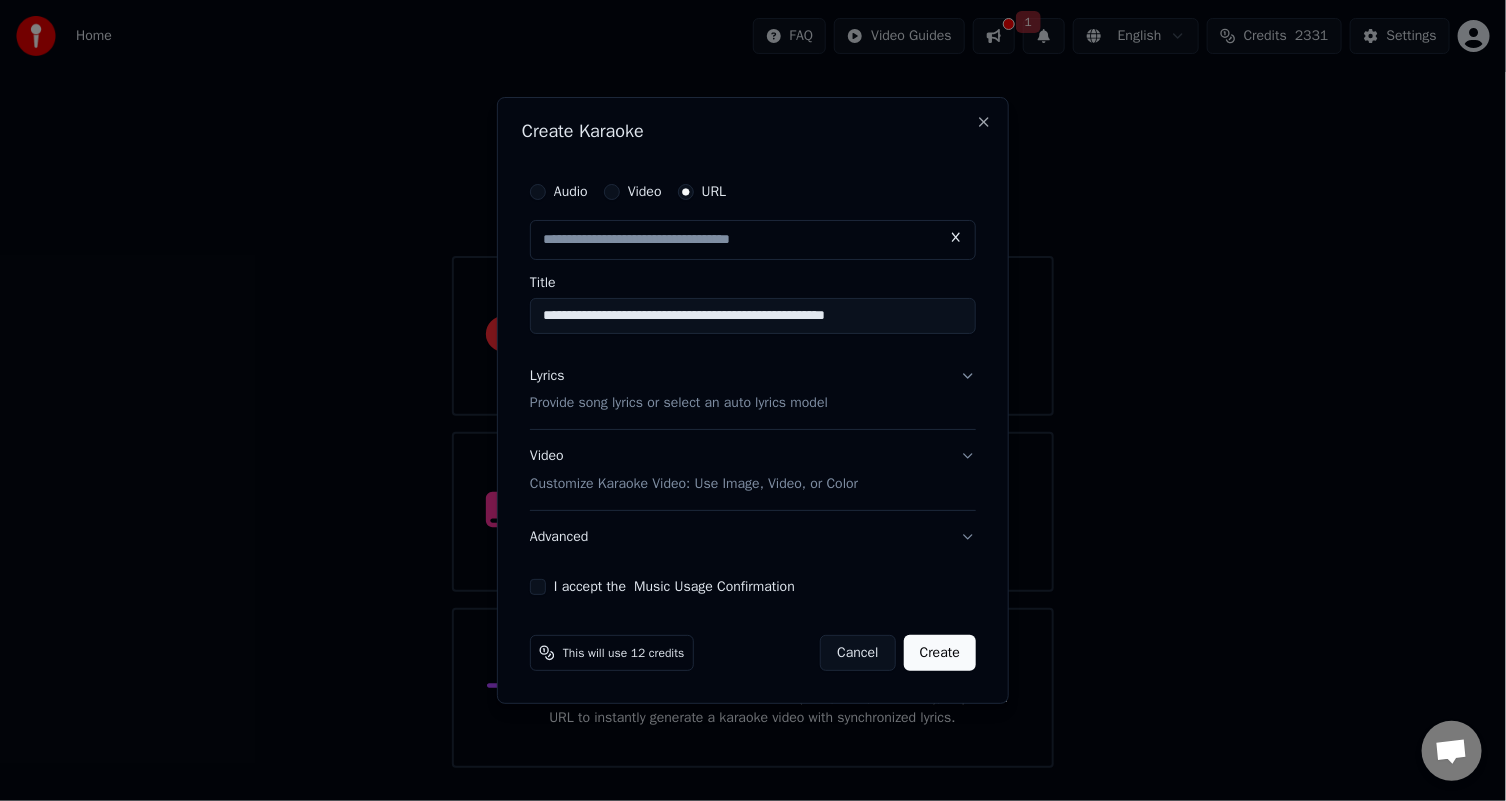 click on "Lyrics Provide song lyrics or select an auto lyrics model" at bounding box center [753, 390] 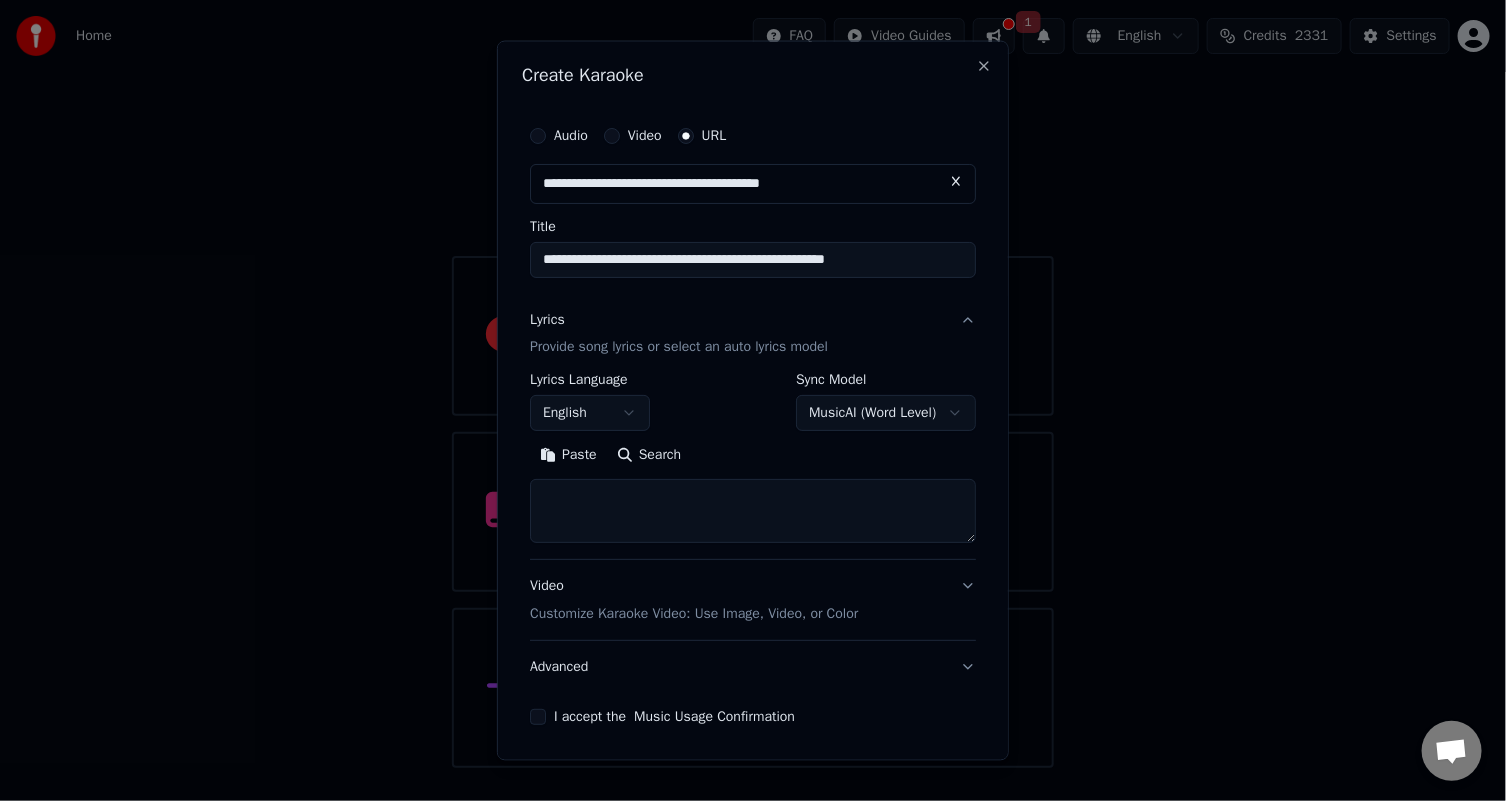 click on "Paste" at bounding box center [568, 455] 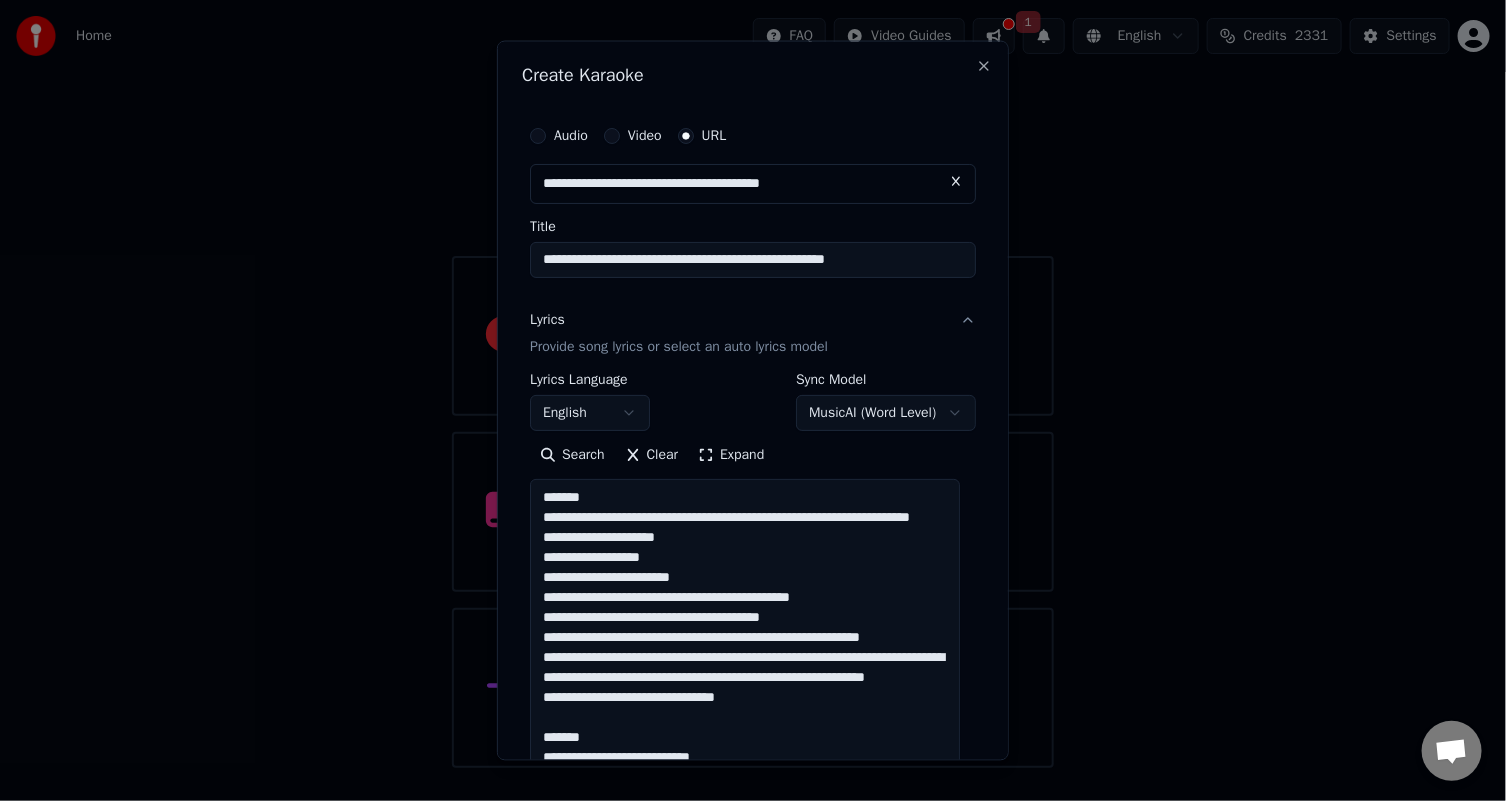 drag, startPoint x: 951, startPoint y: 541, endPoint x: 925, endPoint y: 712, distance: 172.96532 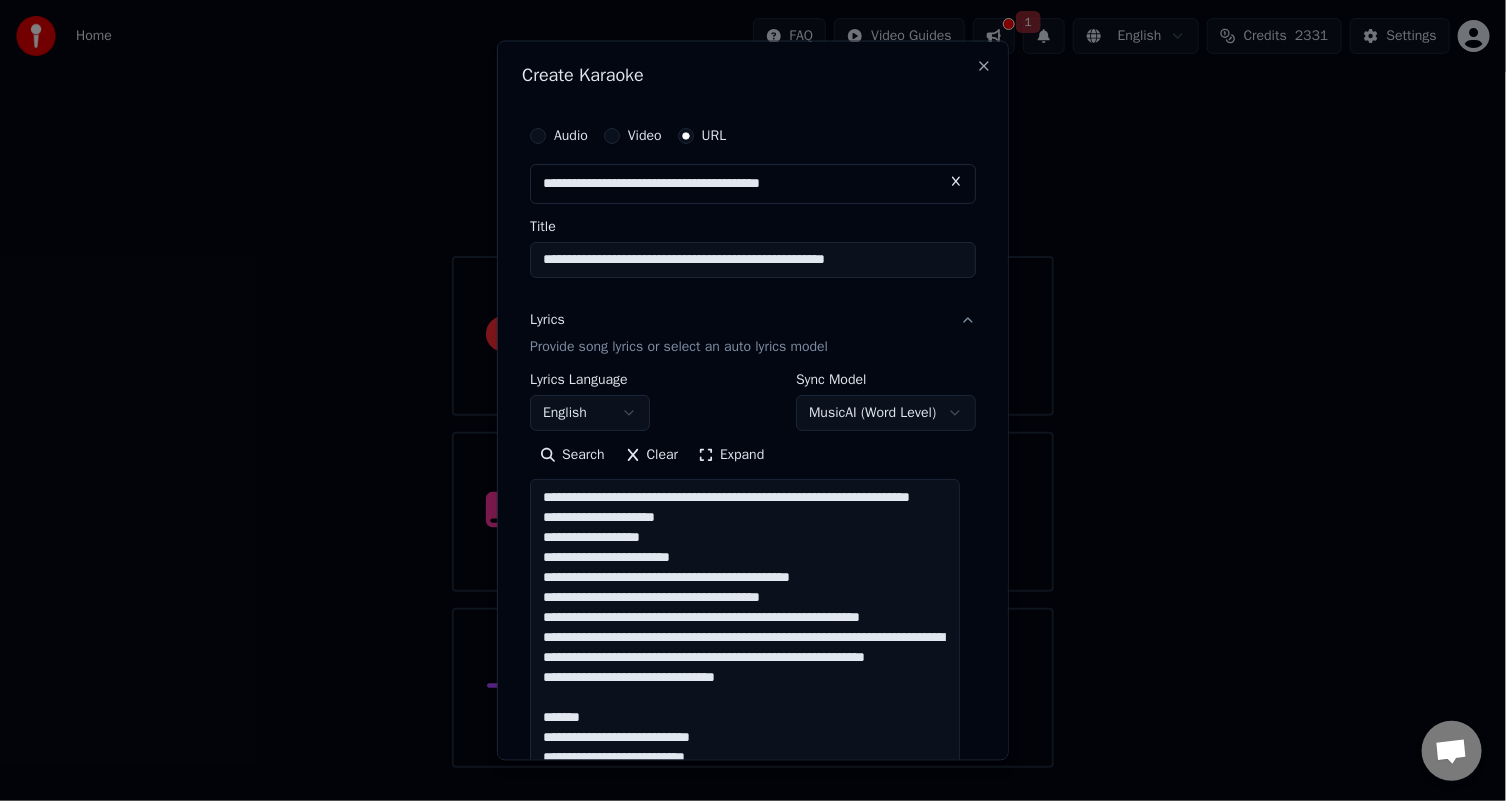 click at bounding box center [745, 631] 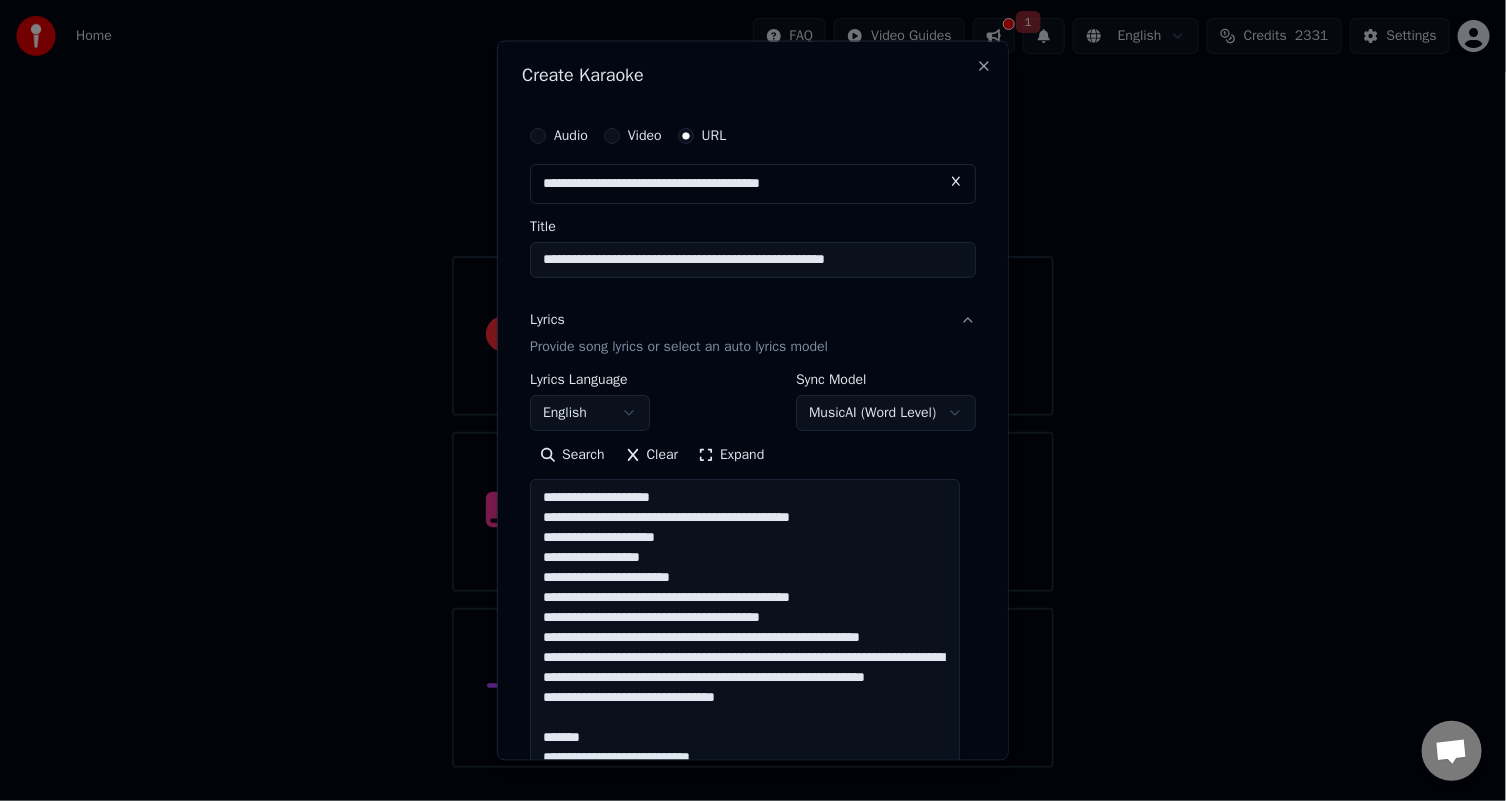 click at bounding box center (745, 631) 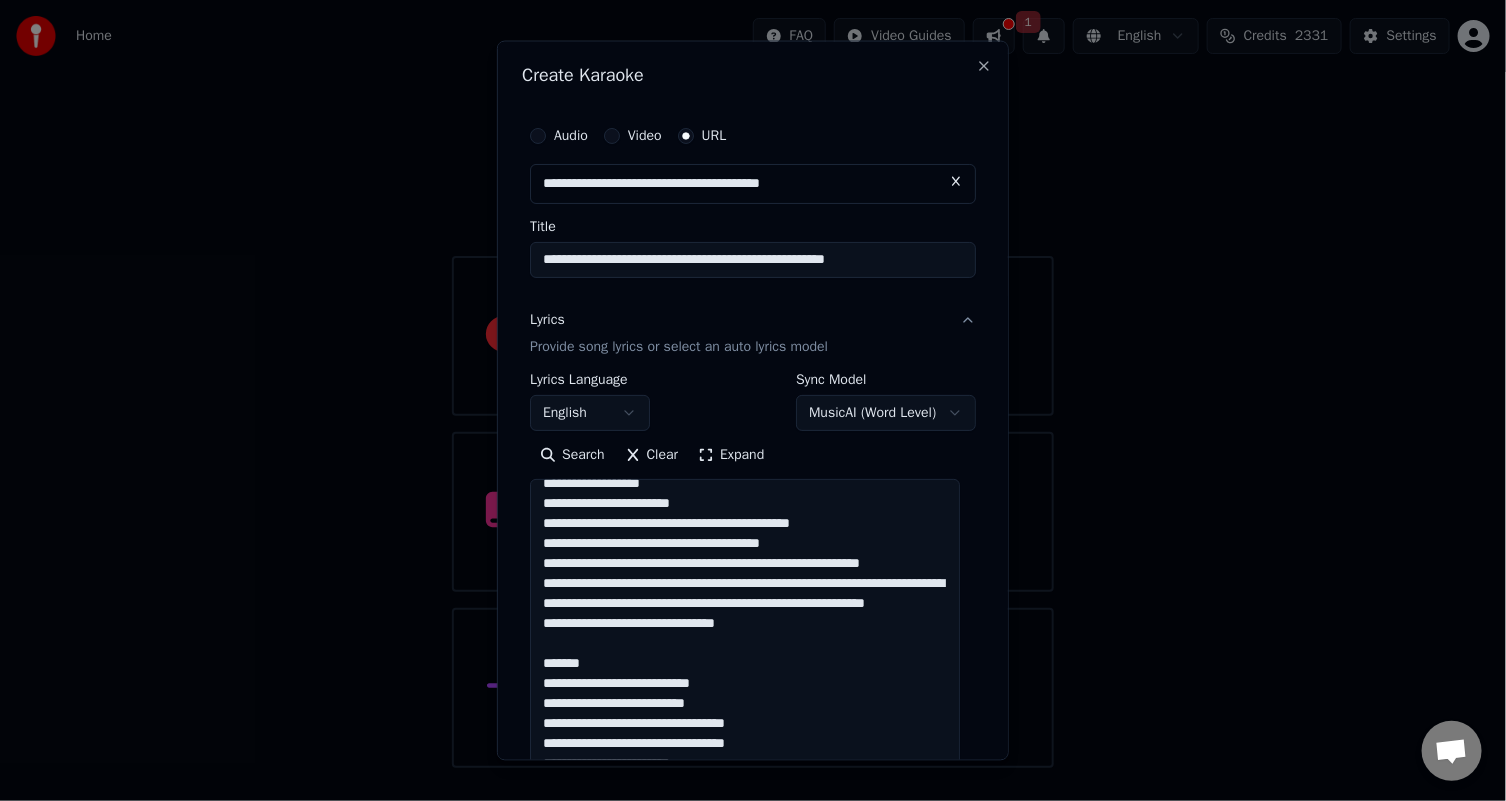scroll, scrollTop: 100, scrollLeft: 0, axis: vertical 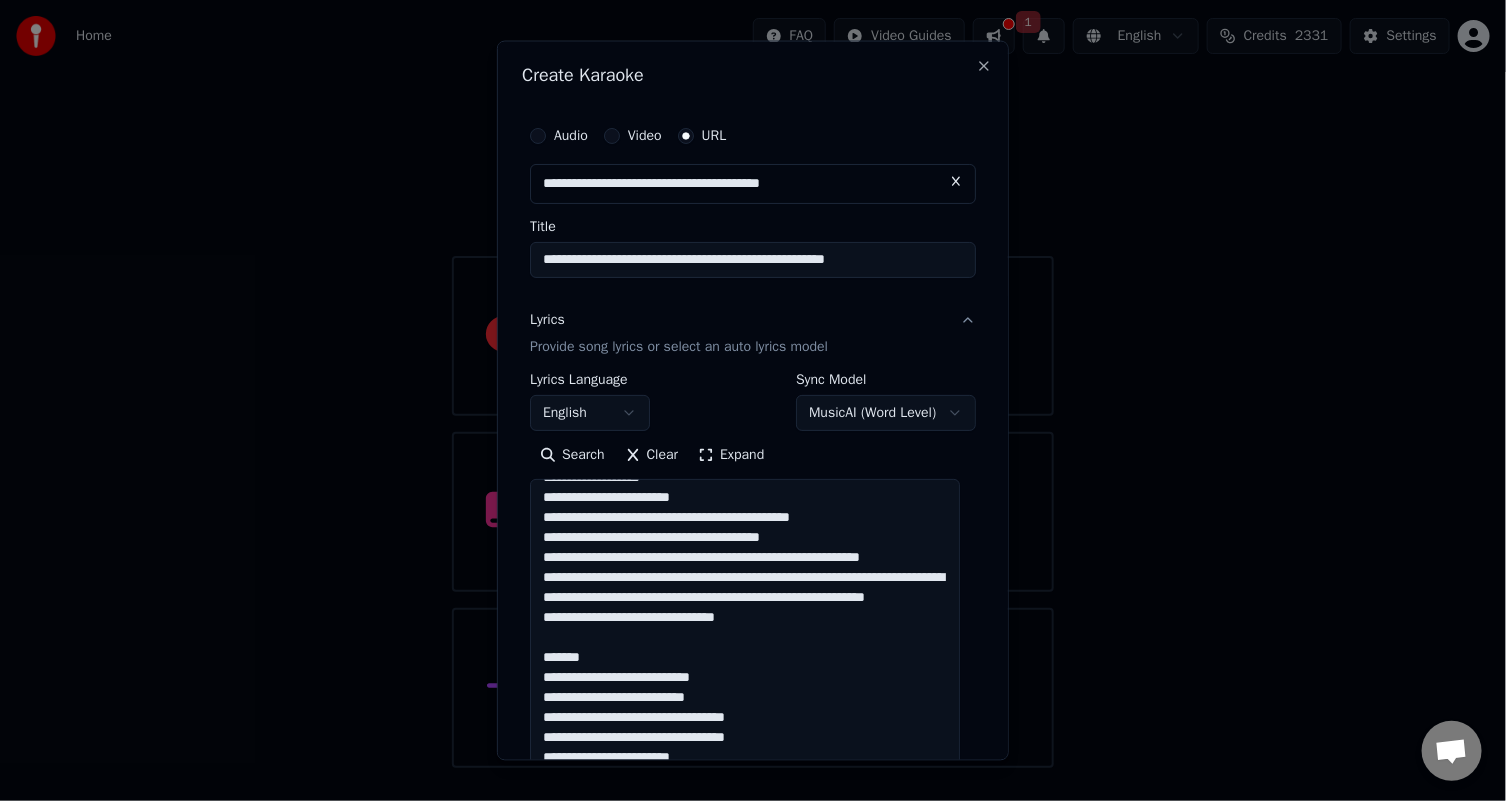 click at bounding box center [745, 631] 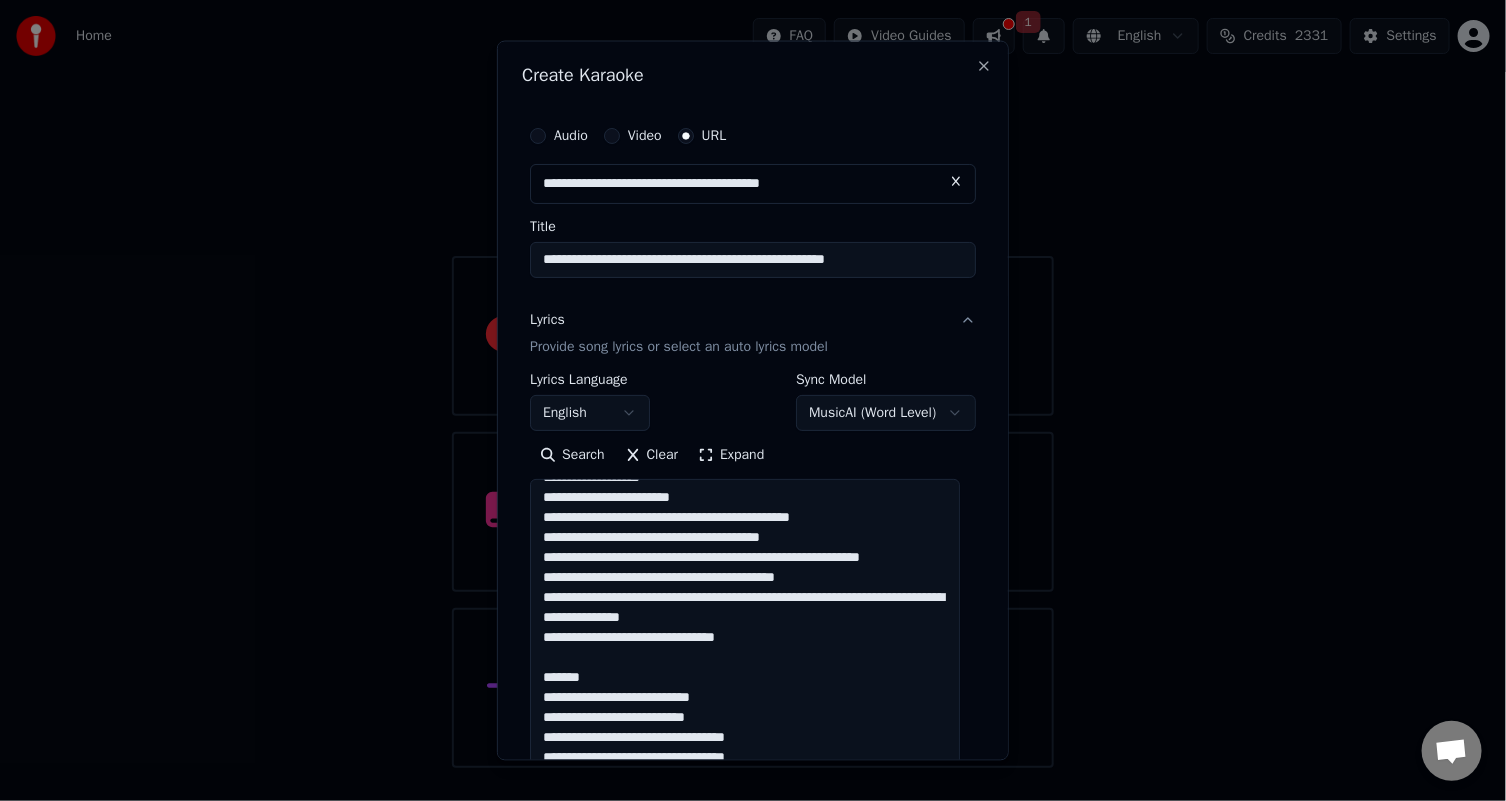 scroll, scrollTop: 207, scrollLeft: 0, axis: vertical 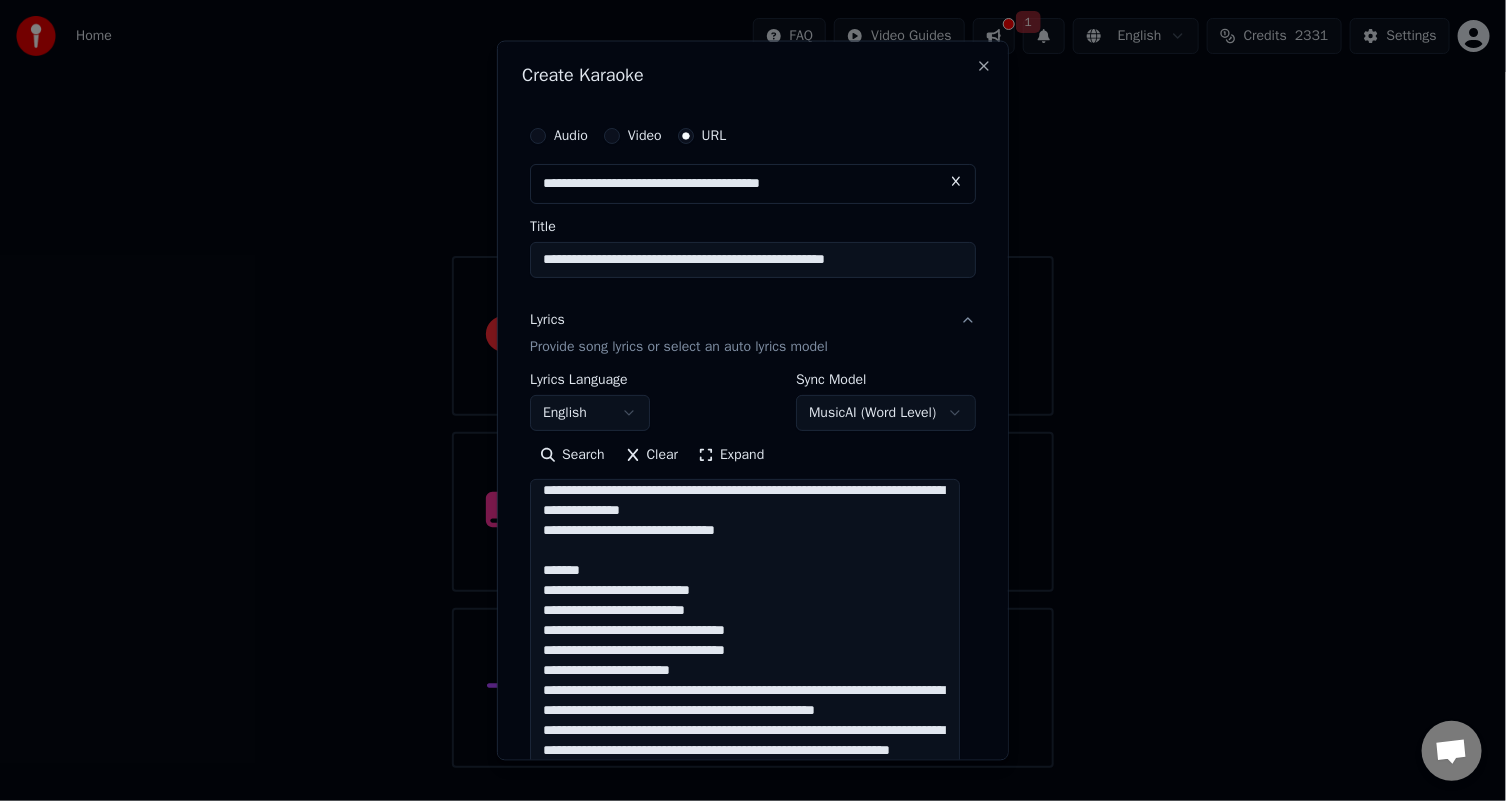 click at bounding box center (745, 631) 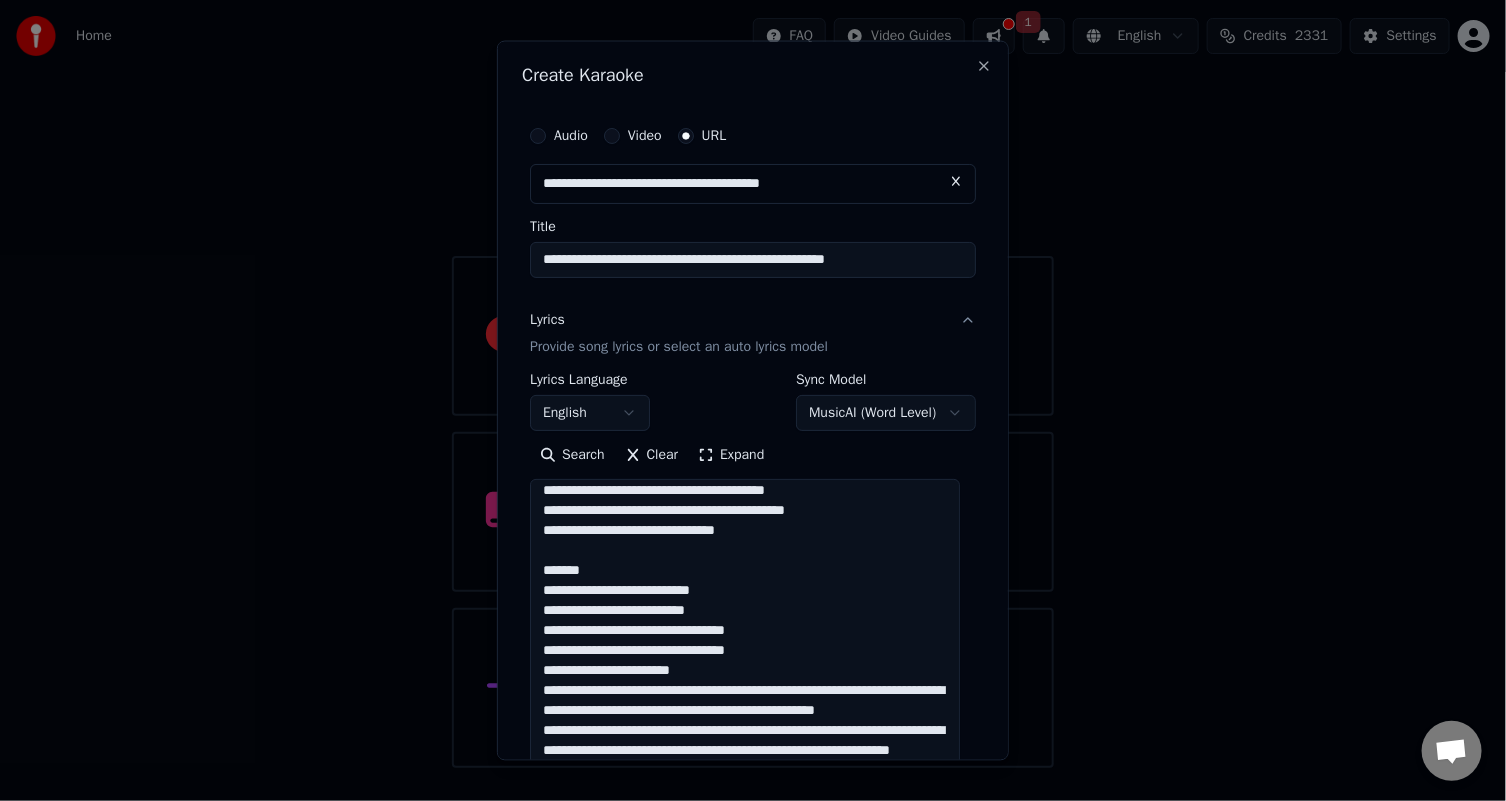 scroll, scrollTop: 227, scrollLeft: 0, axis: vertical 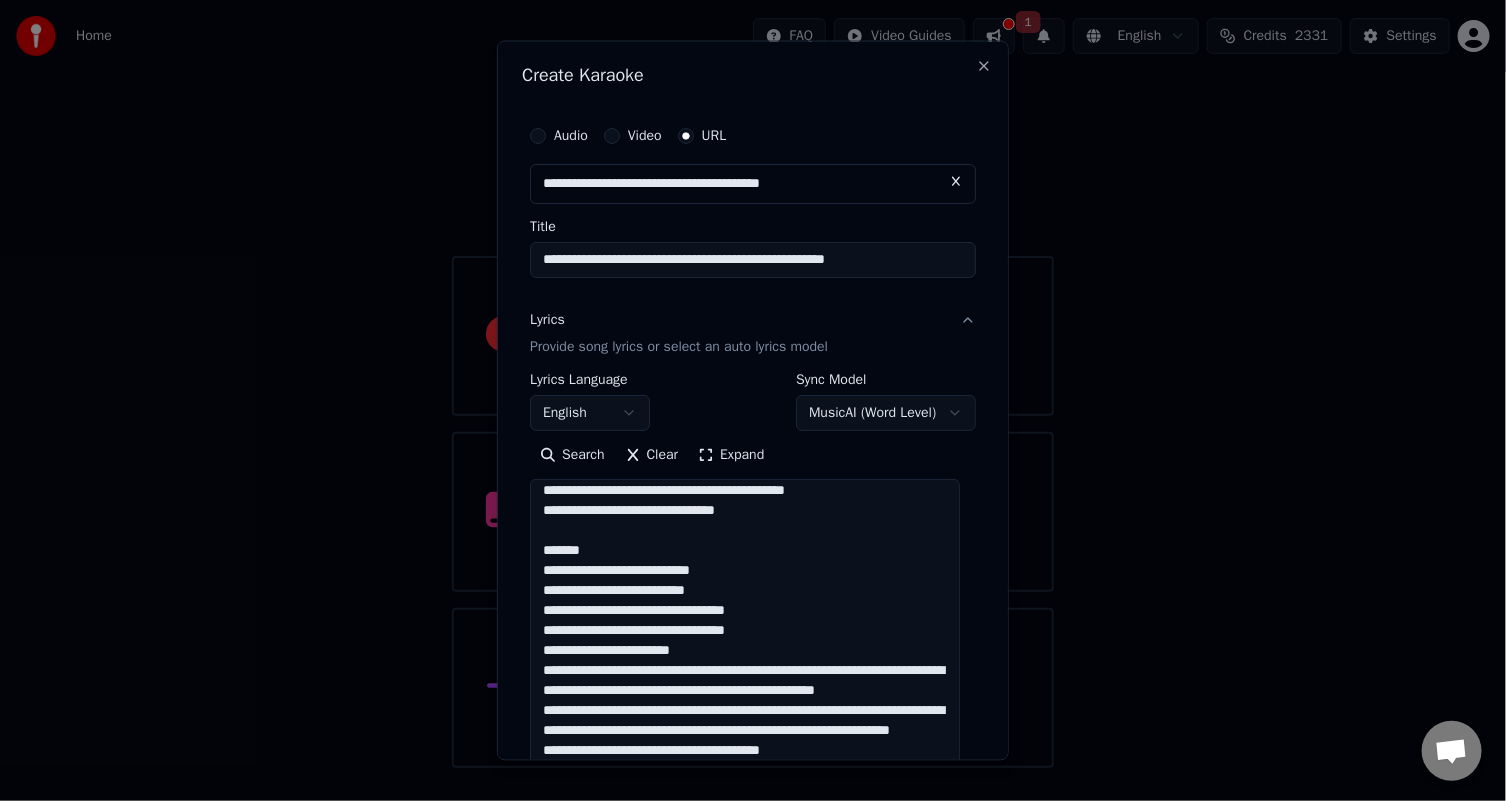 click at bounding box center [745, 631] 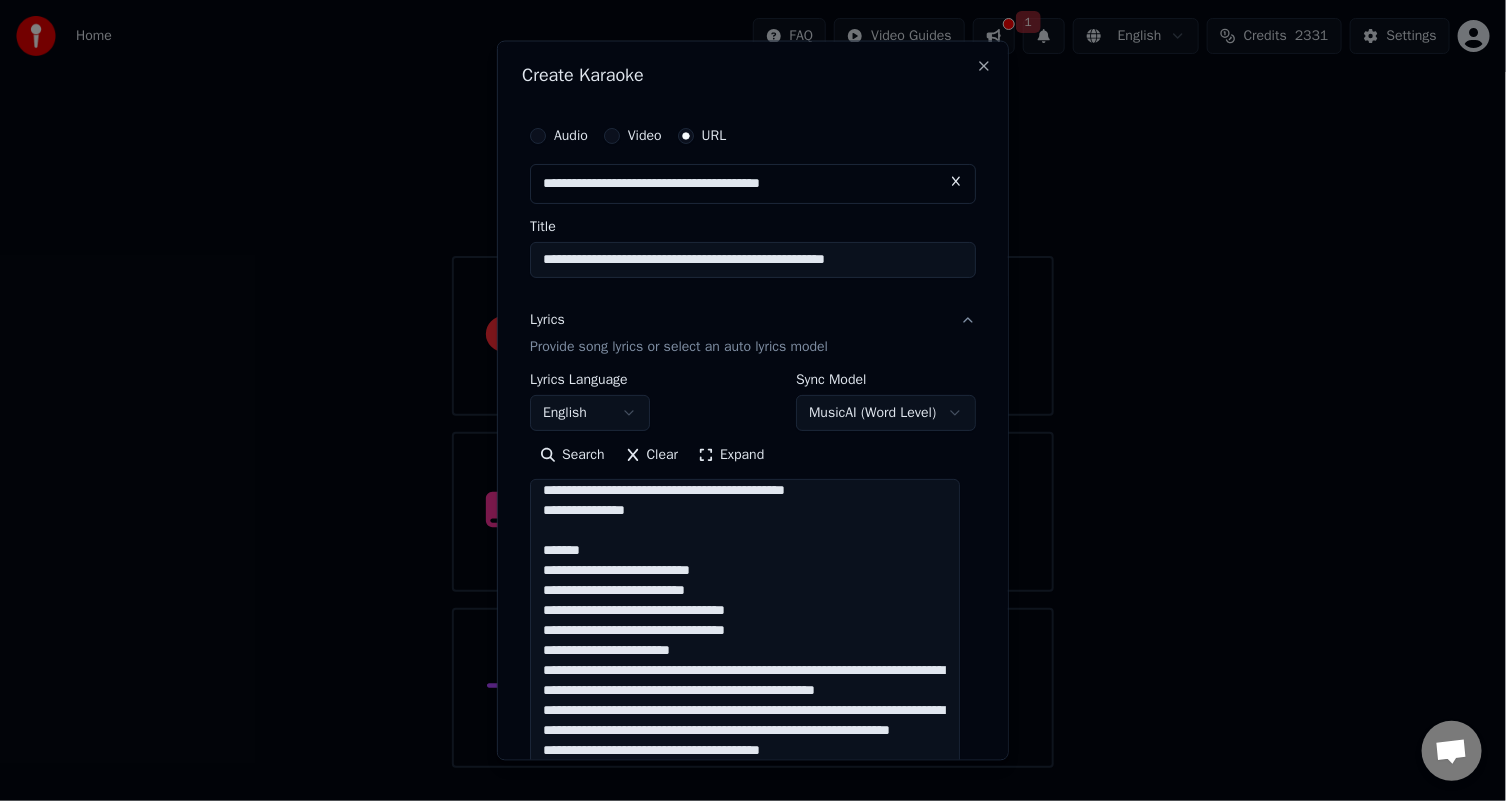 click at bounding box center [745, 631] 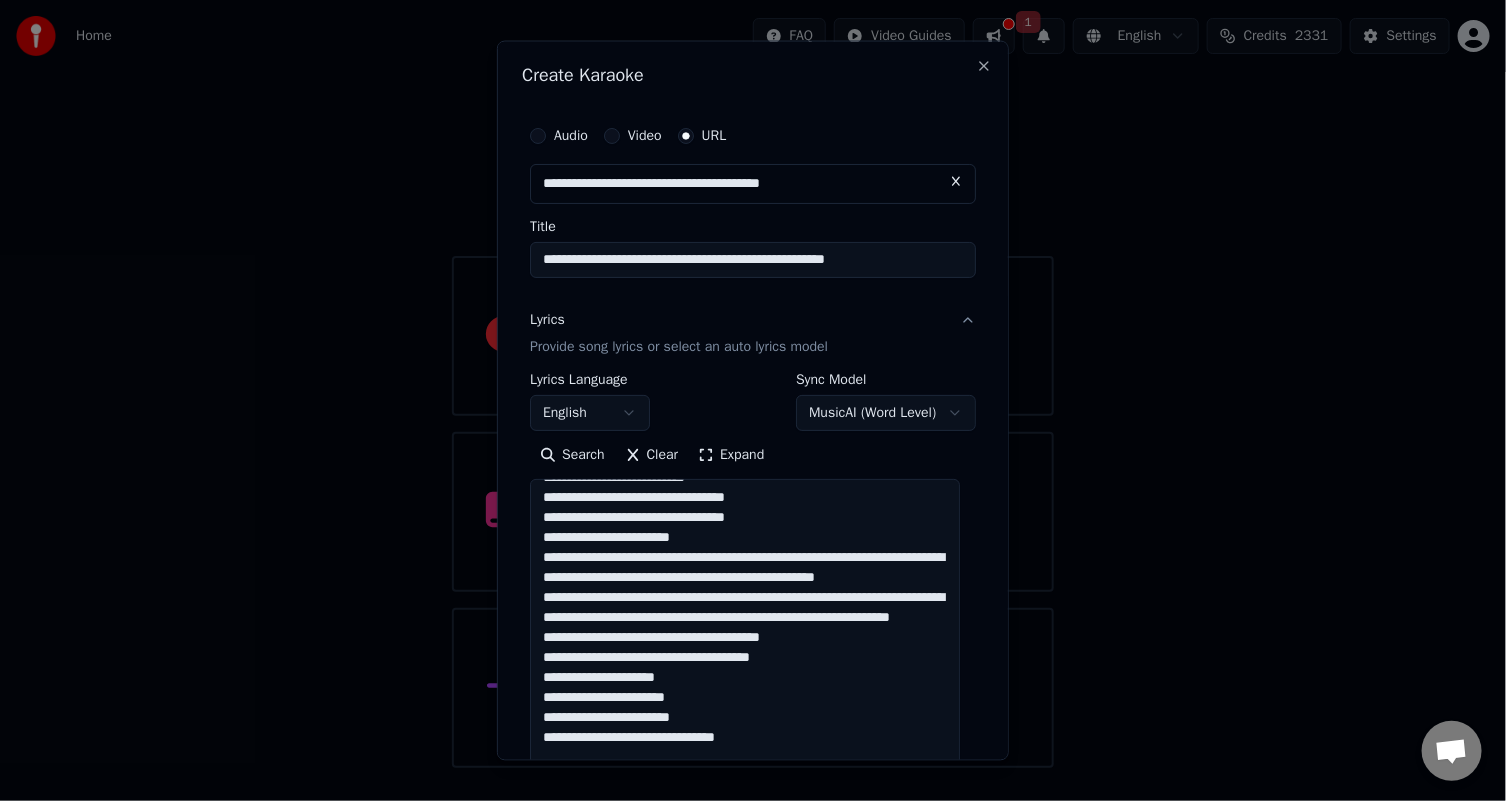 scroll, scrollTop: 327, scrollLeft: 0, axis: vertical 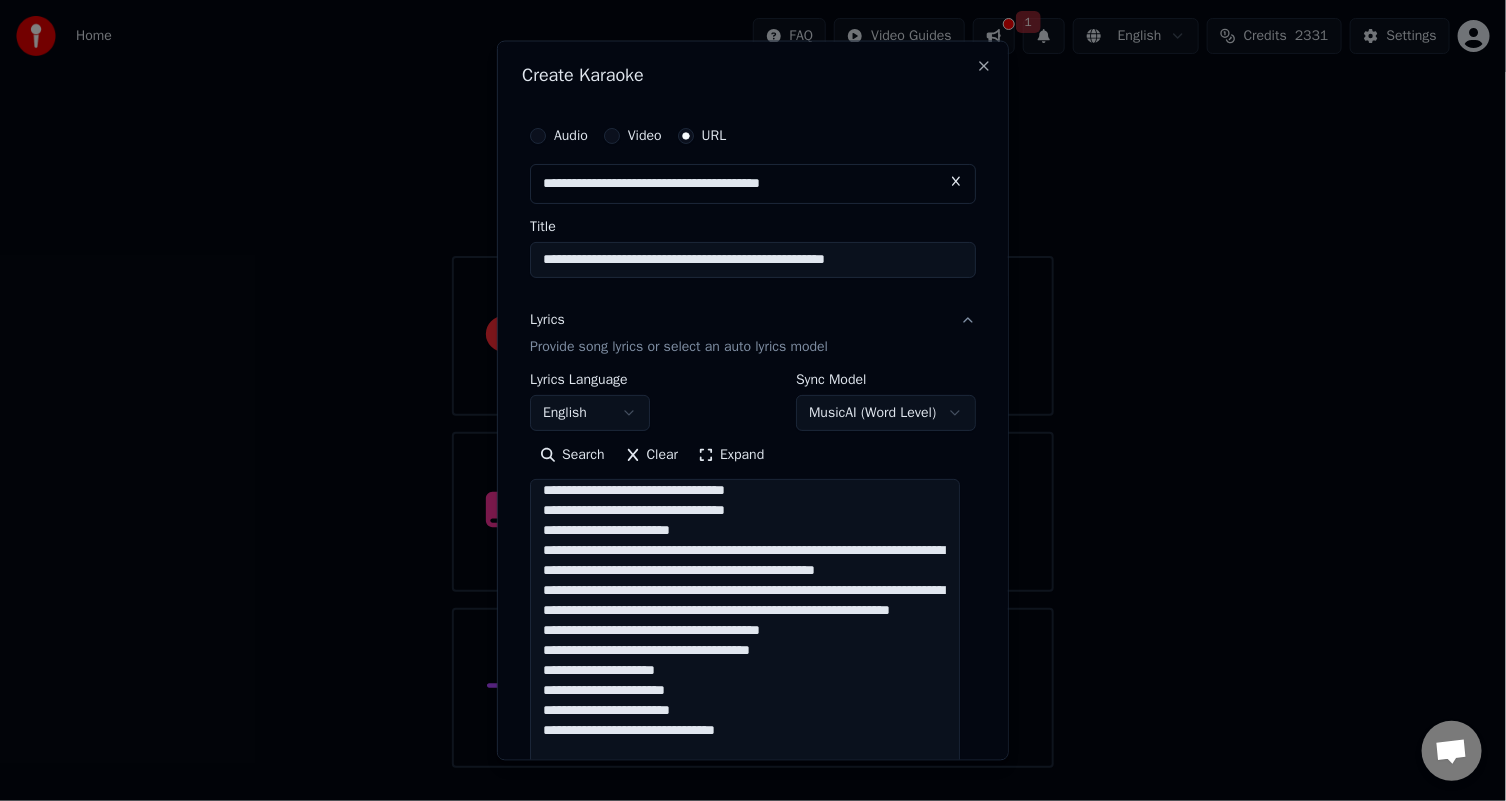 click at bounding box center [745, 631] 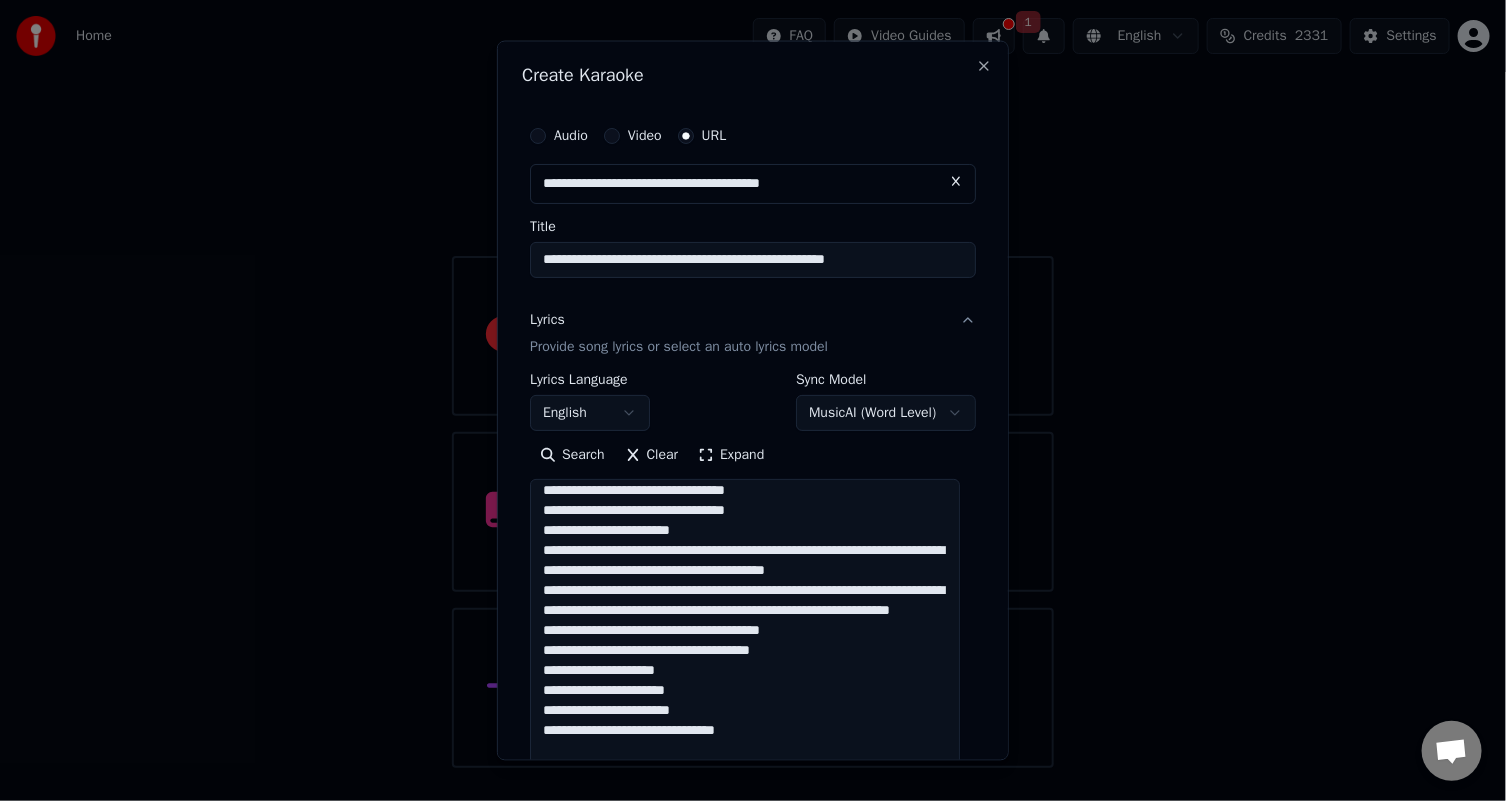 click at bounding box center [745, 631] 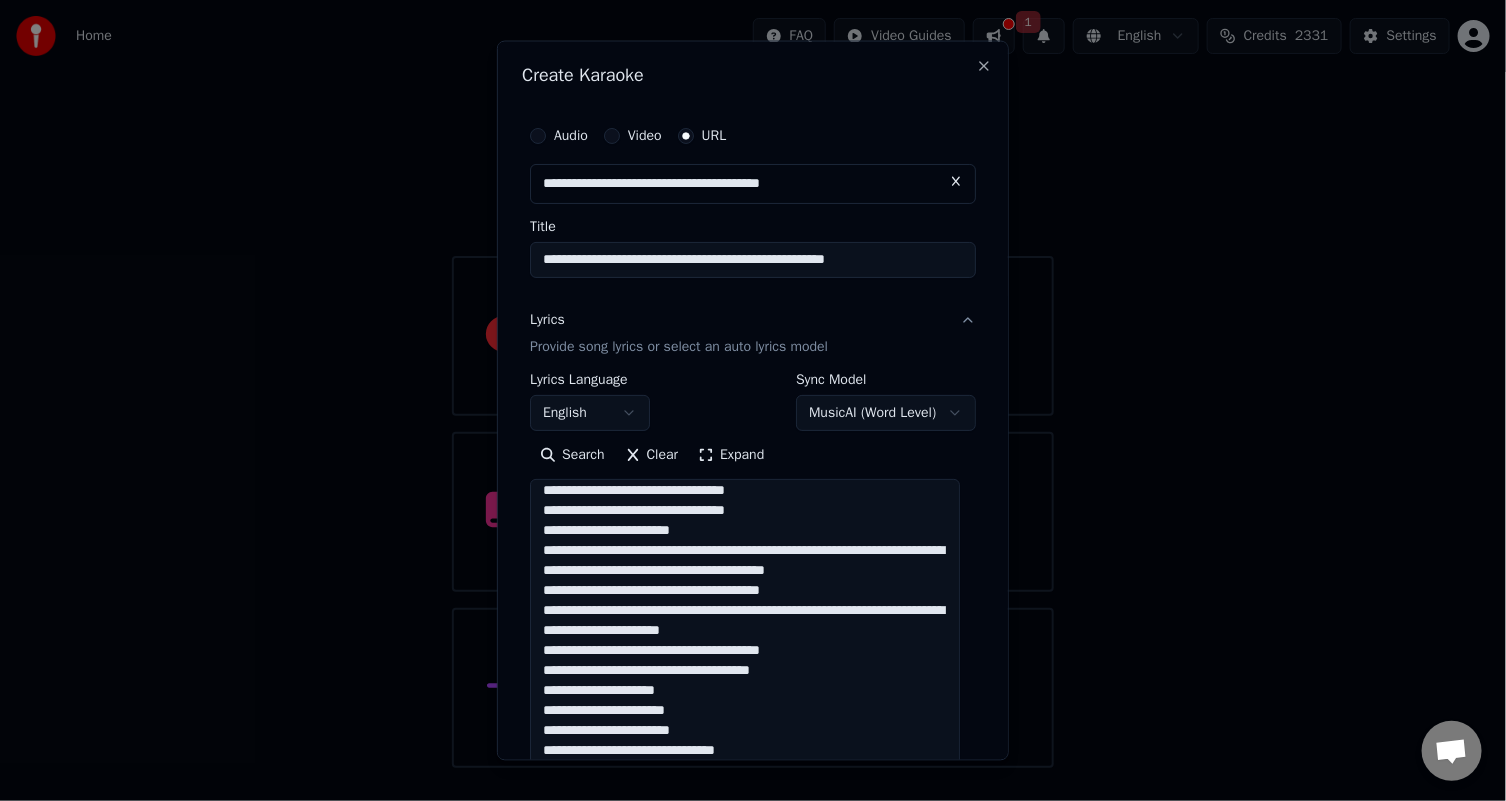 scroll, scrollTop: 447, scrollLeft: 0, axis: vertical 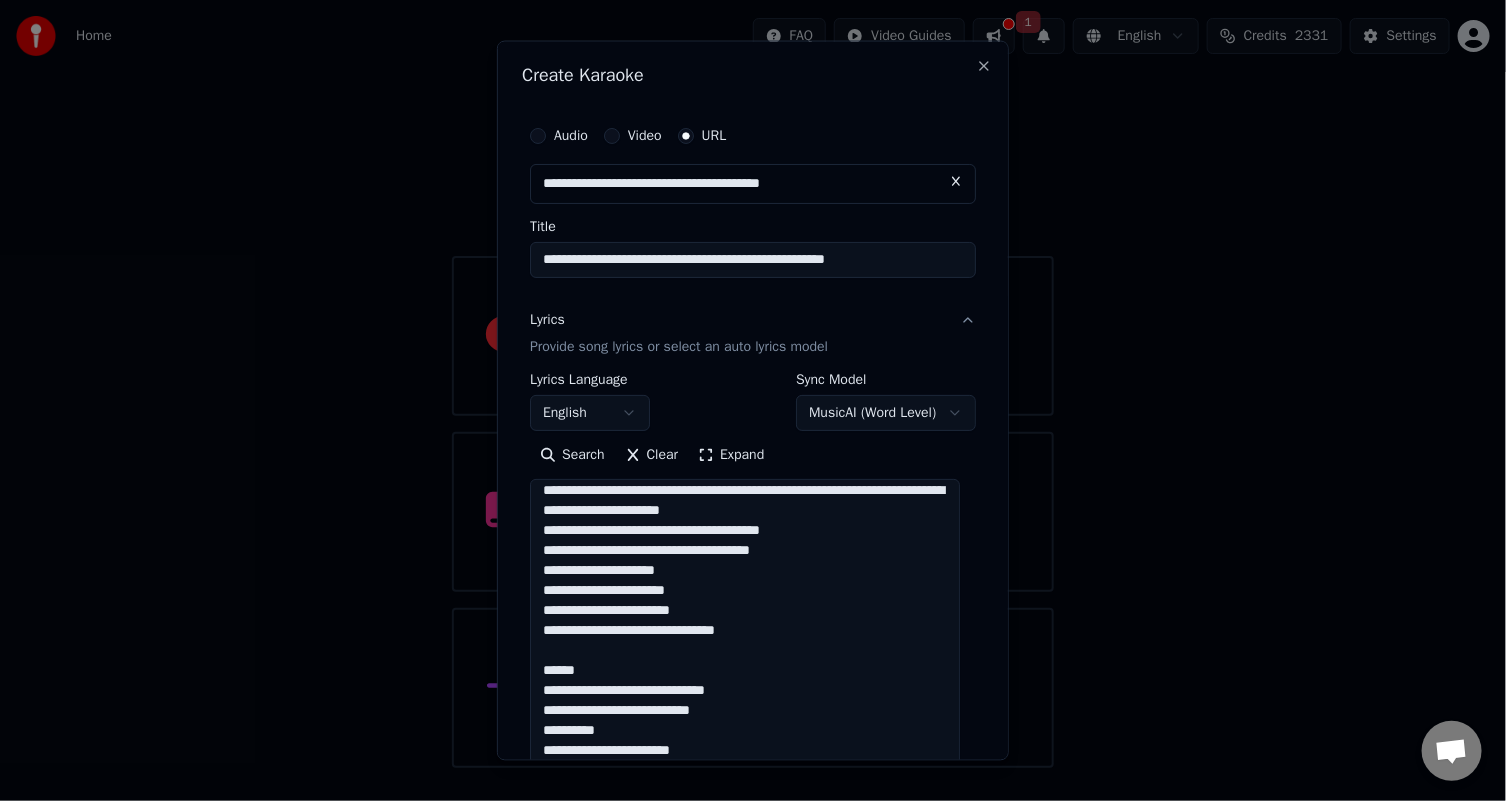 click at bounding box center [745, 631] 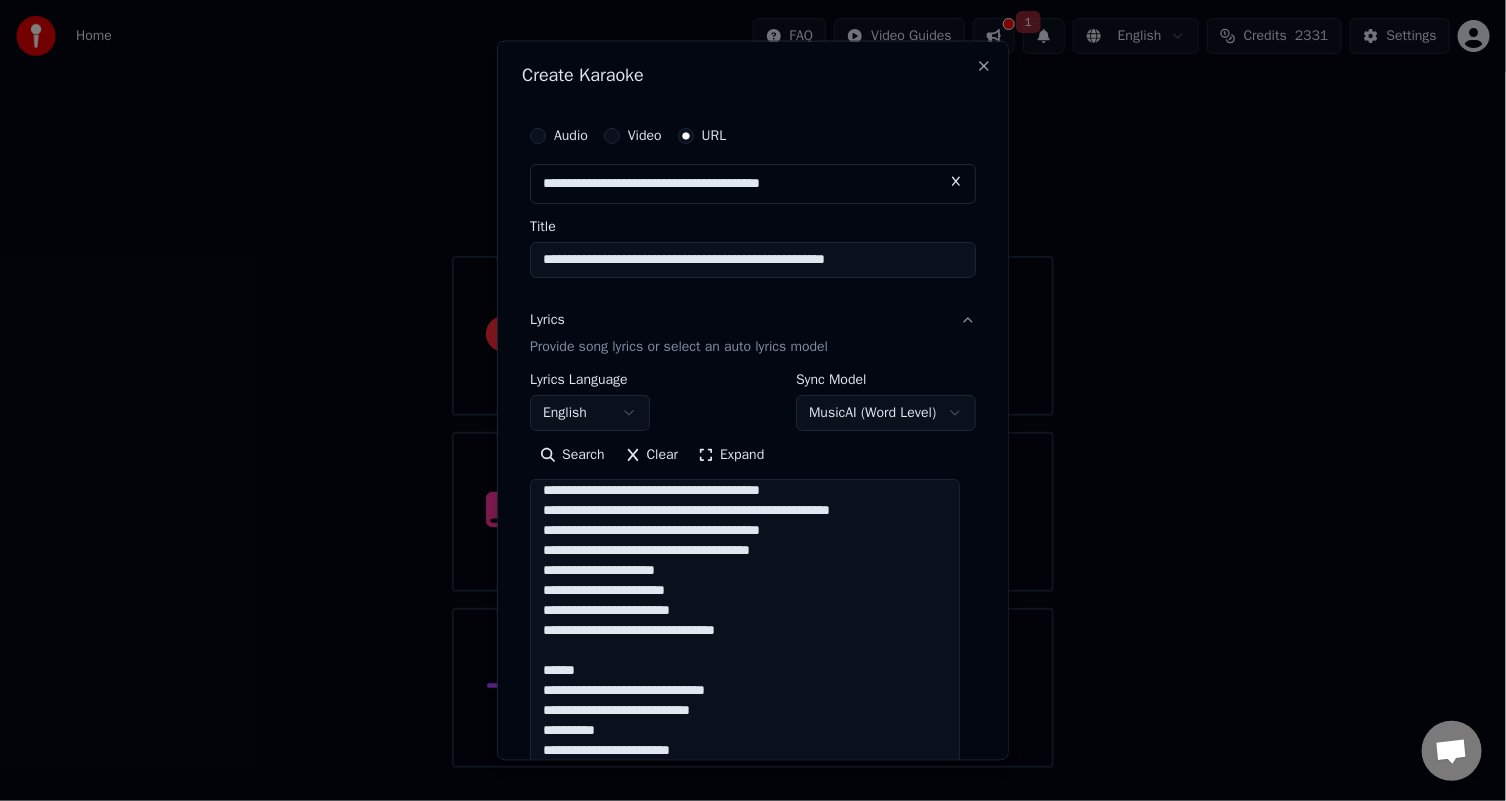 scroll, scrollTop: 467, scrollLeft: 0, axis: vertical 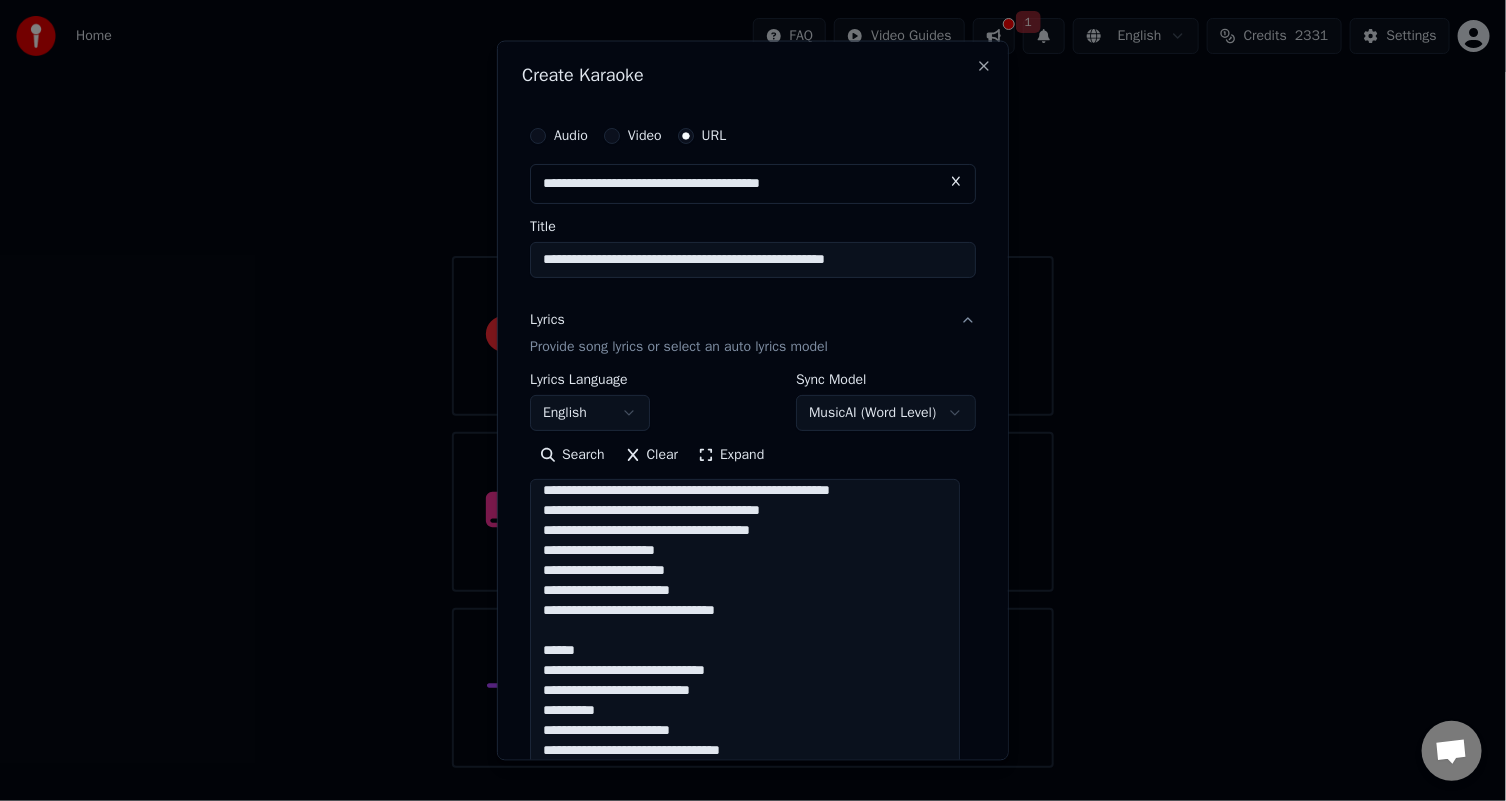 click at bounding box center [745, 631] 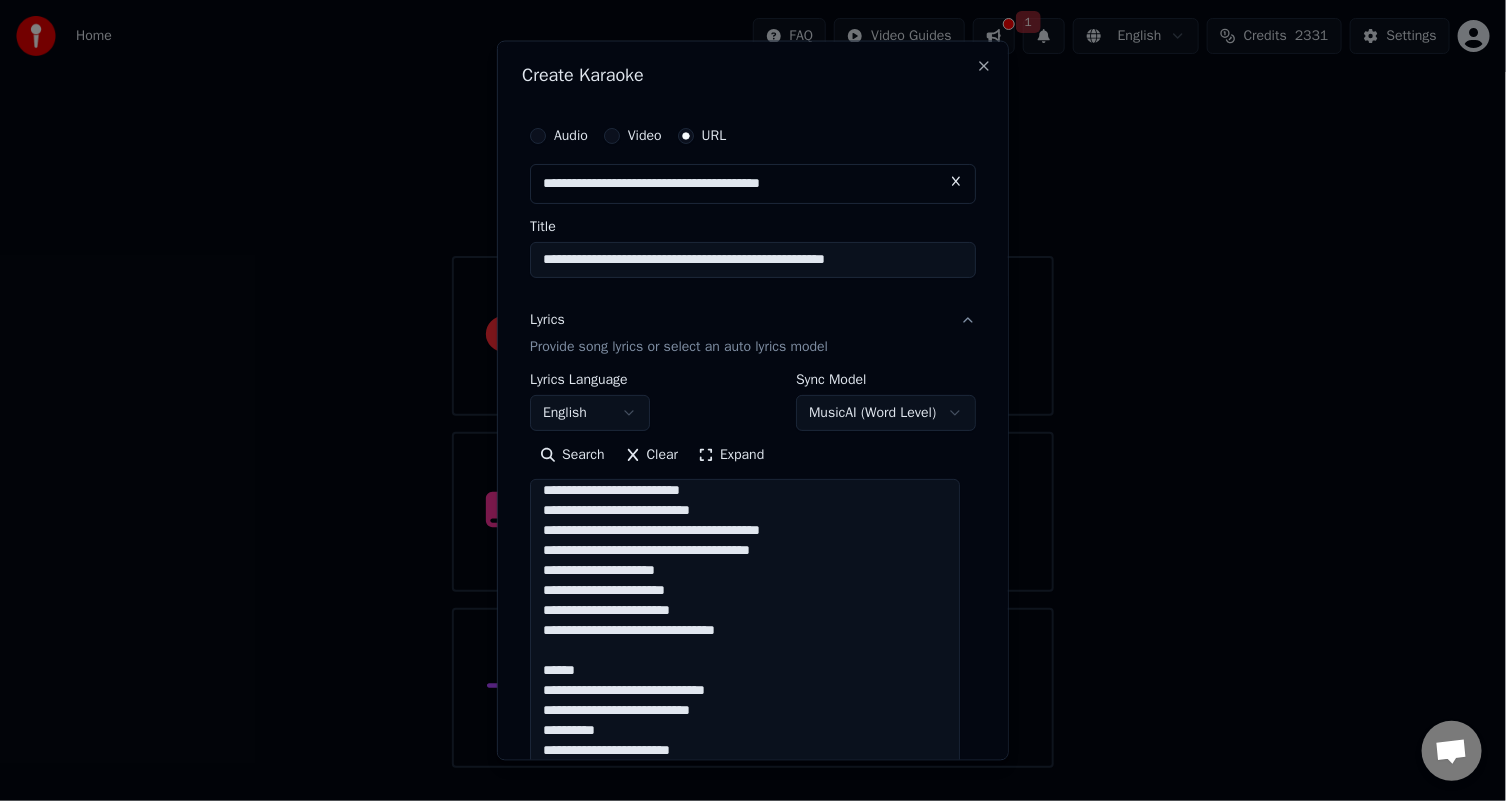 scroll, scrollTop: 487, scrollLeft: 0, axis: vertical 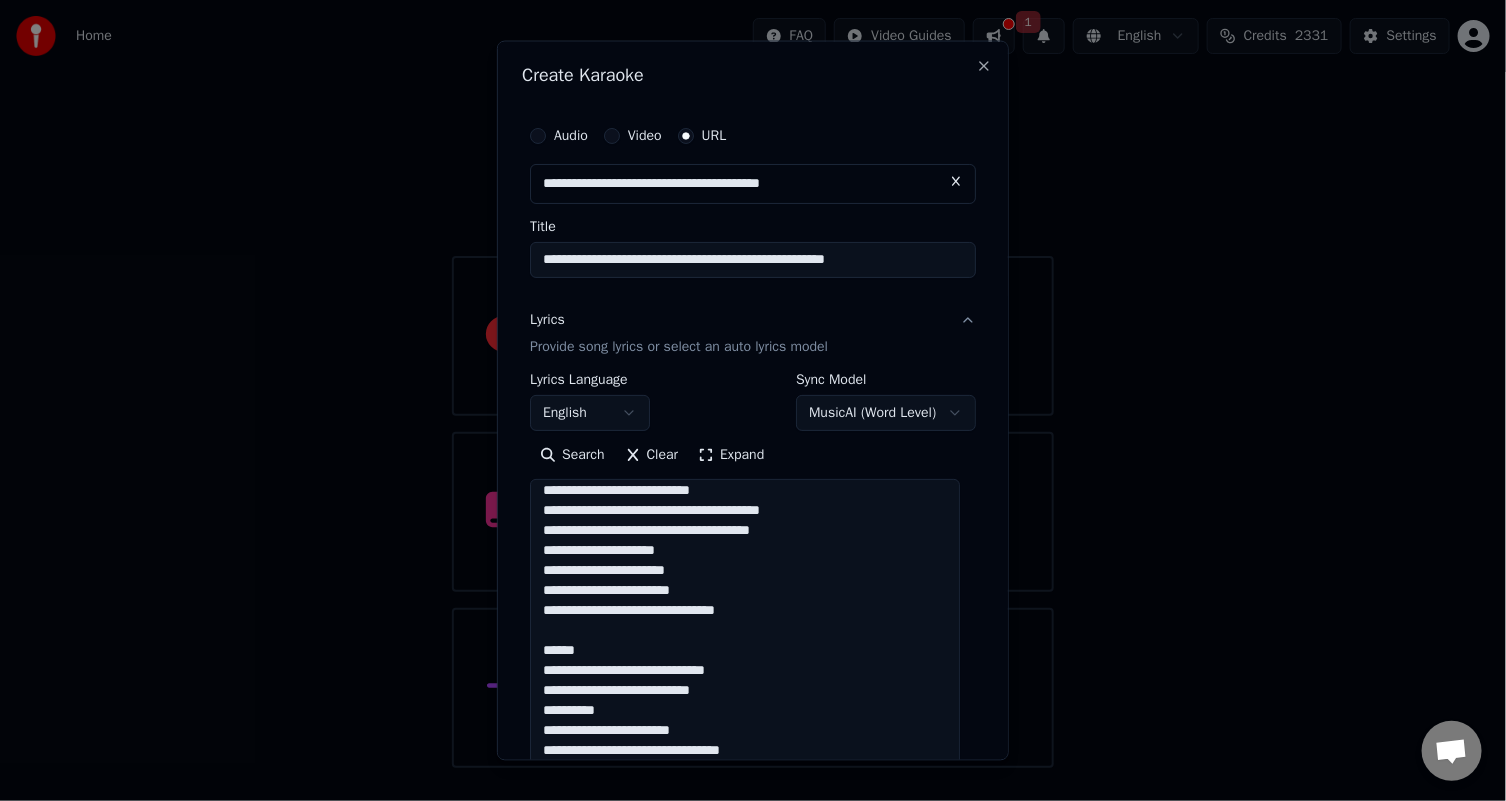 click at bounding box center [745, 631] 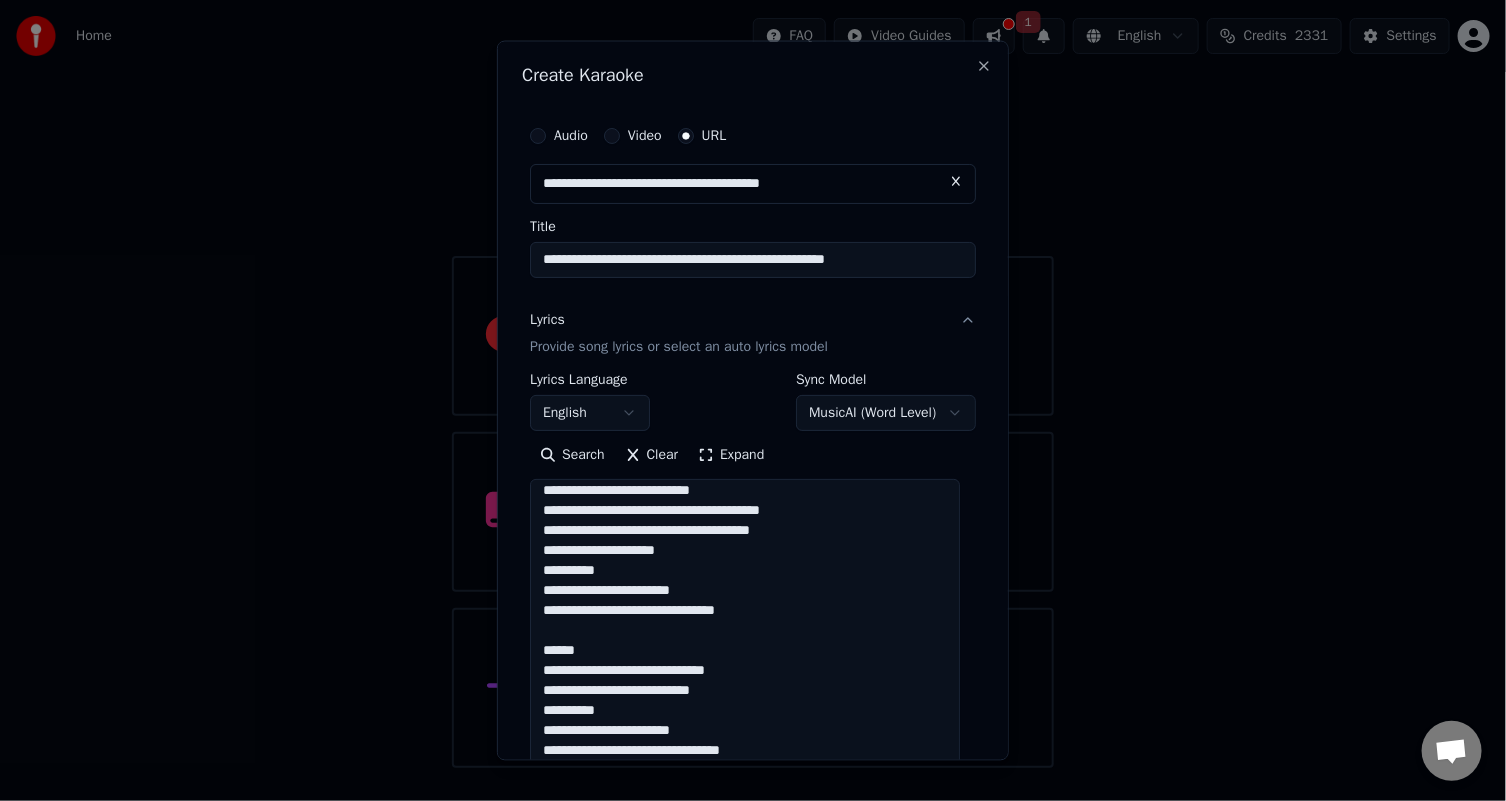 click at bounding box center [745, 631] 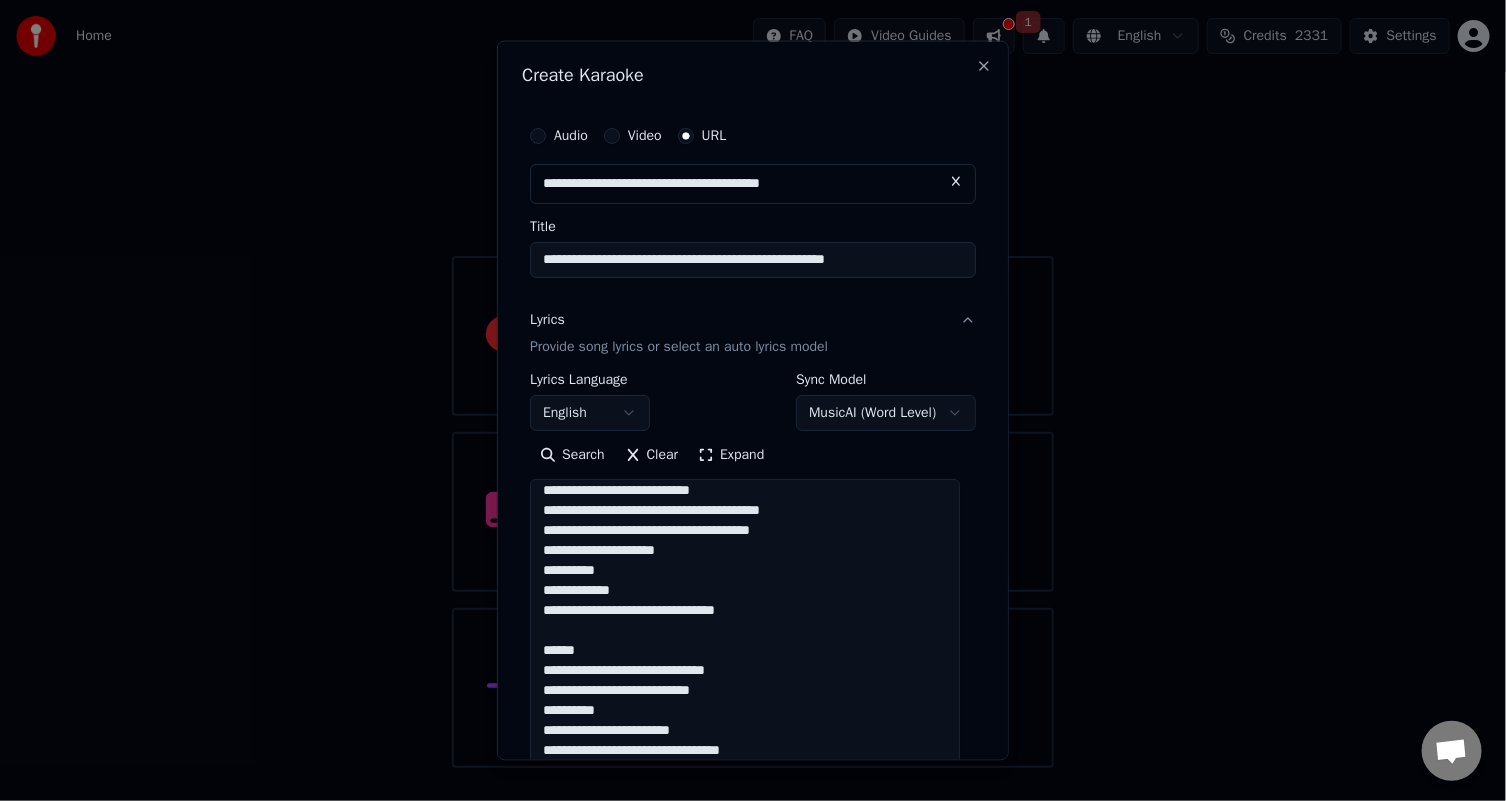 click at bounding box center [745, 631] 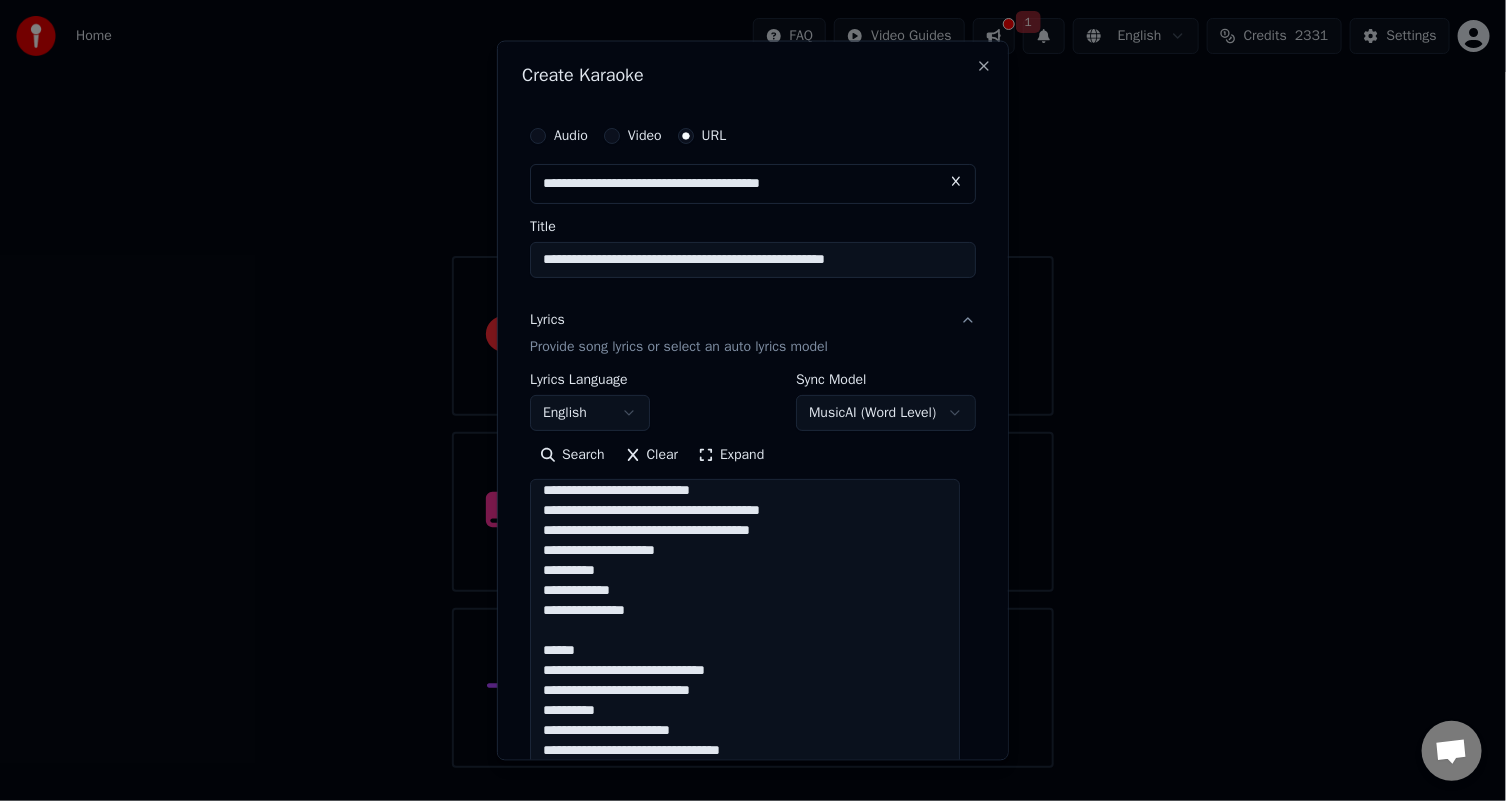 scroll, scrollTop: 587, scrollLeft: 0, axis: vertical 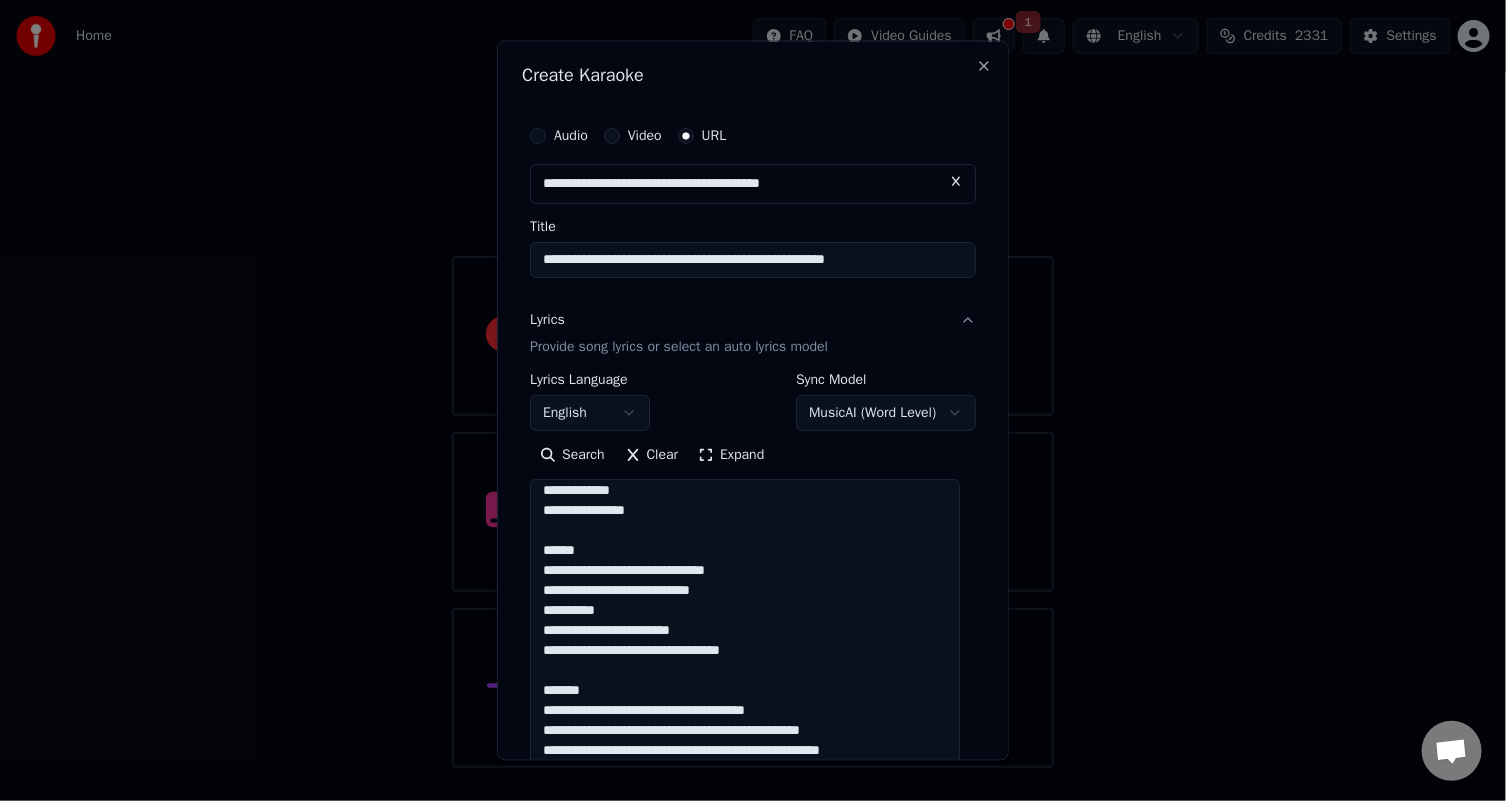 click at bounding box center [745, 631] 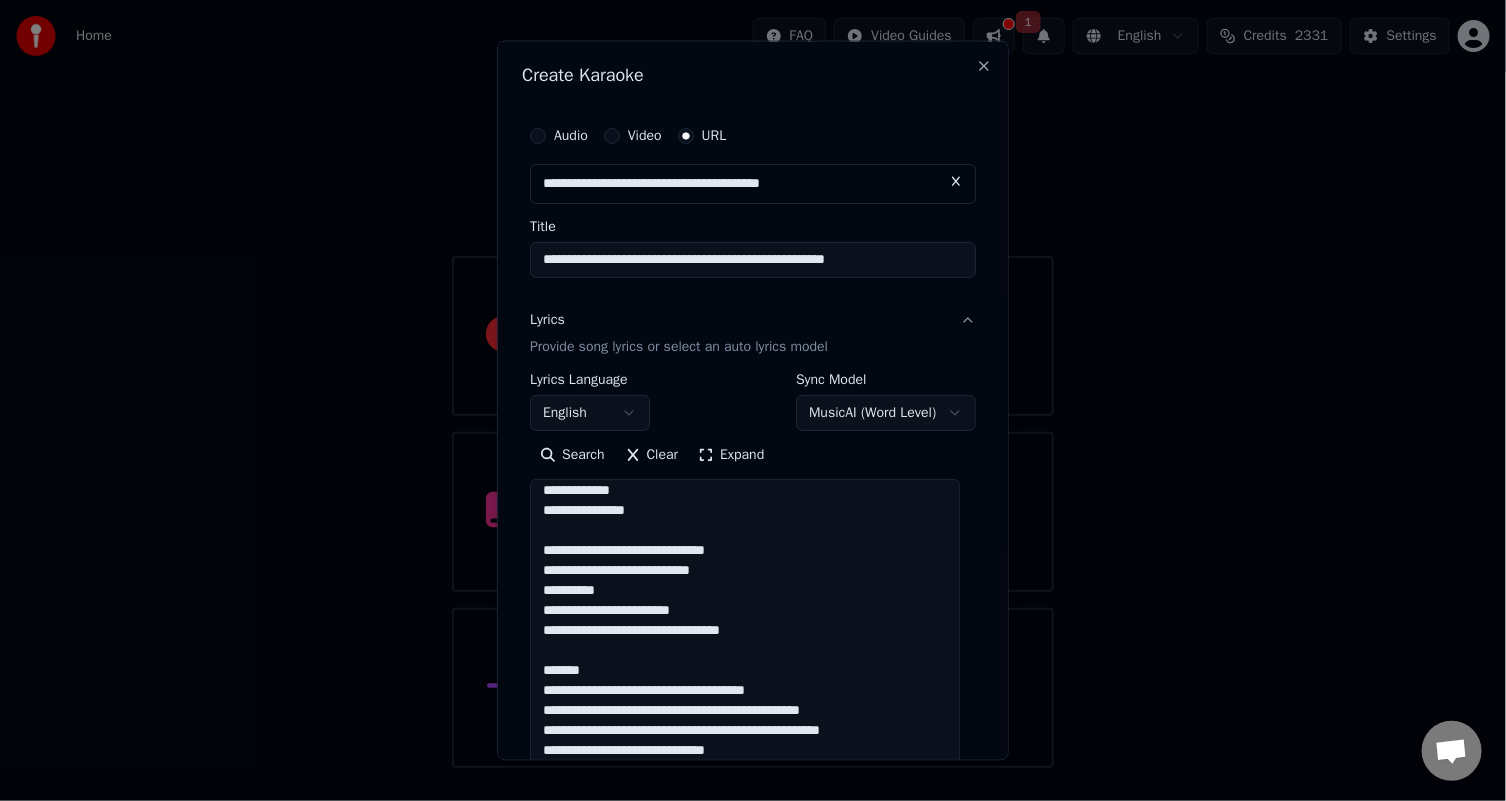click at bounding box center (745, 631) 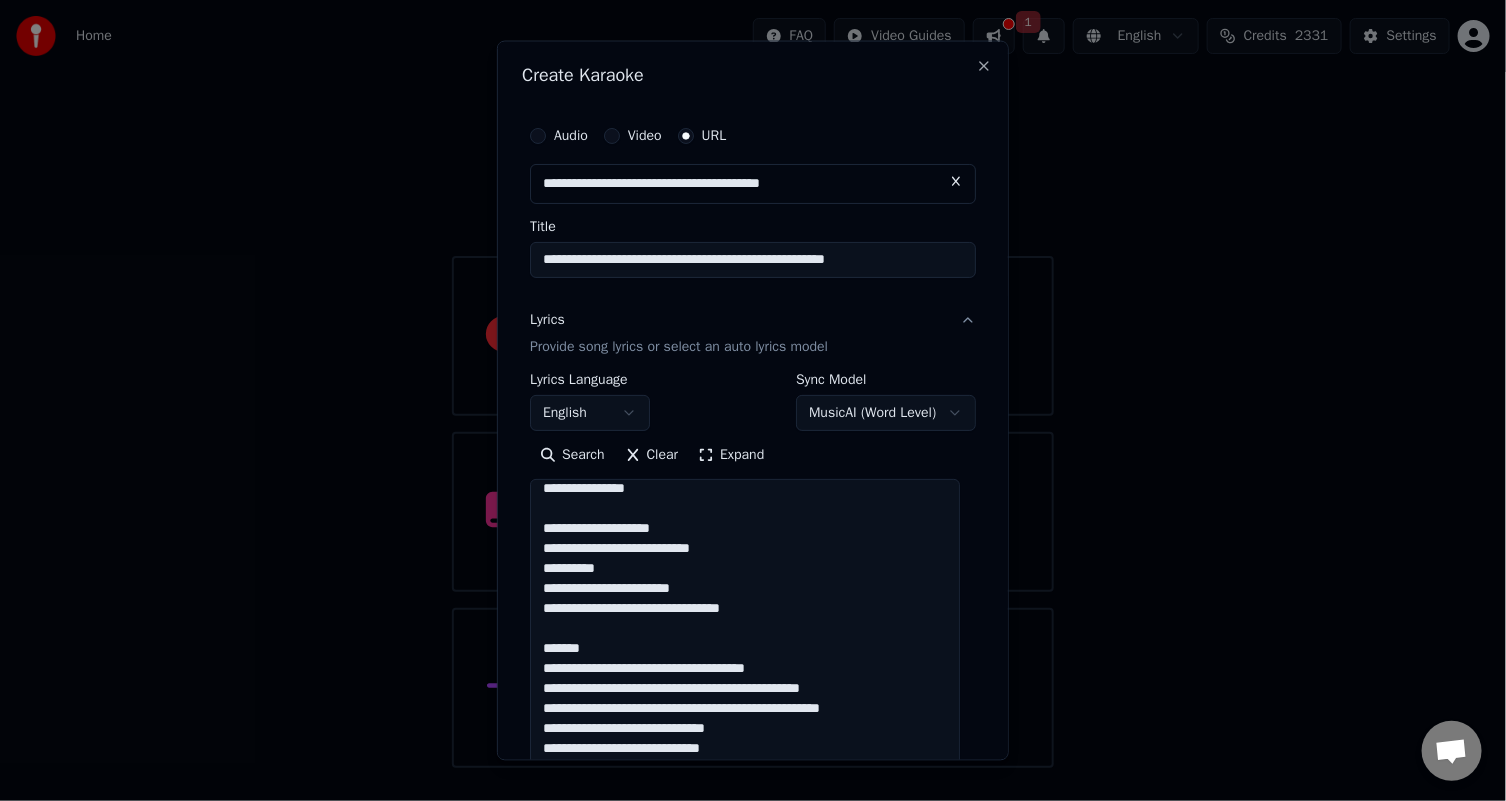 scroll, scrollTop: 611, scrollLeft: 0, axis: vertical 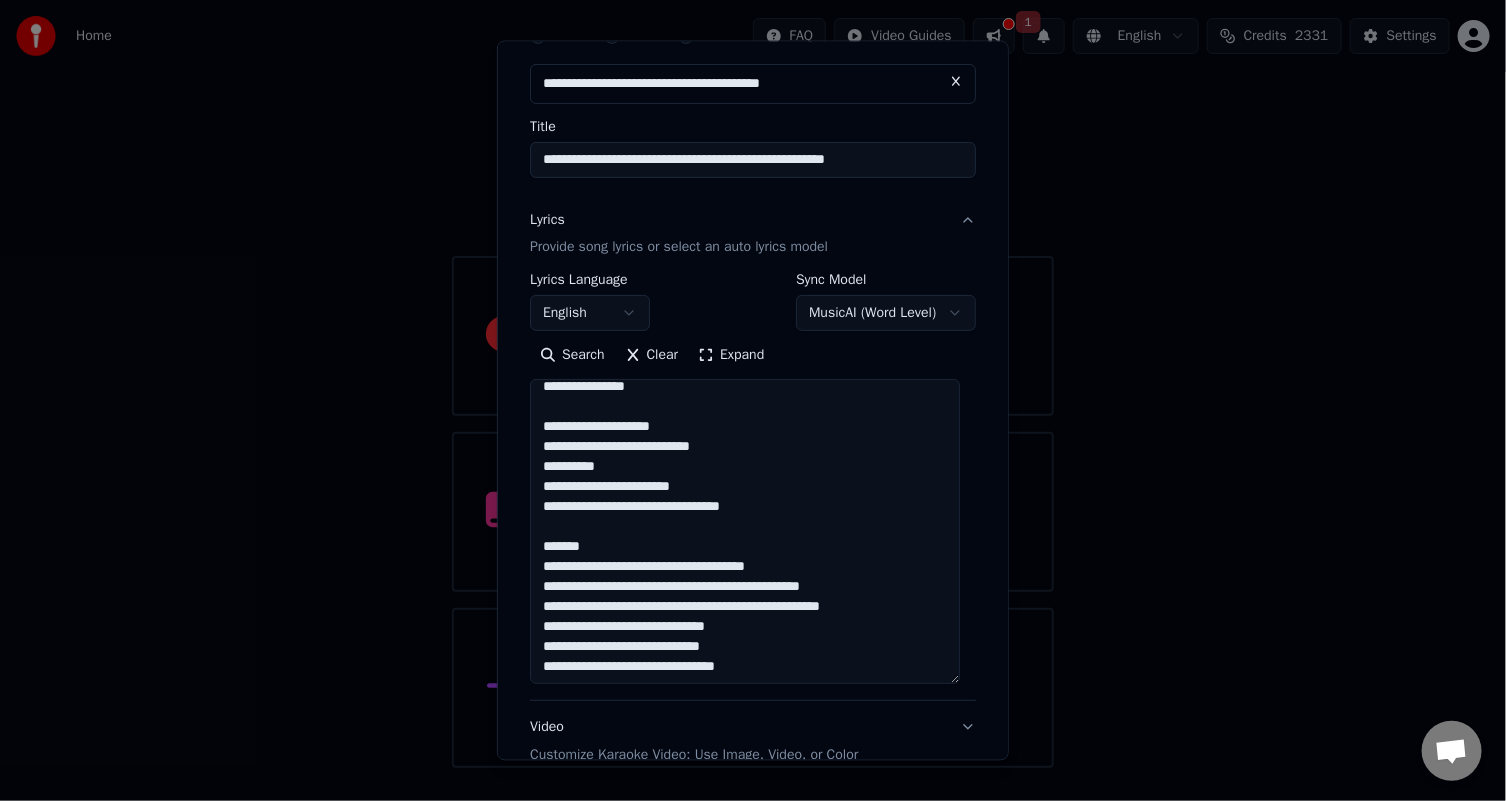 click at bounding box center [745, 531] 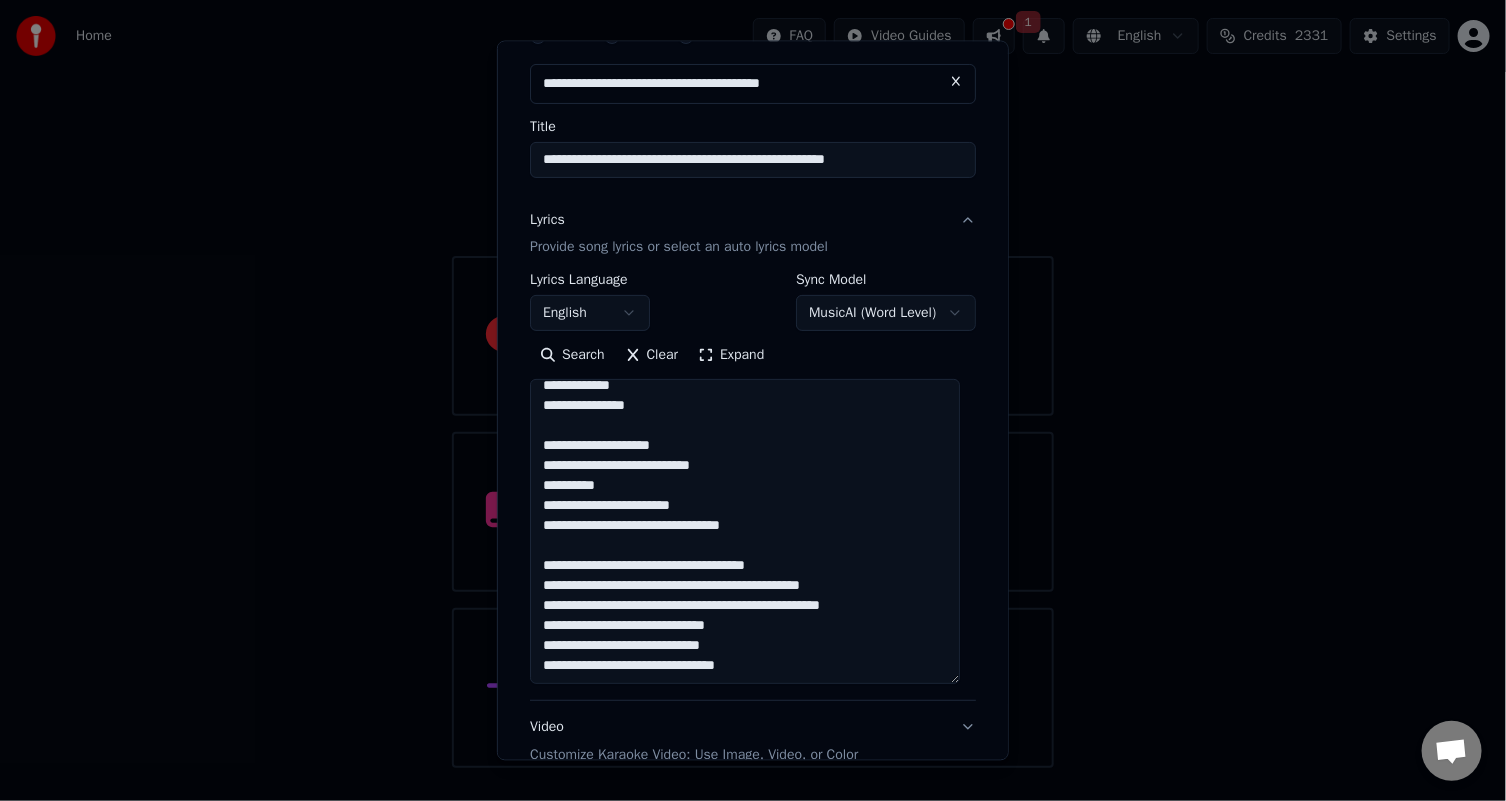 scroll, scrollTop: 591, scrollLeft: 0, axis: vertical 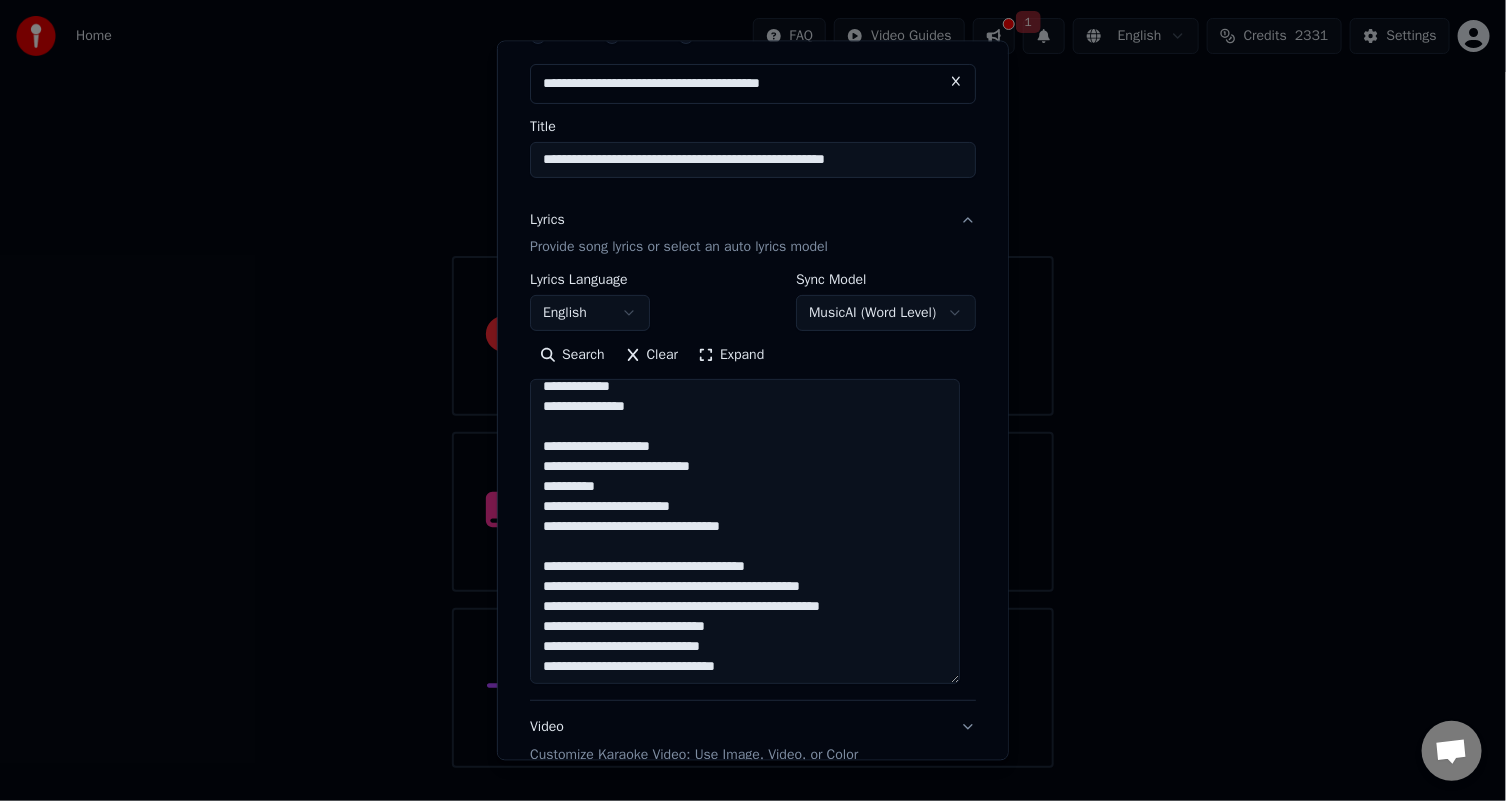 click at bounding box center (745, 531) 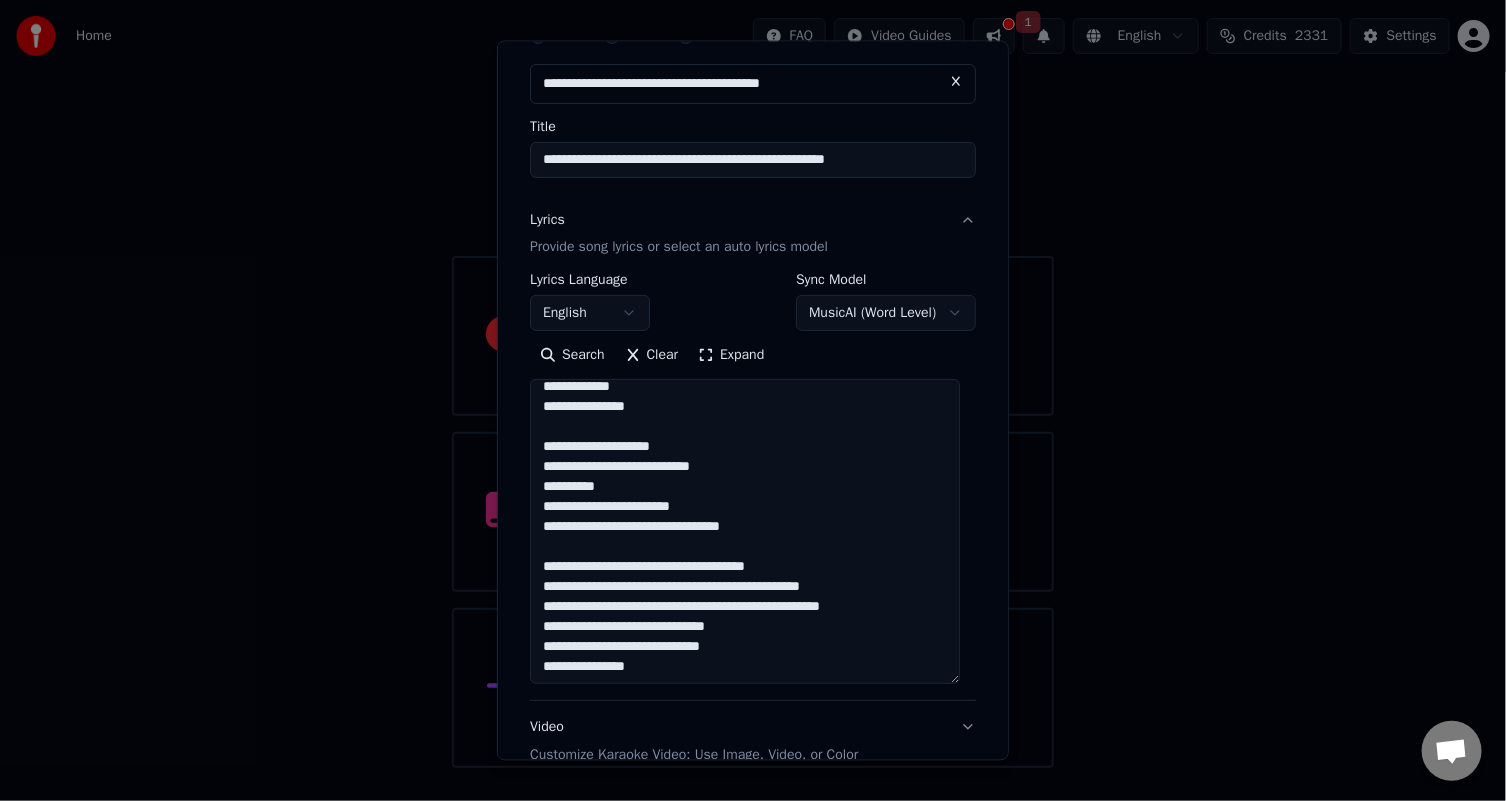 click at bounding box center (745, 531) 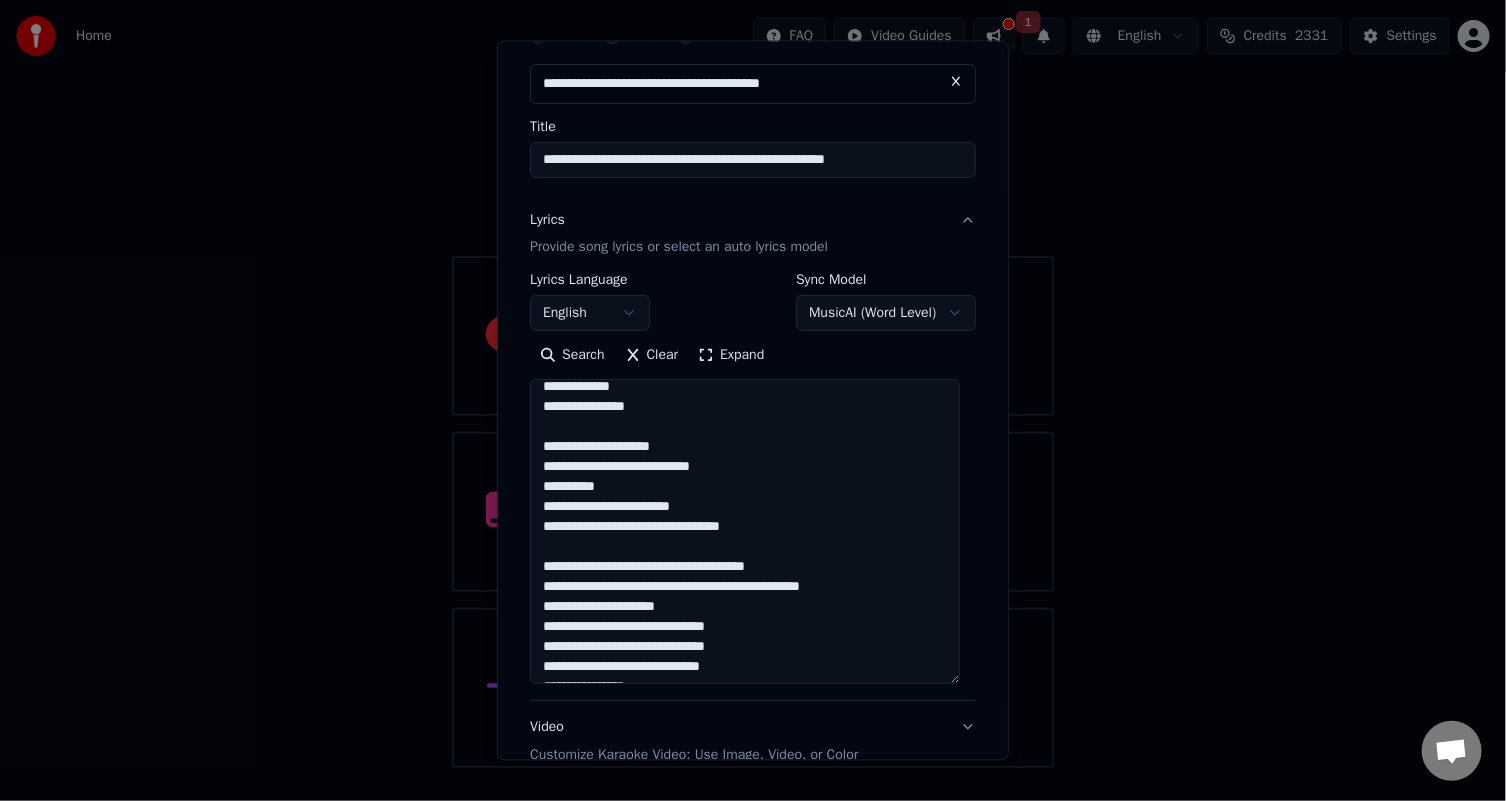 scroll, scrollTop: 611, scrollLeft: 0, axis: vertical 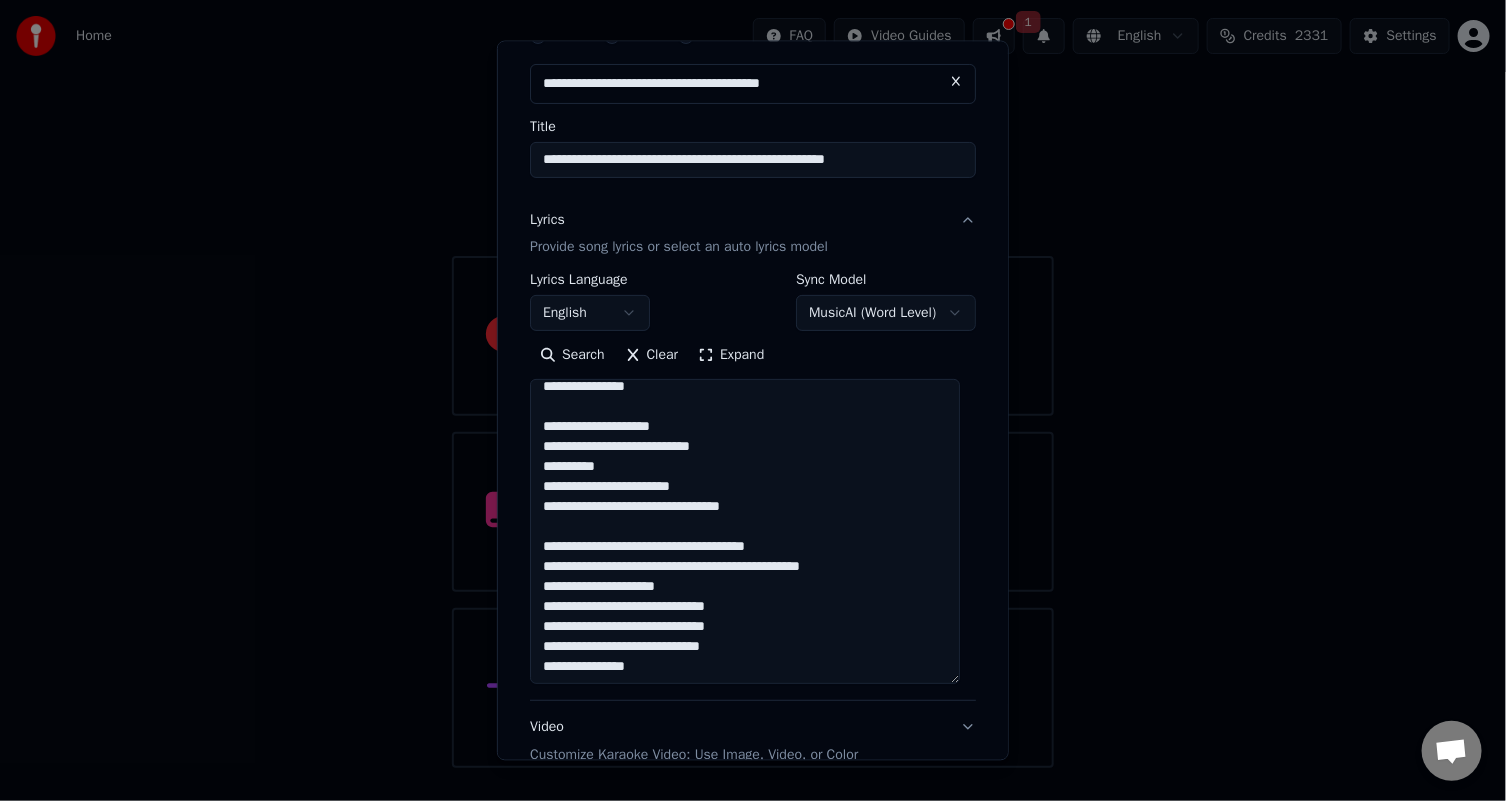 click at bounding box center (745, 531) 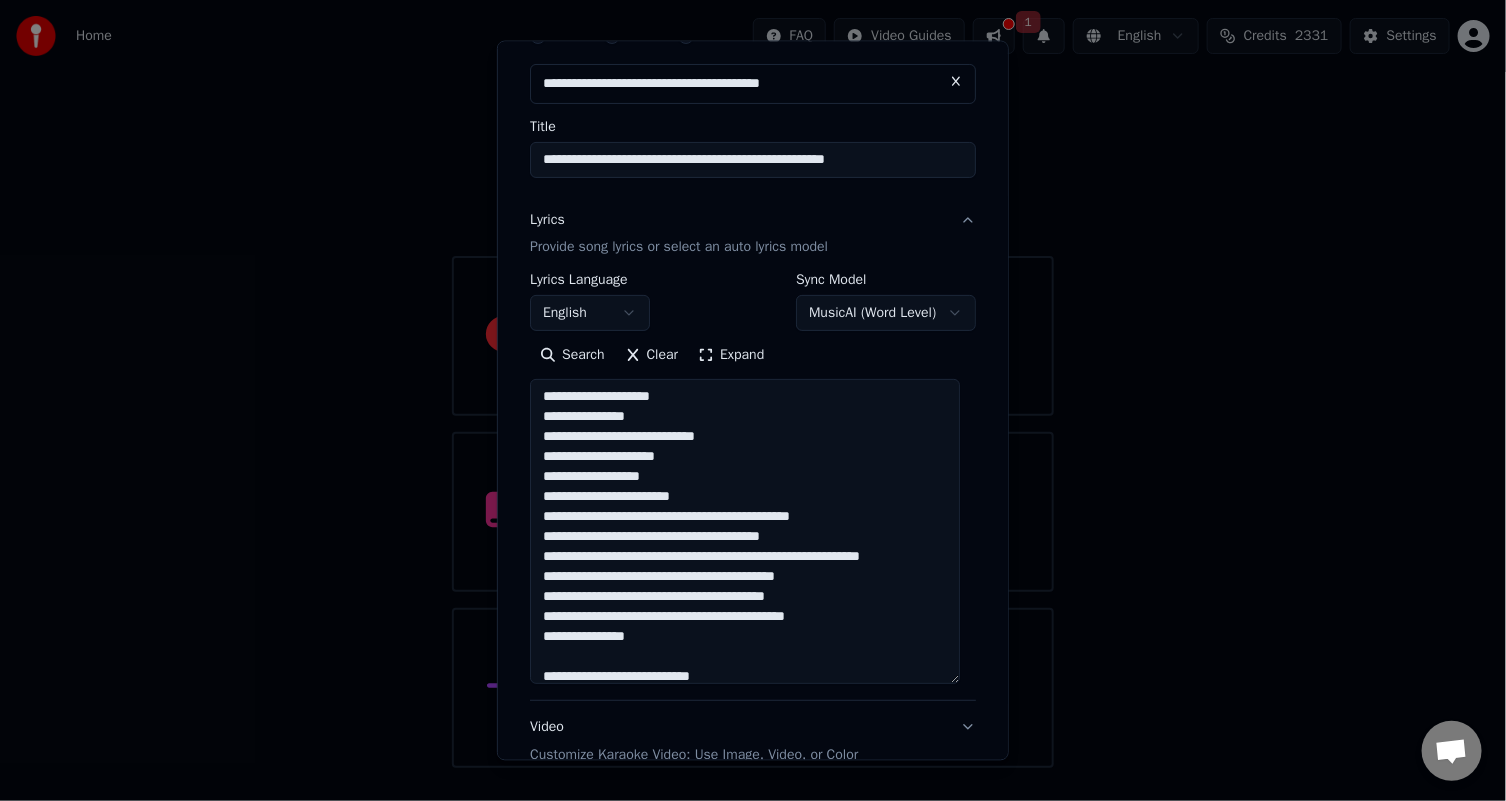 scroll, scrollTop: 0, scrollLeft: 0, axis: both 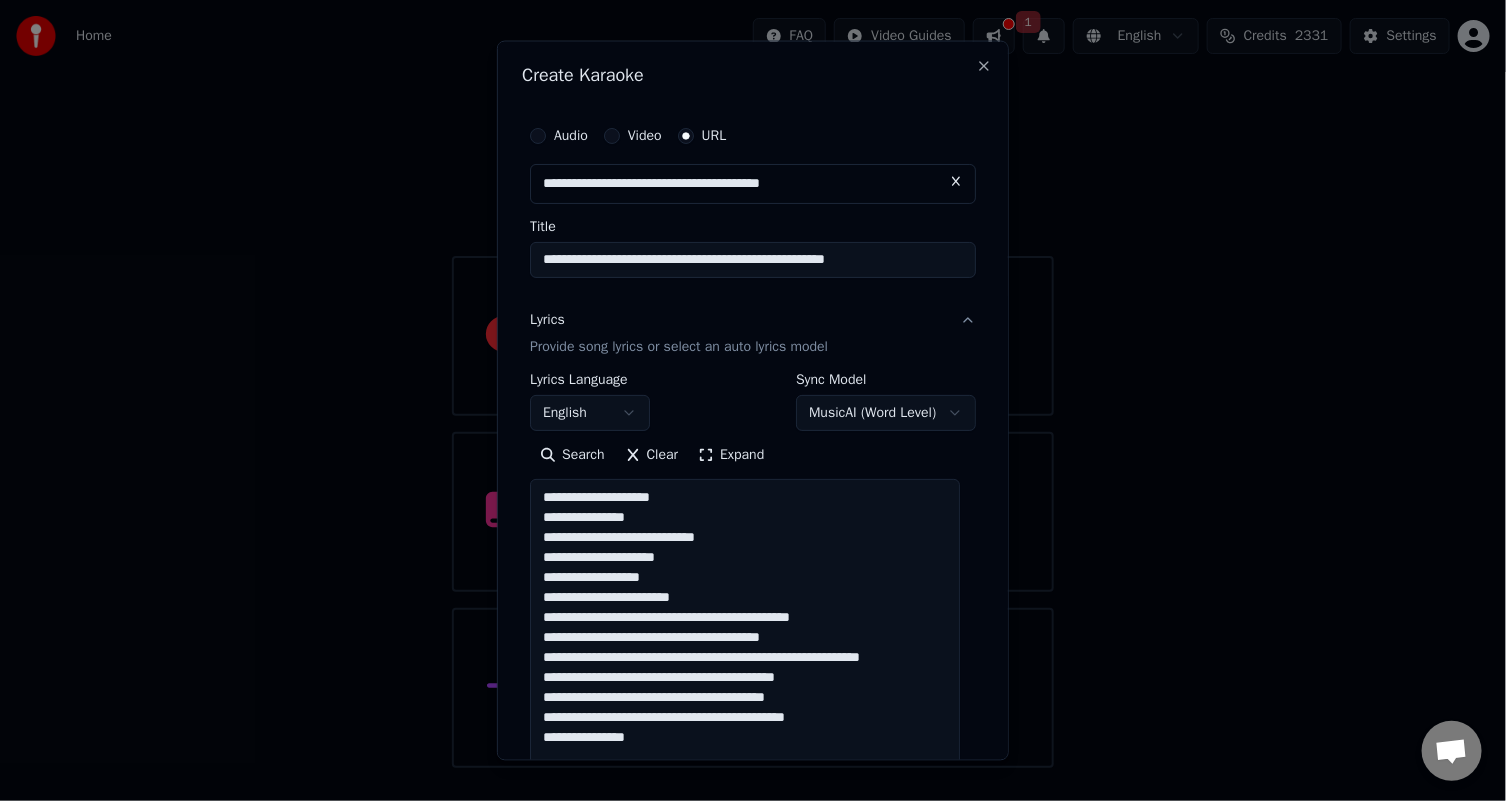 type on "**********" 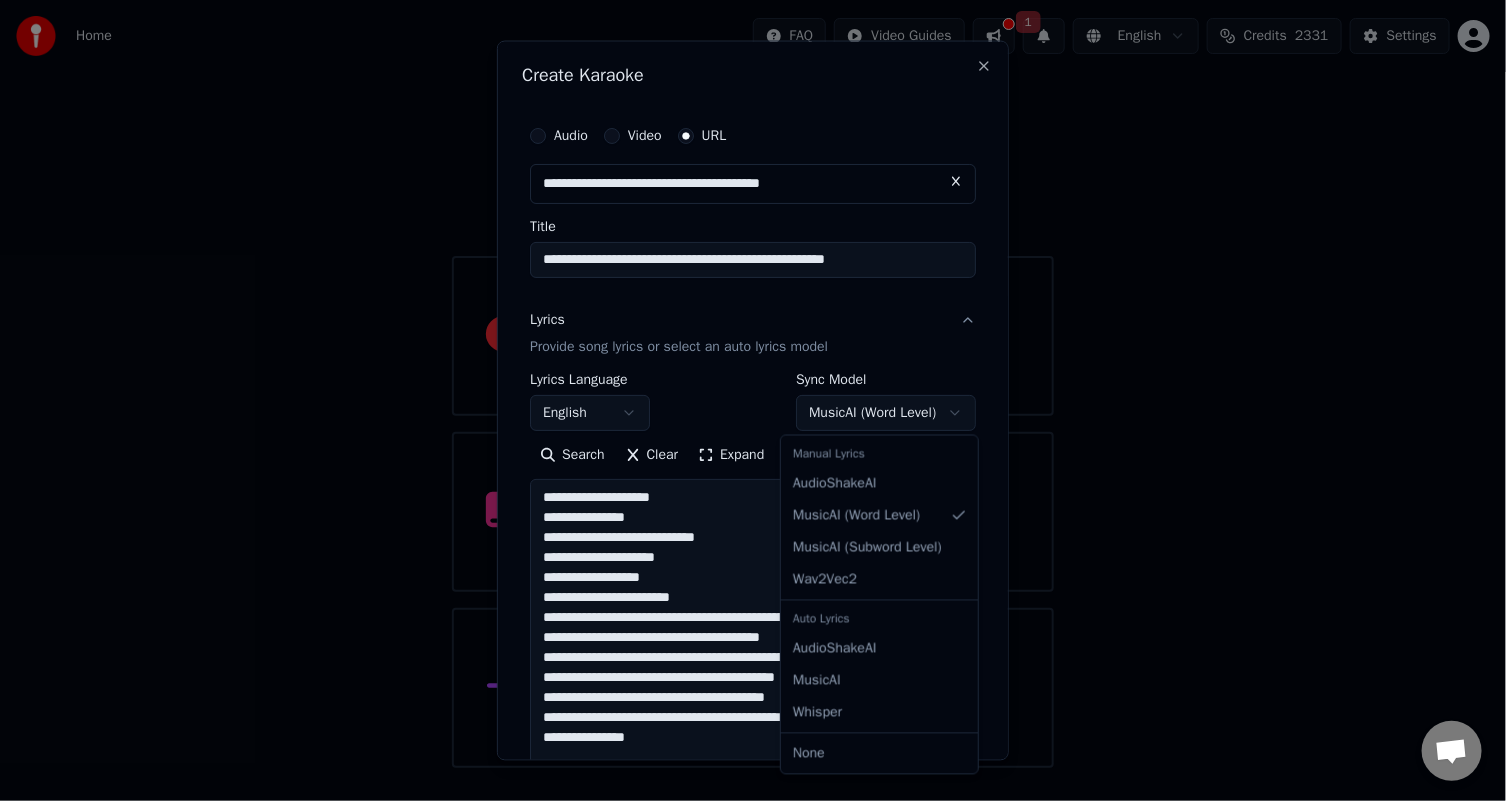 select on "**********" 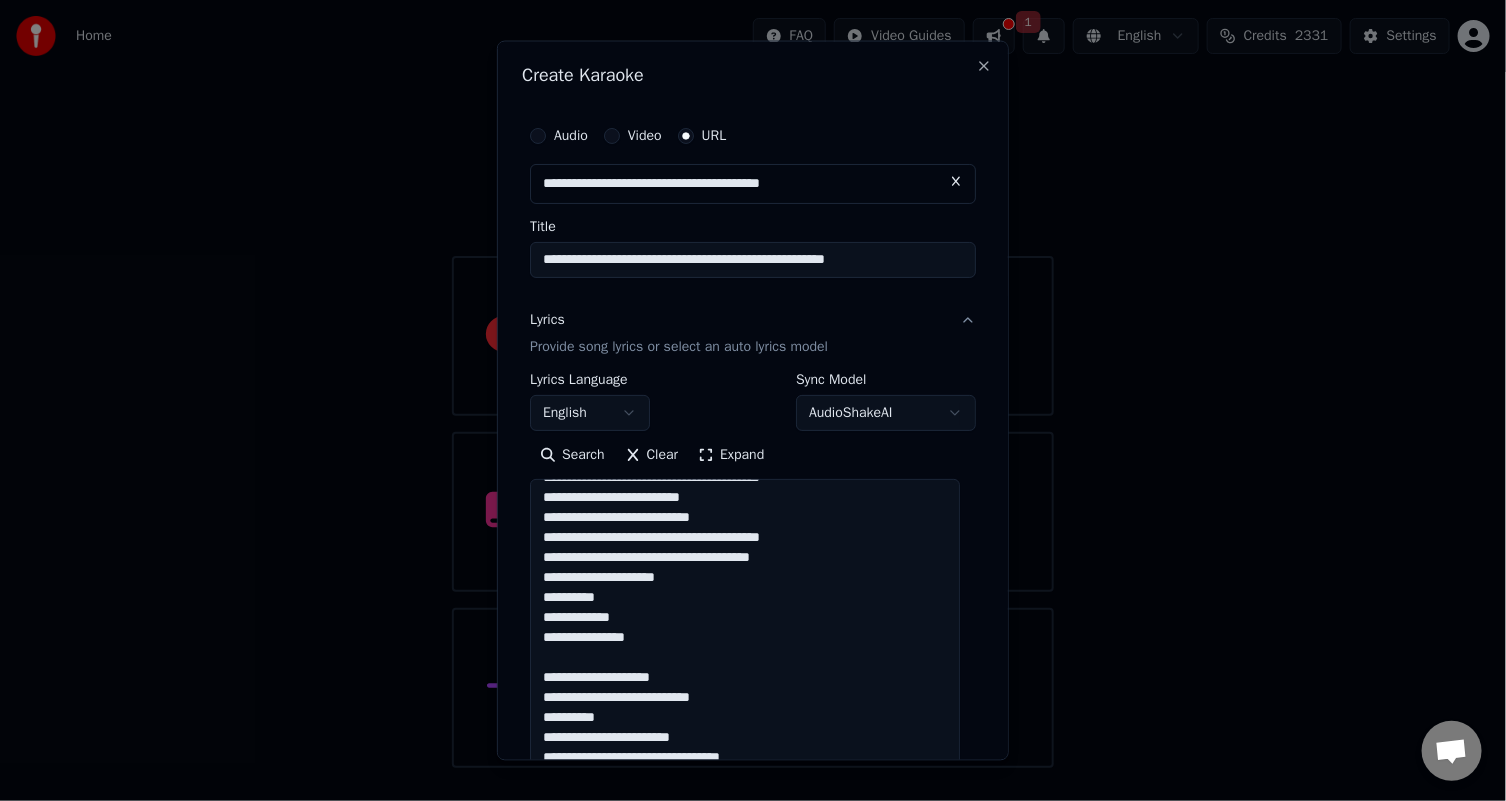 scroll, scrollTop: 500, scrollLeft: 0, axis: vertical 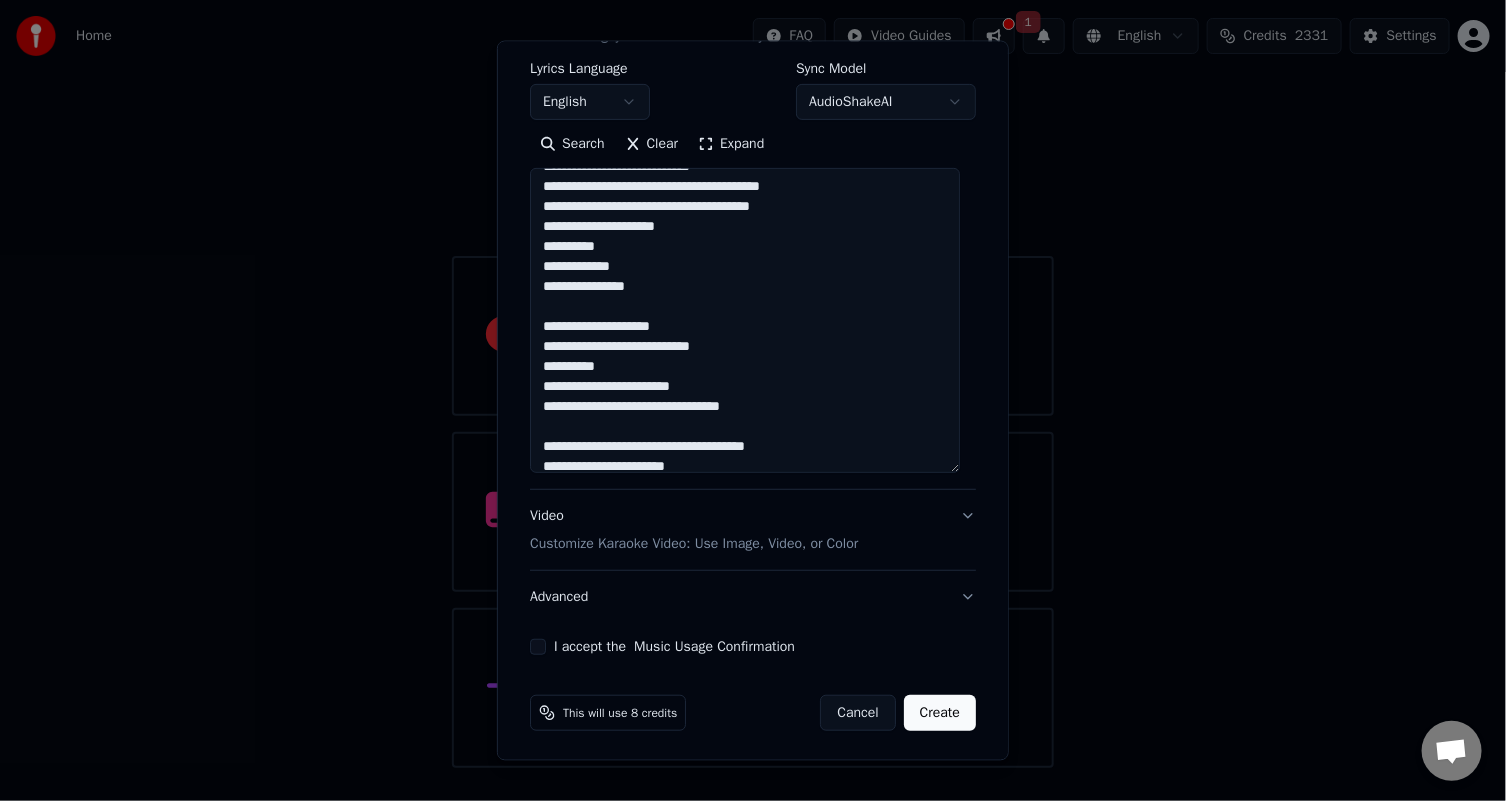 click on "Customize Karaoke Video: Use Image, Video, or Color" at bounding box center (694, 544) 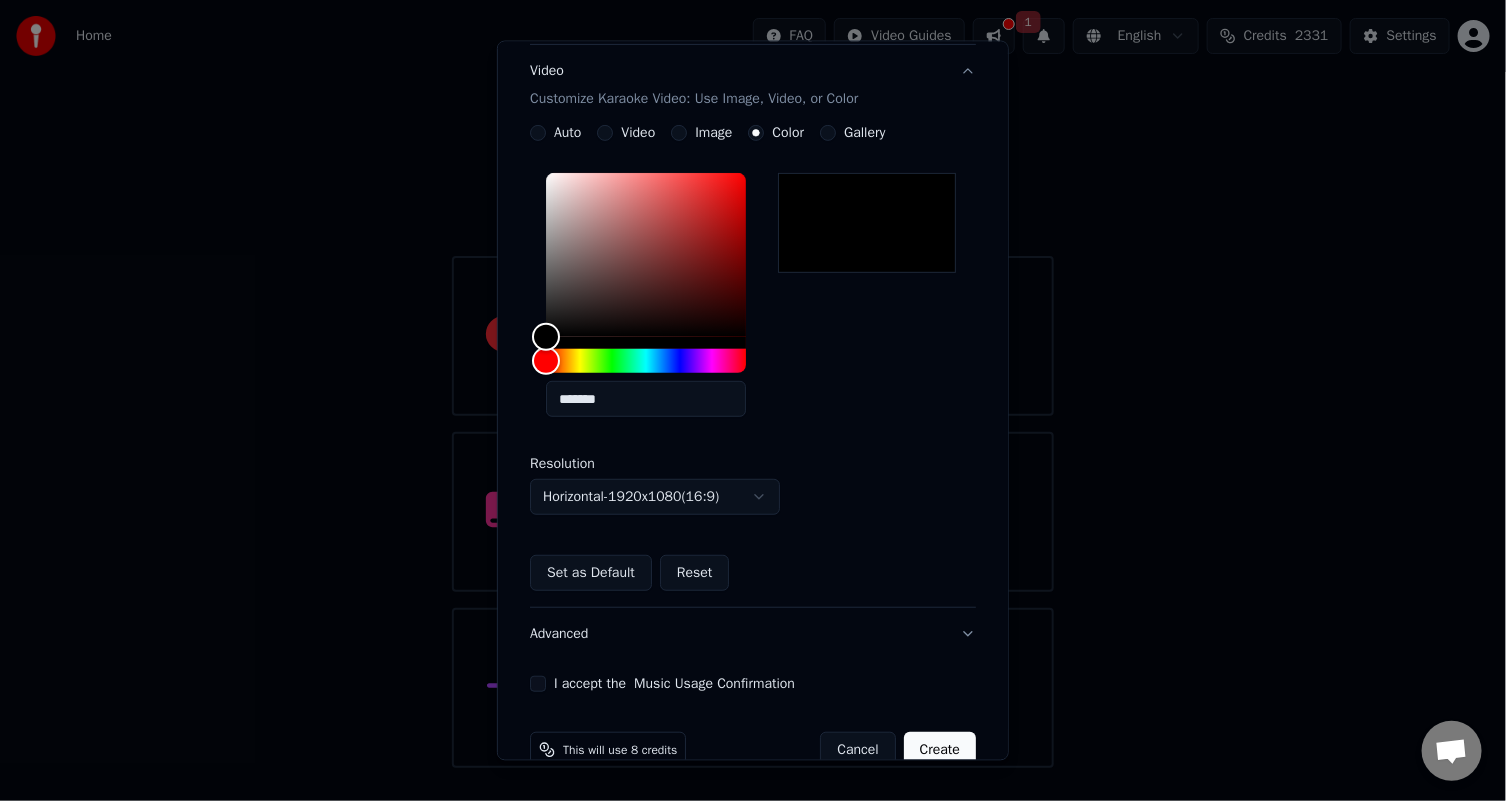 scroll, scrollTop: 367, scrollLeft: 0, axis: vertical 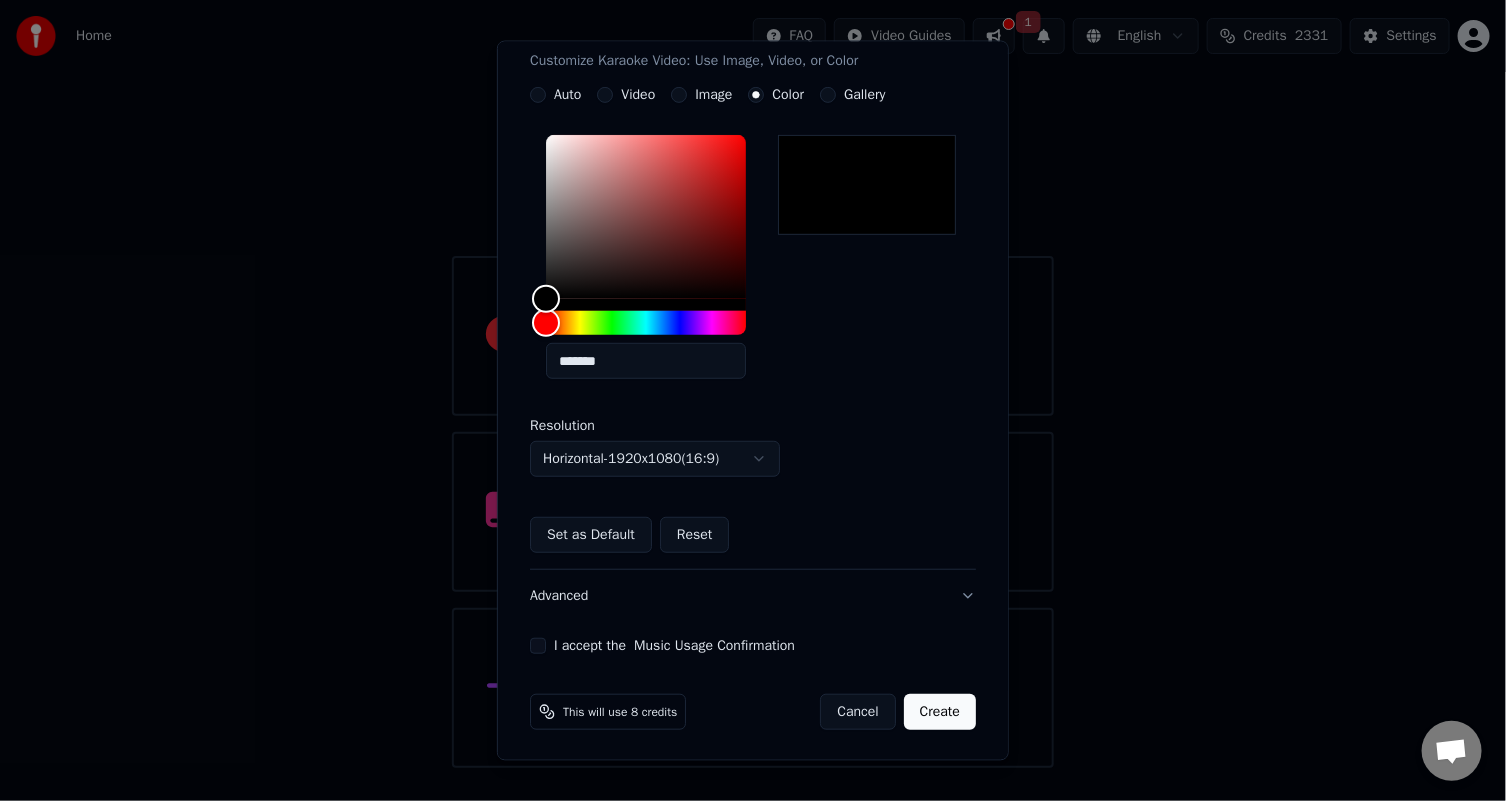 click on "I accept the   Music Usage Confirmation" at bounding box center [538, 646] 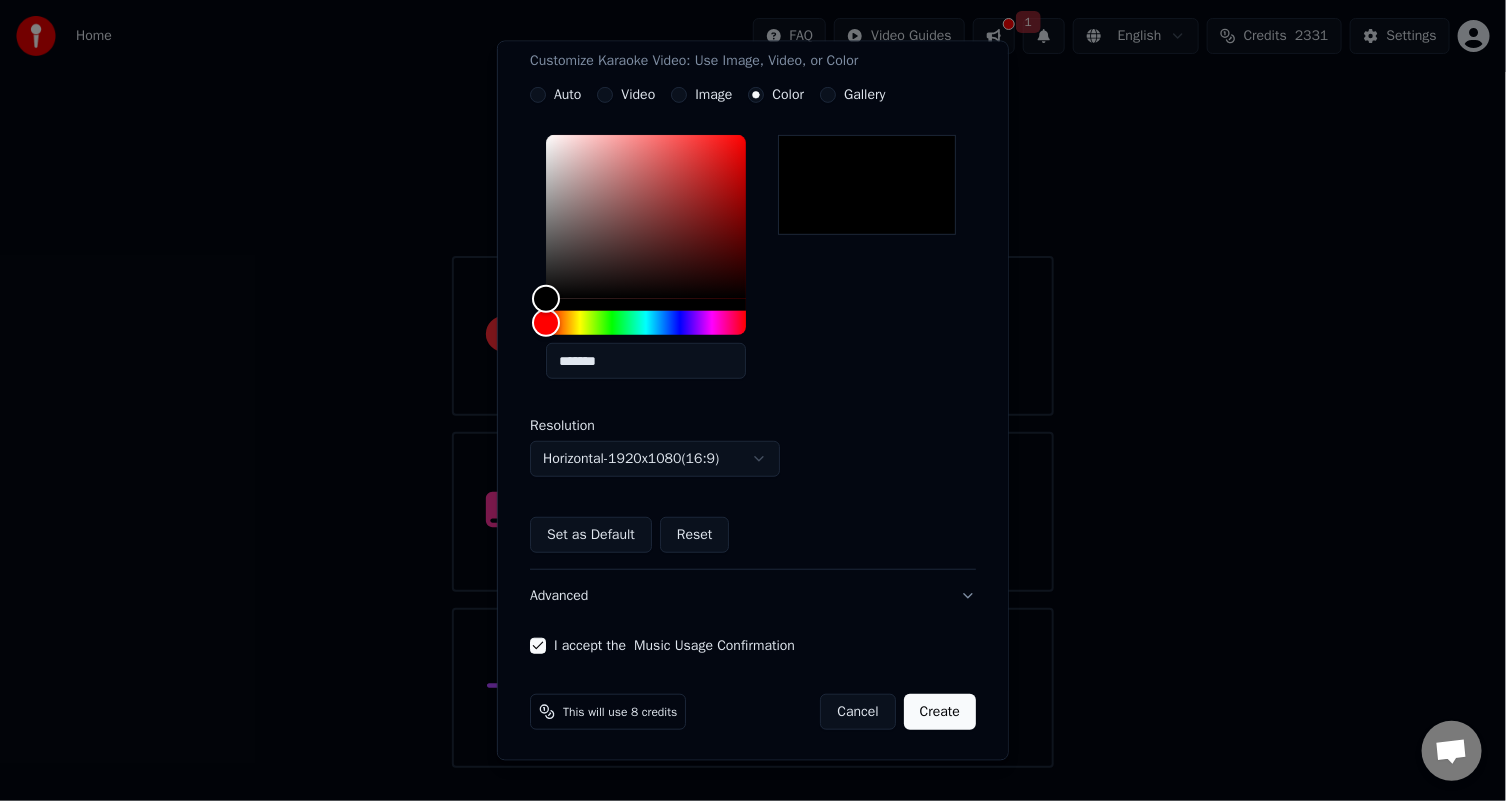 click on "Advanced" at bounding box center (753, 596) 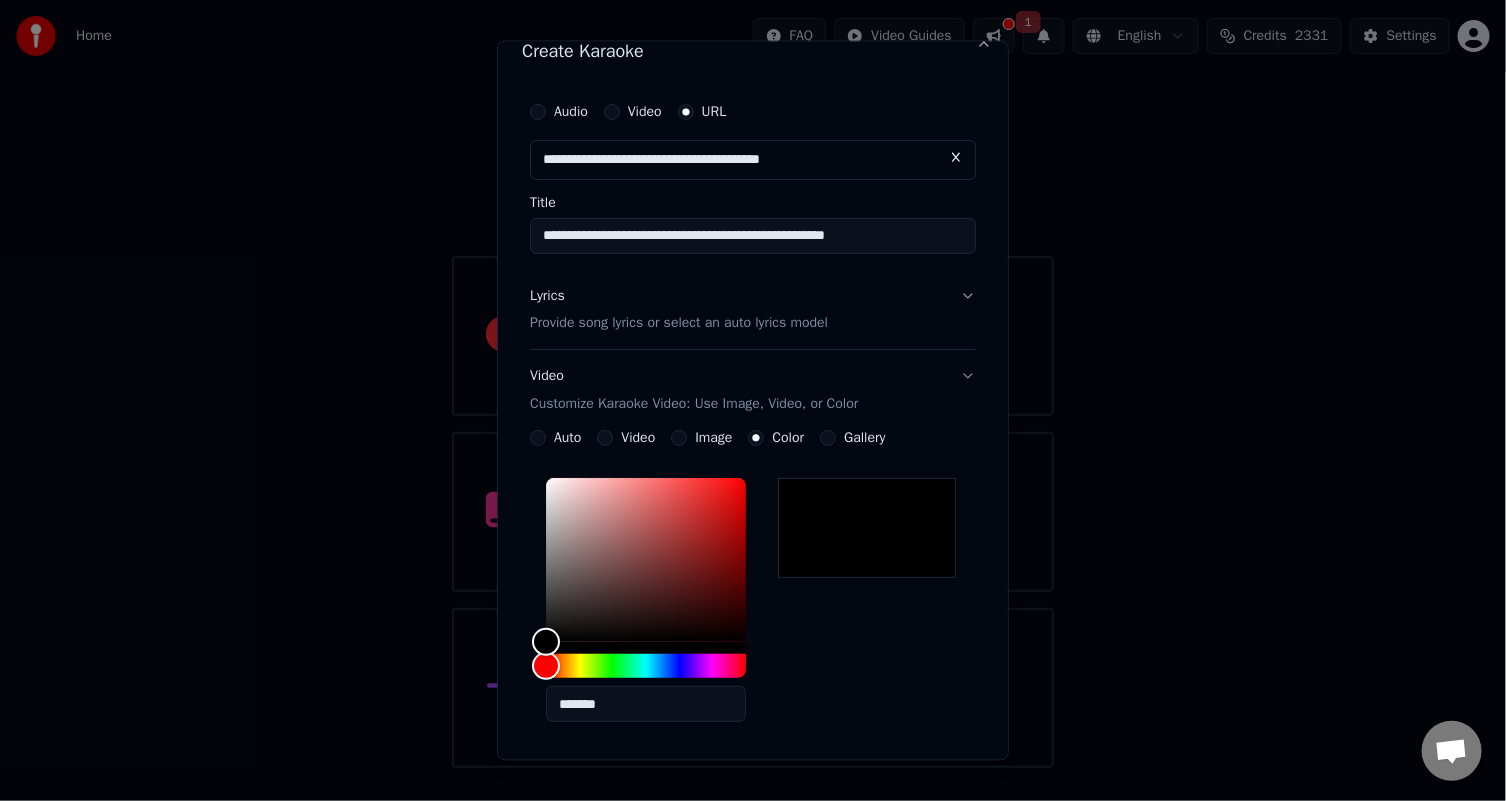 scroll, scrollTop: 0, scrollLeft: 0, axis: both 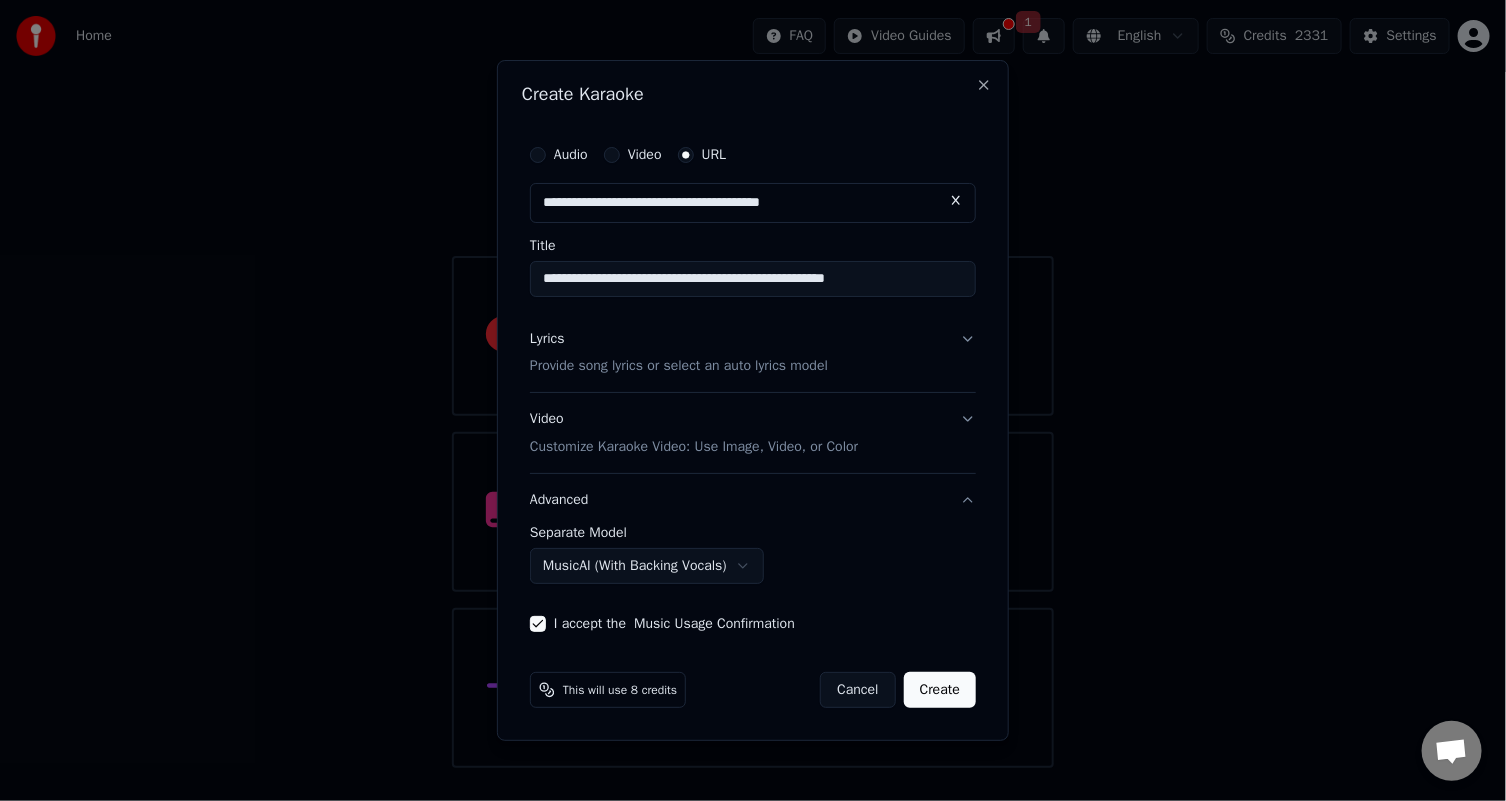 click on "Create" at bounding box center [940, 690] 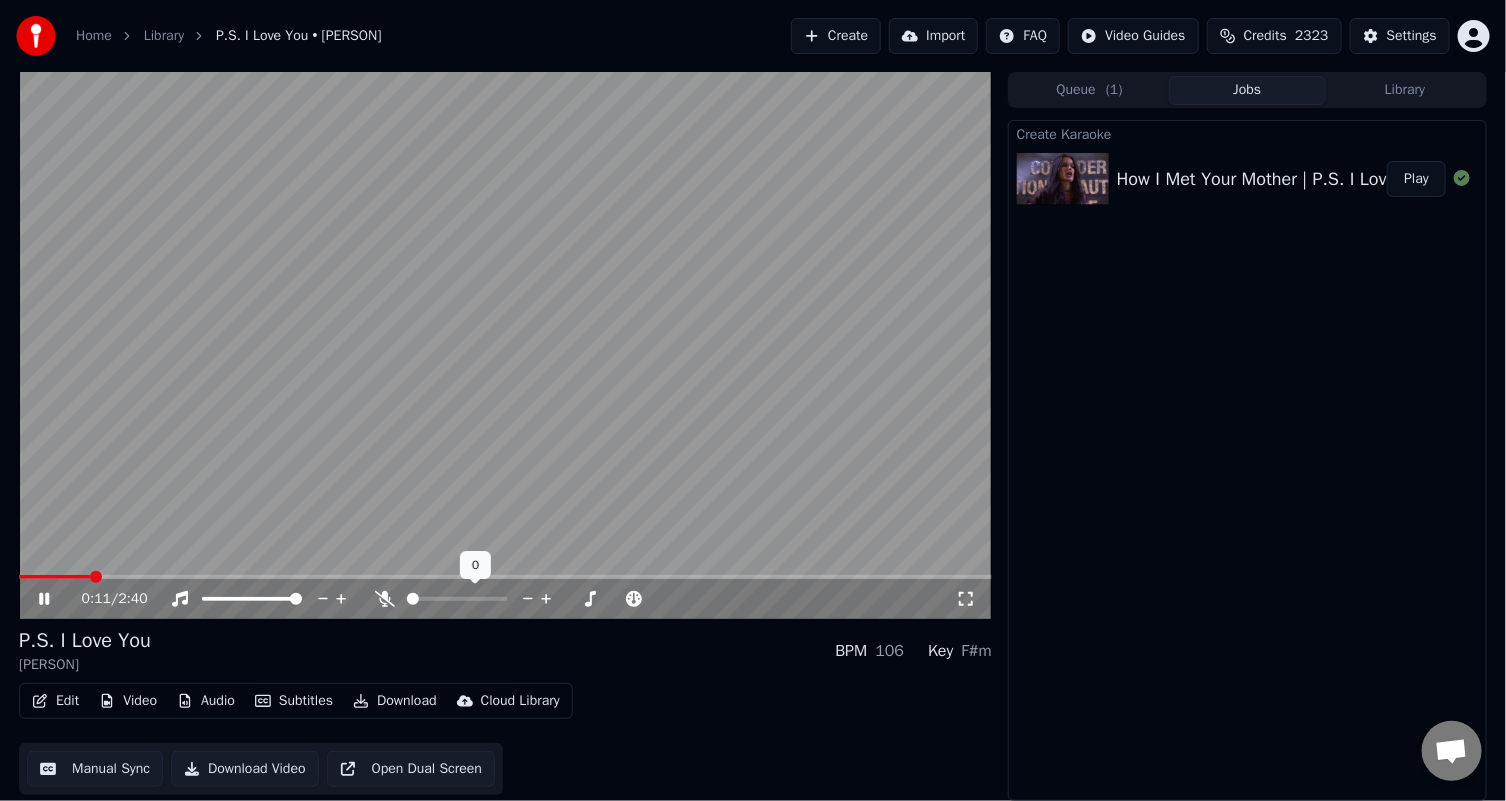 click at bounding box center (475, 599) 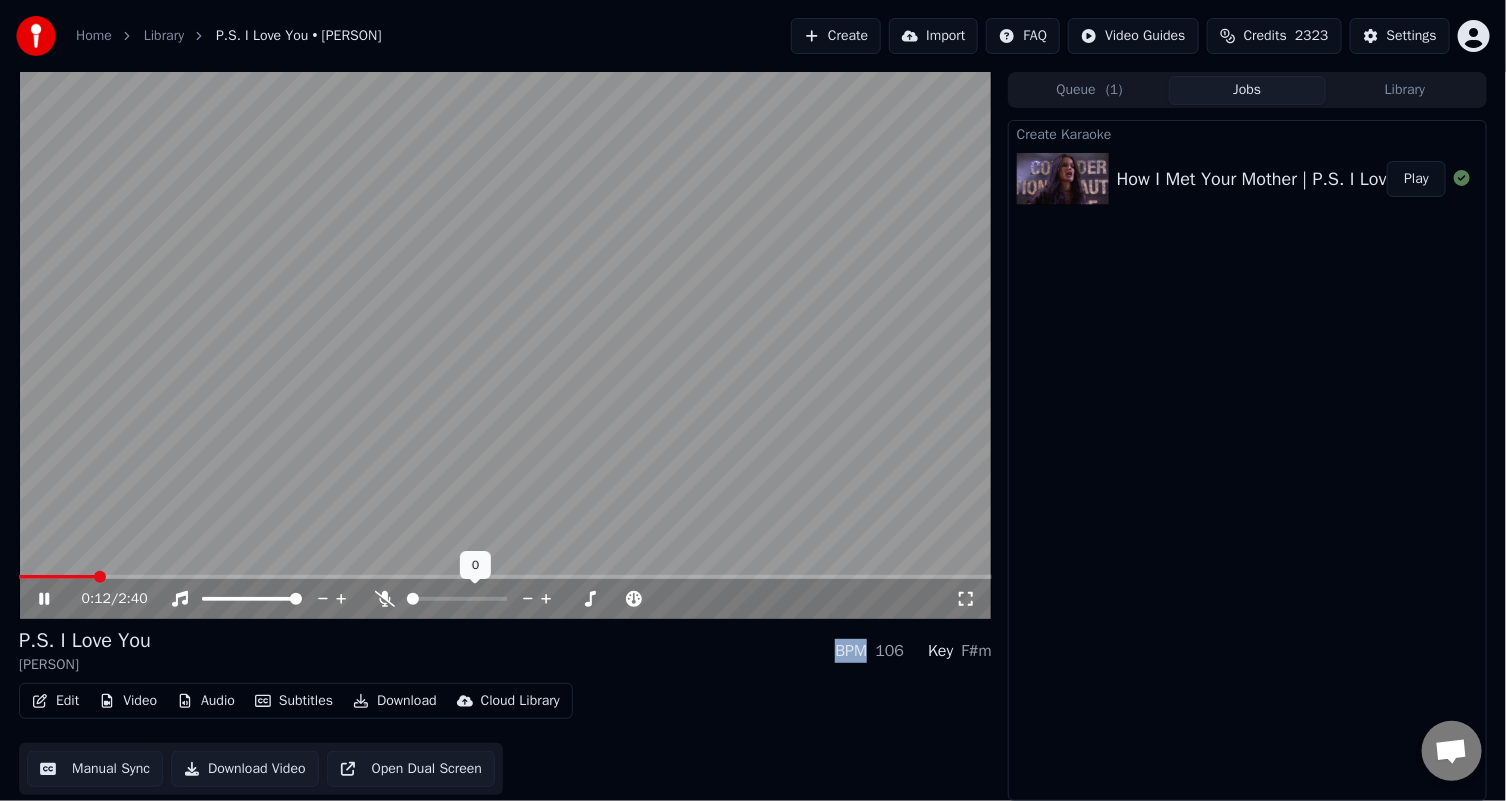 drag, startPoint x: 415, startPoint y: 592, endPoint x: 424, endPoint y: 597, distance: 10.29563 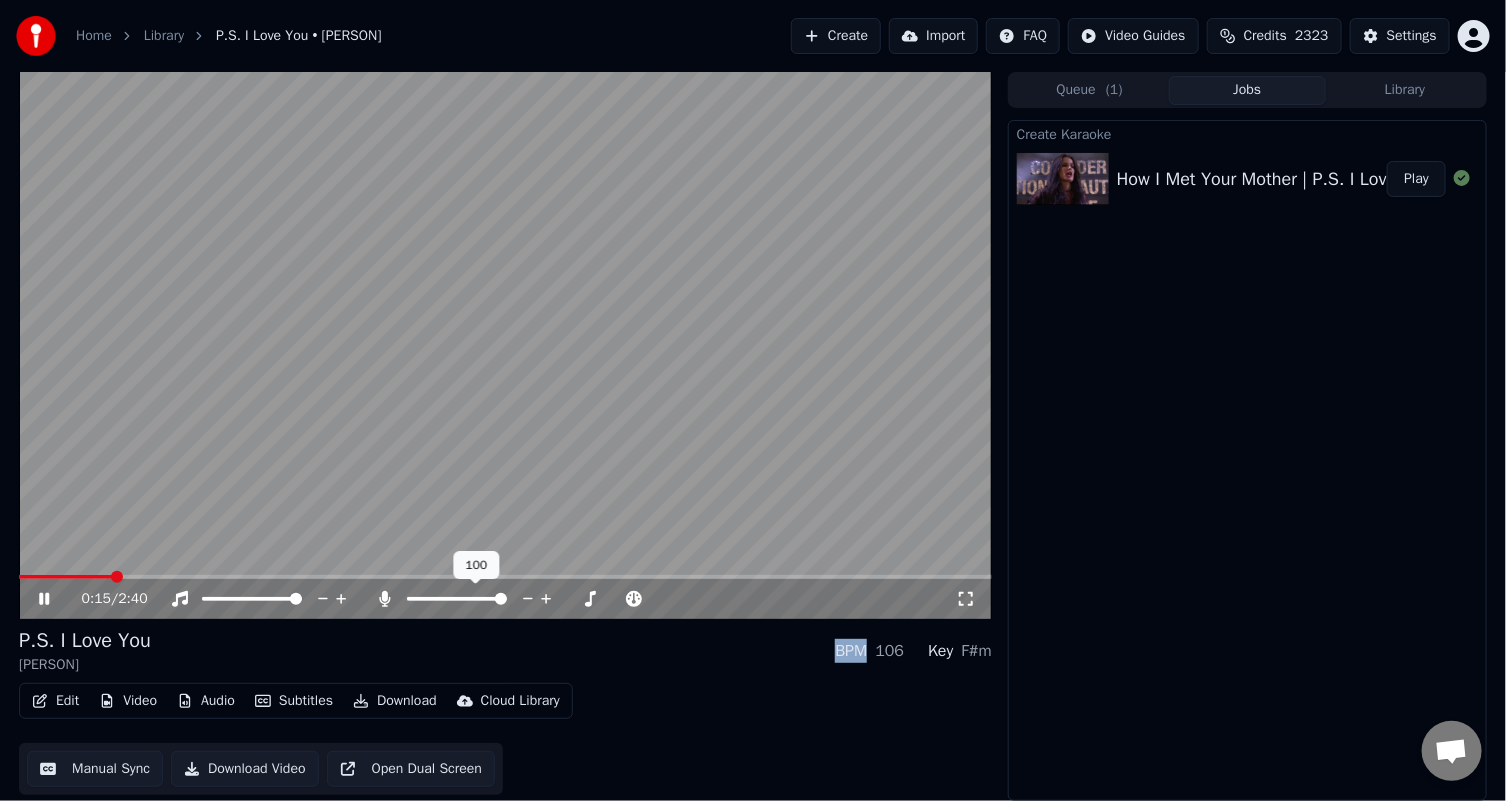 click at bounding box center [501, 599] 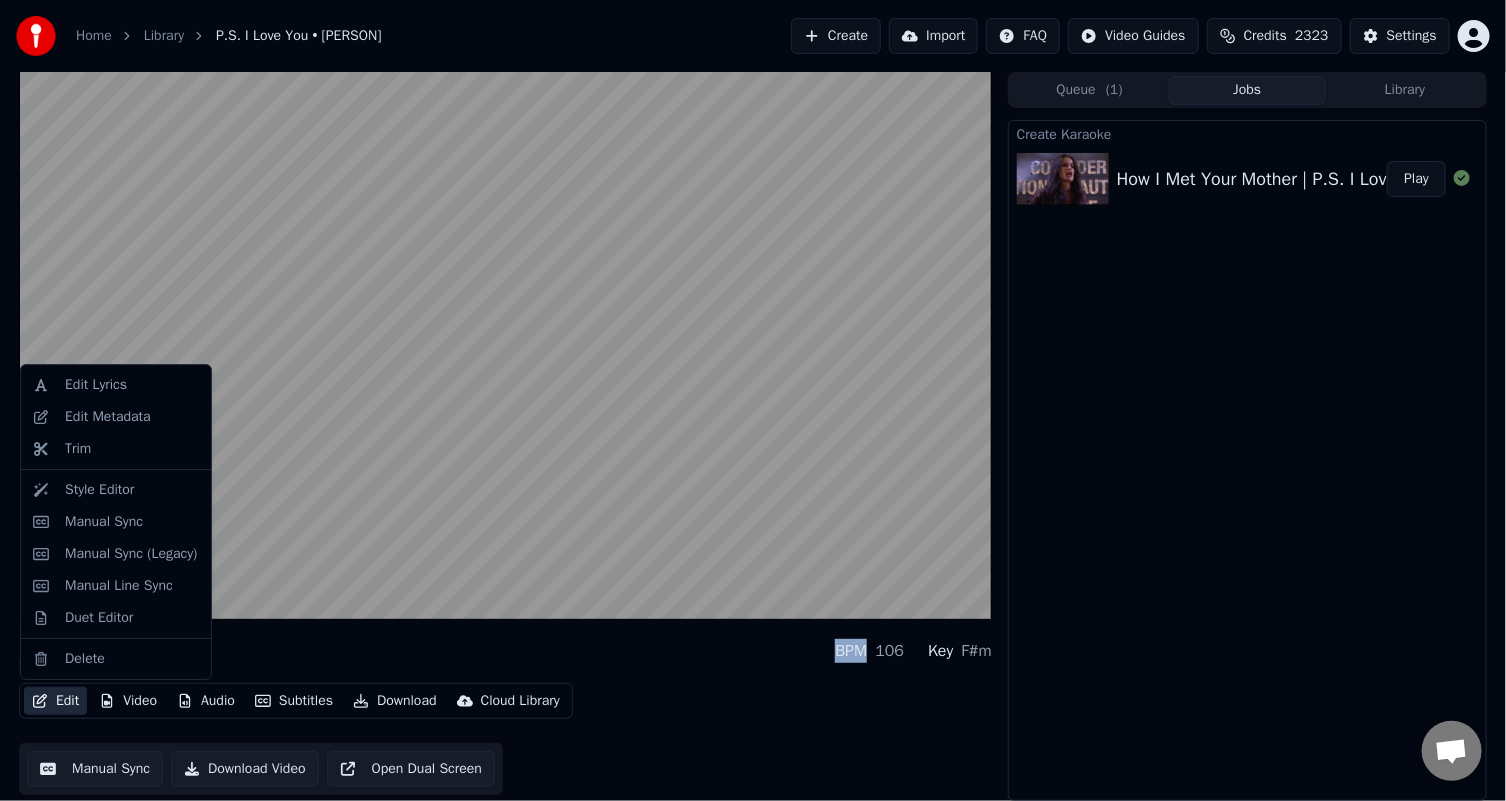 click on "Edit" at bounding box center [55, 701] 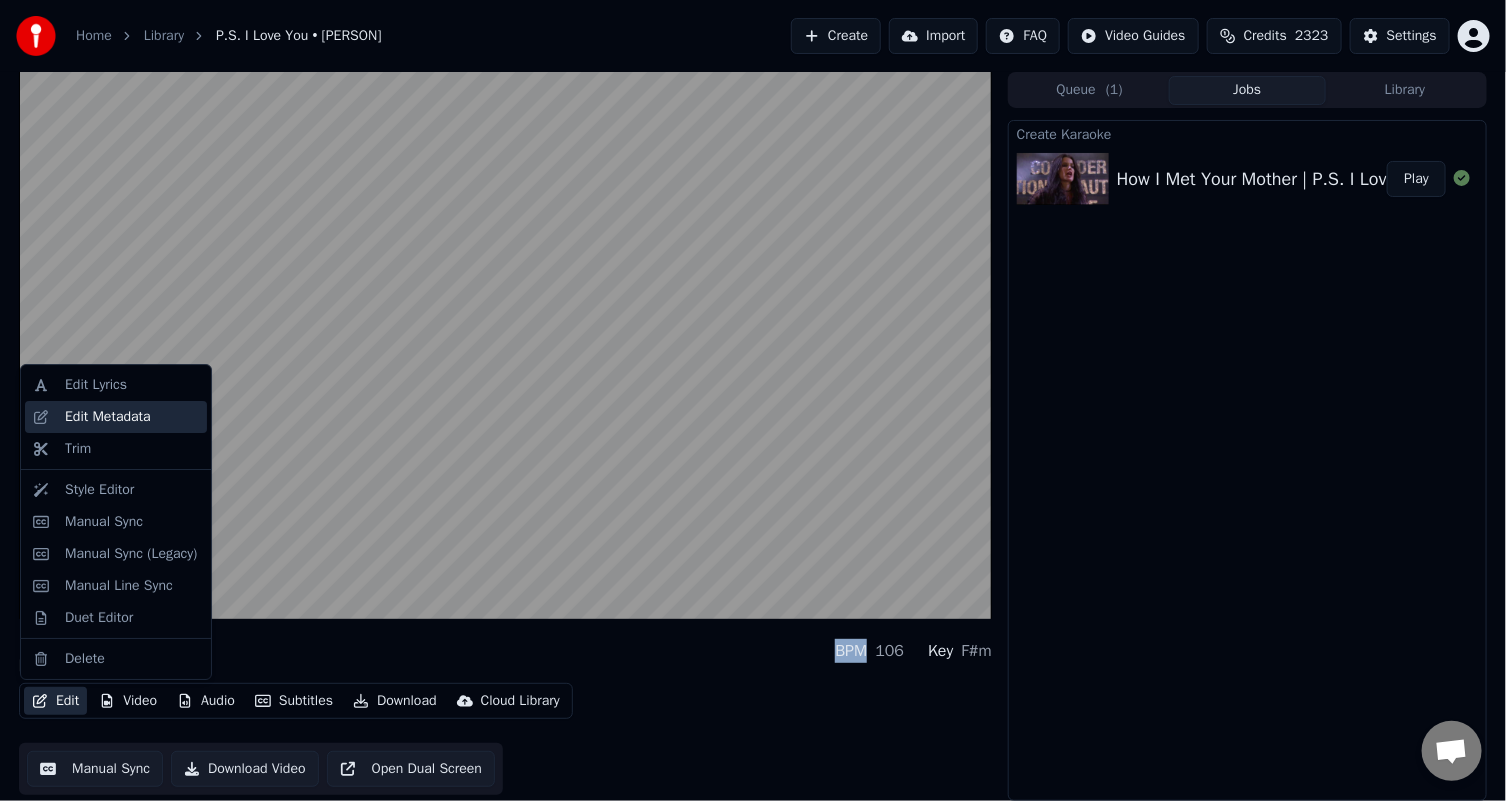 click on "Edit Metadata" at bounding box center (108, 417) 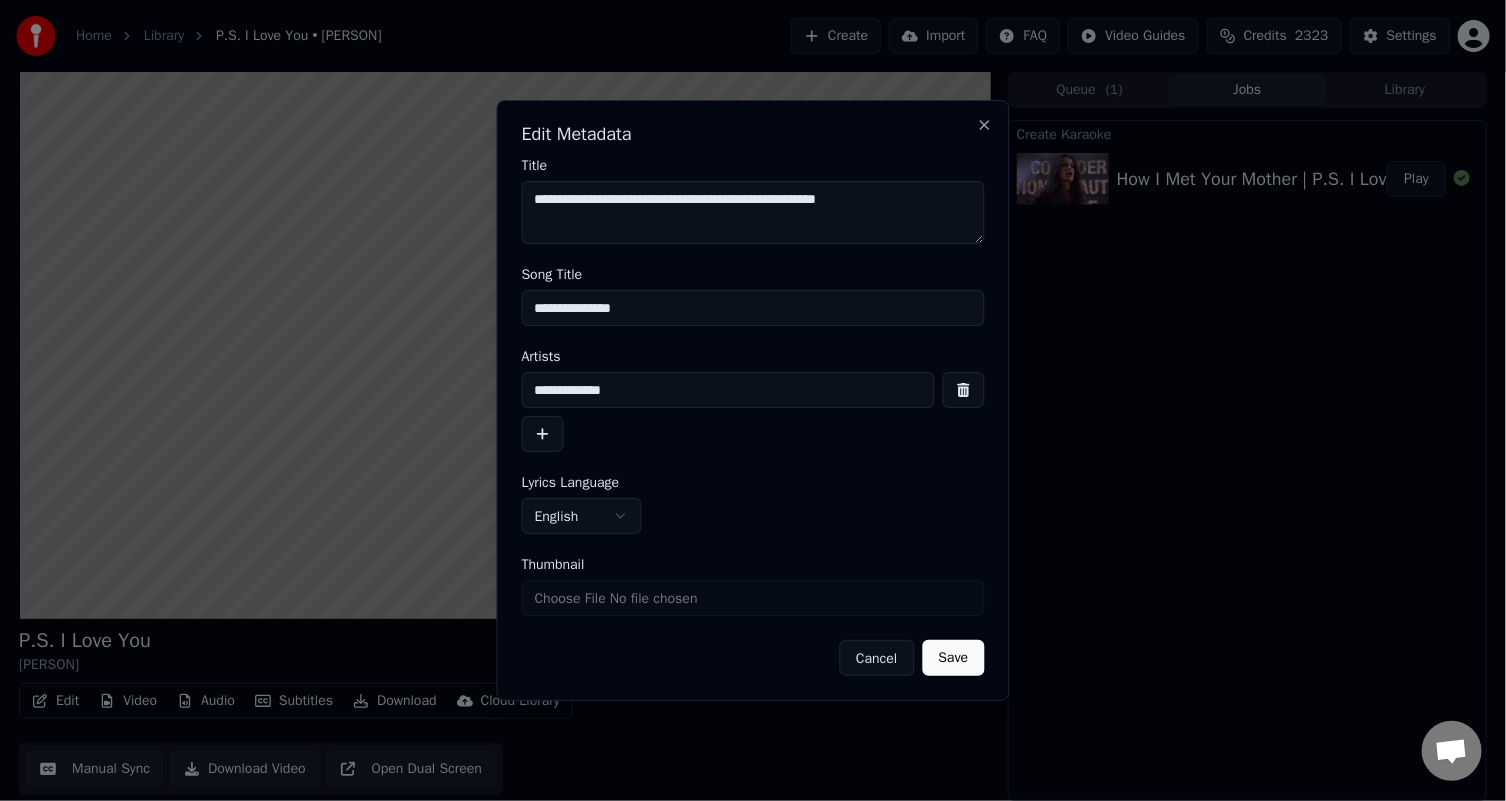 click on "Cancel" at bounding box center [876, 658] 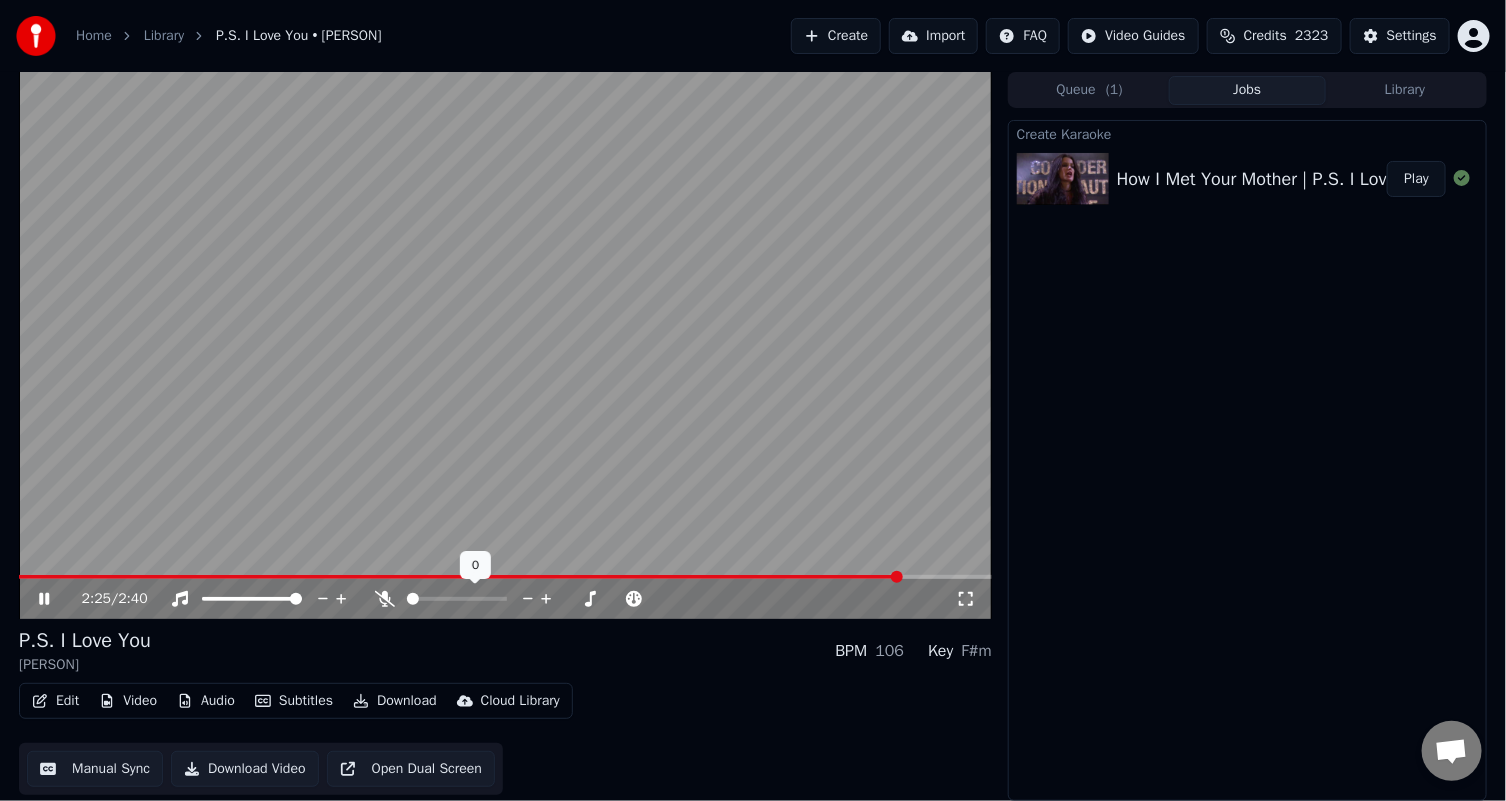 click at bounding box center [413, 599] 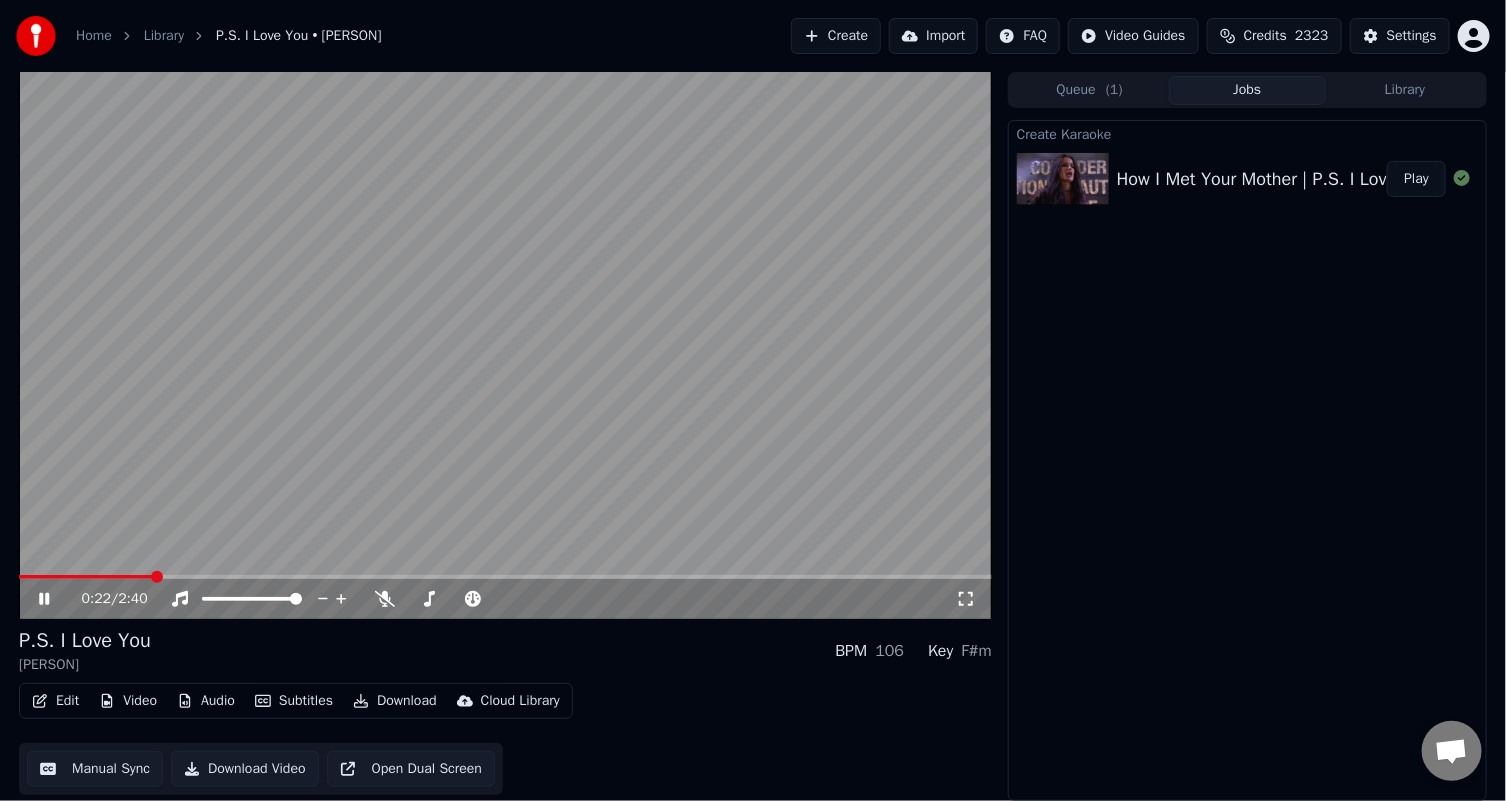click at bounding box center [86, 577] 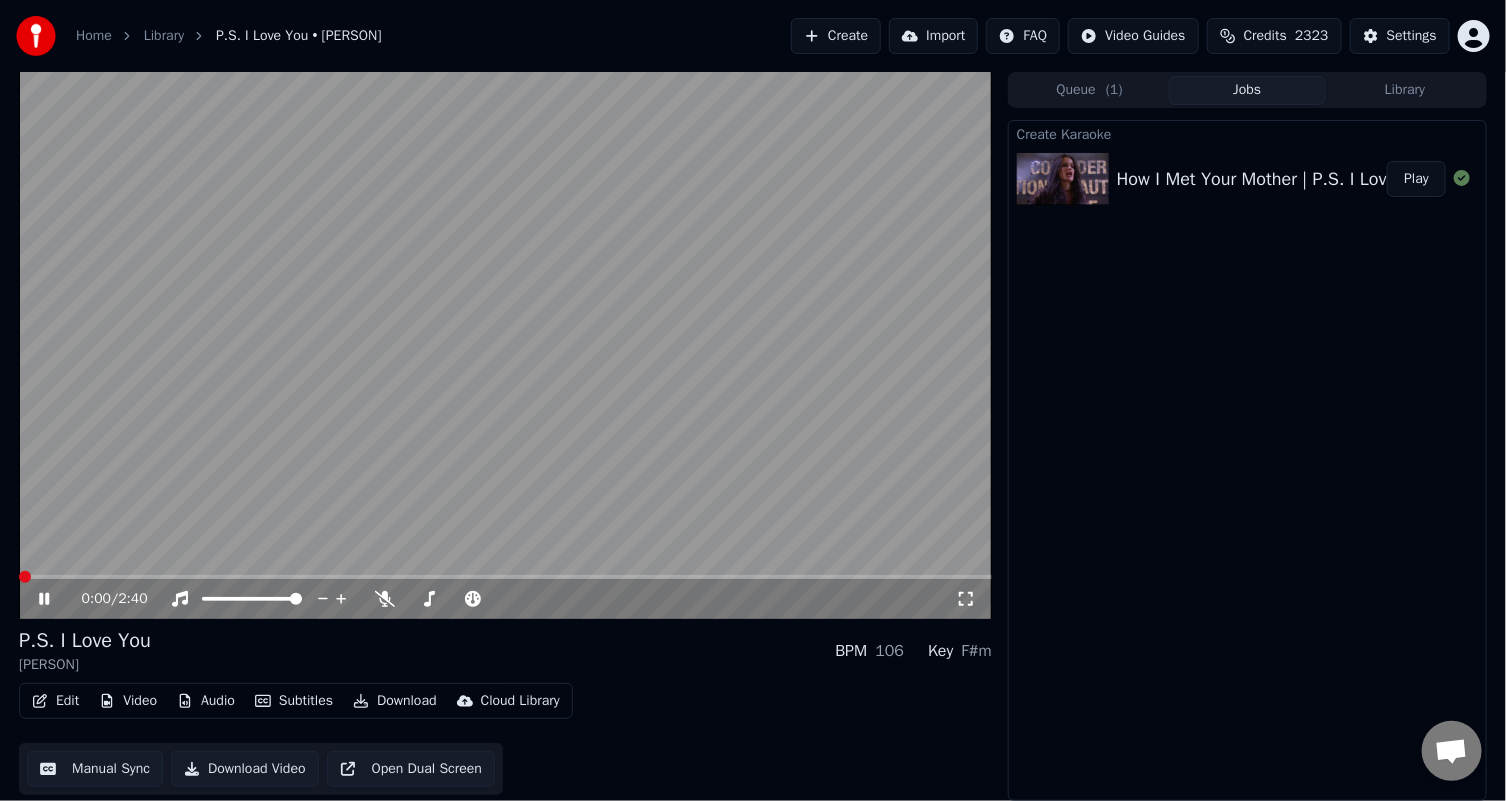 click at bounding box center [25, 577] 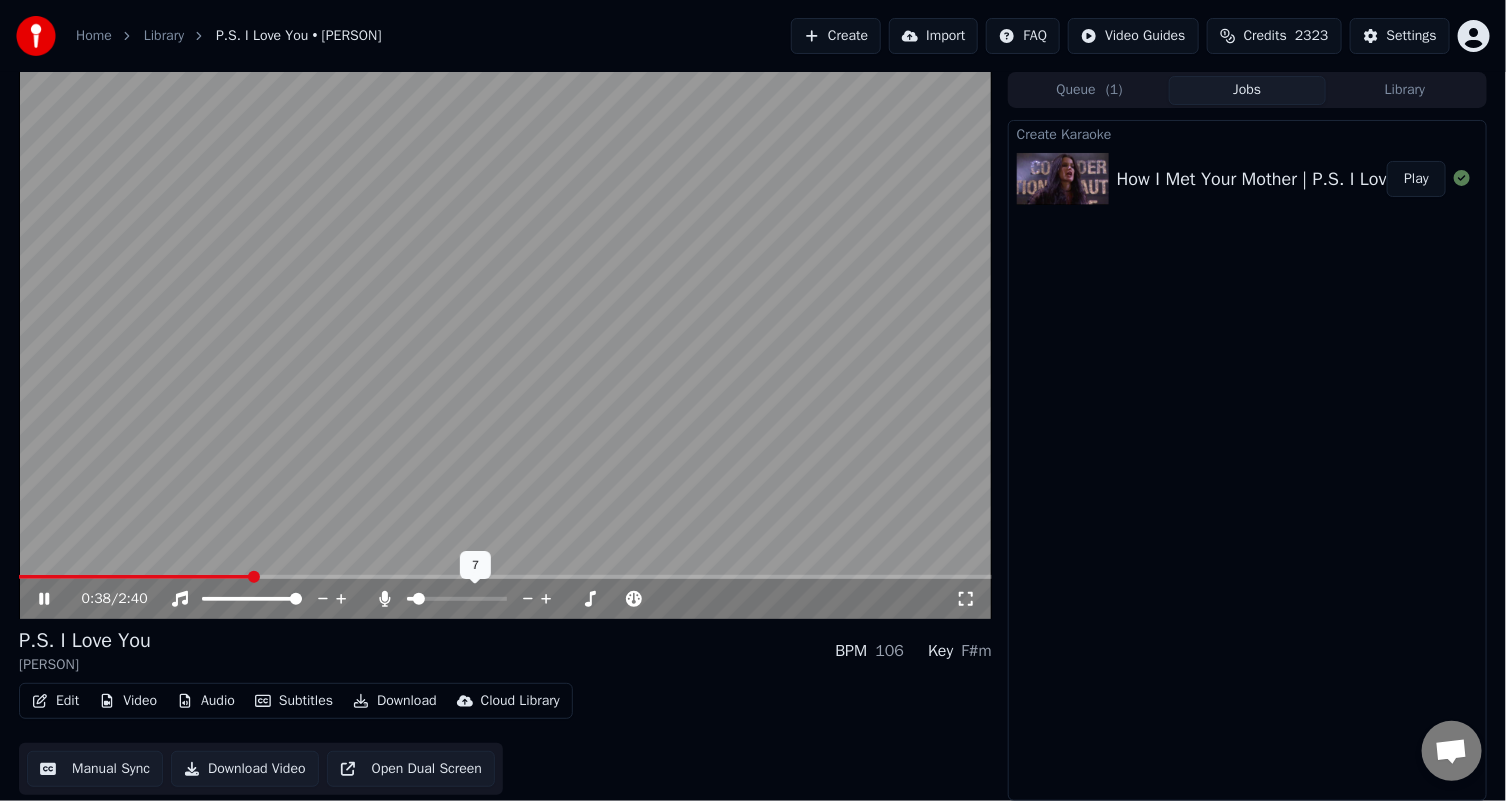 click at bounding box center (419, 599) 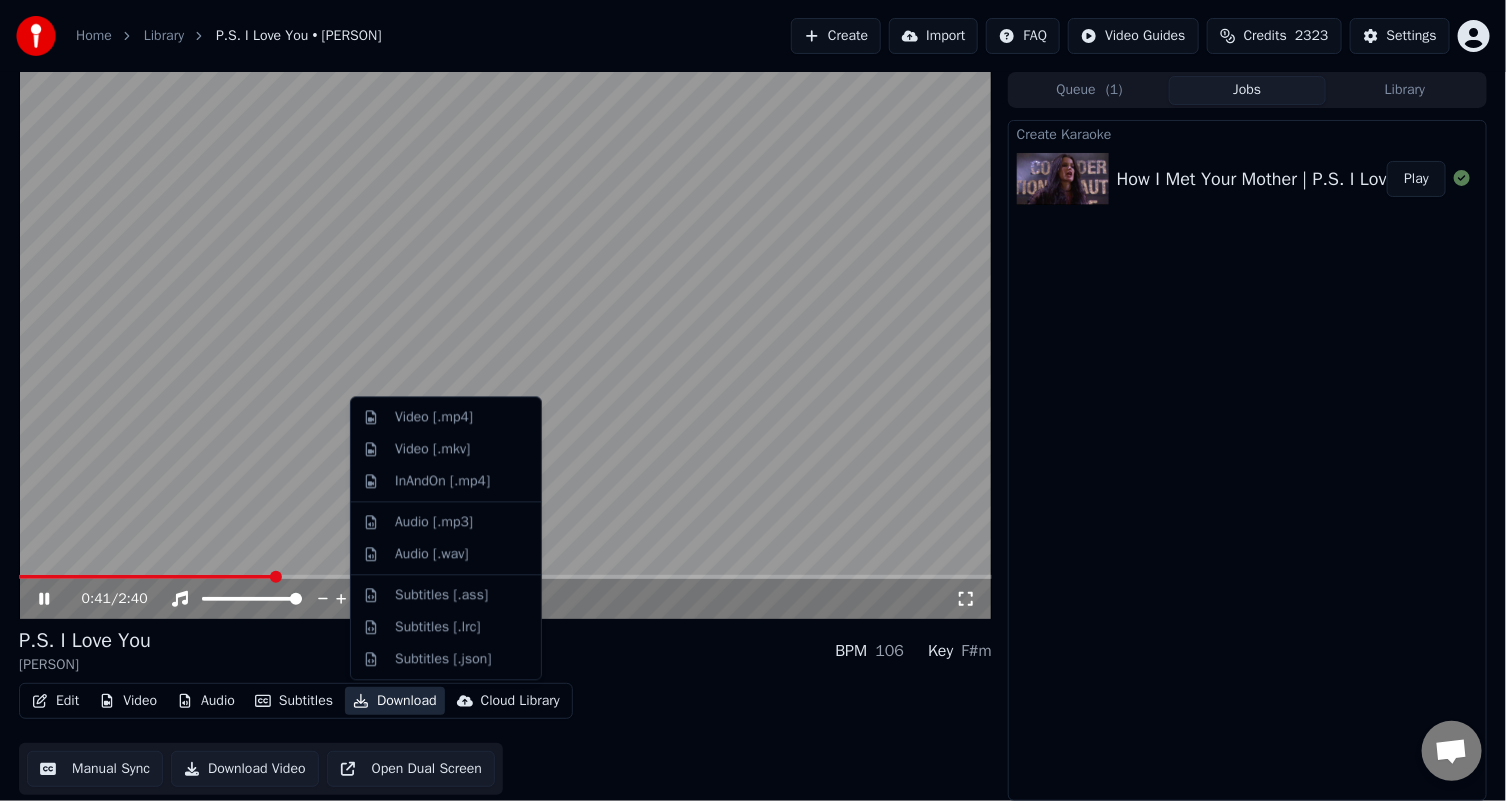 click on "Download" at bounding box center (395, 701) 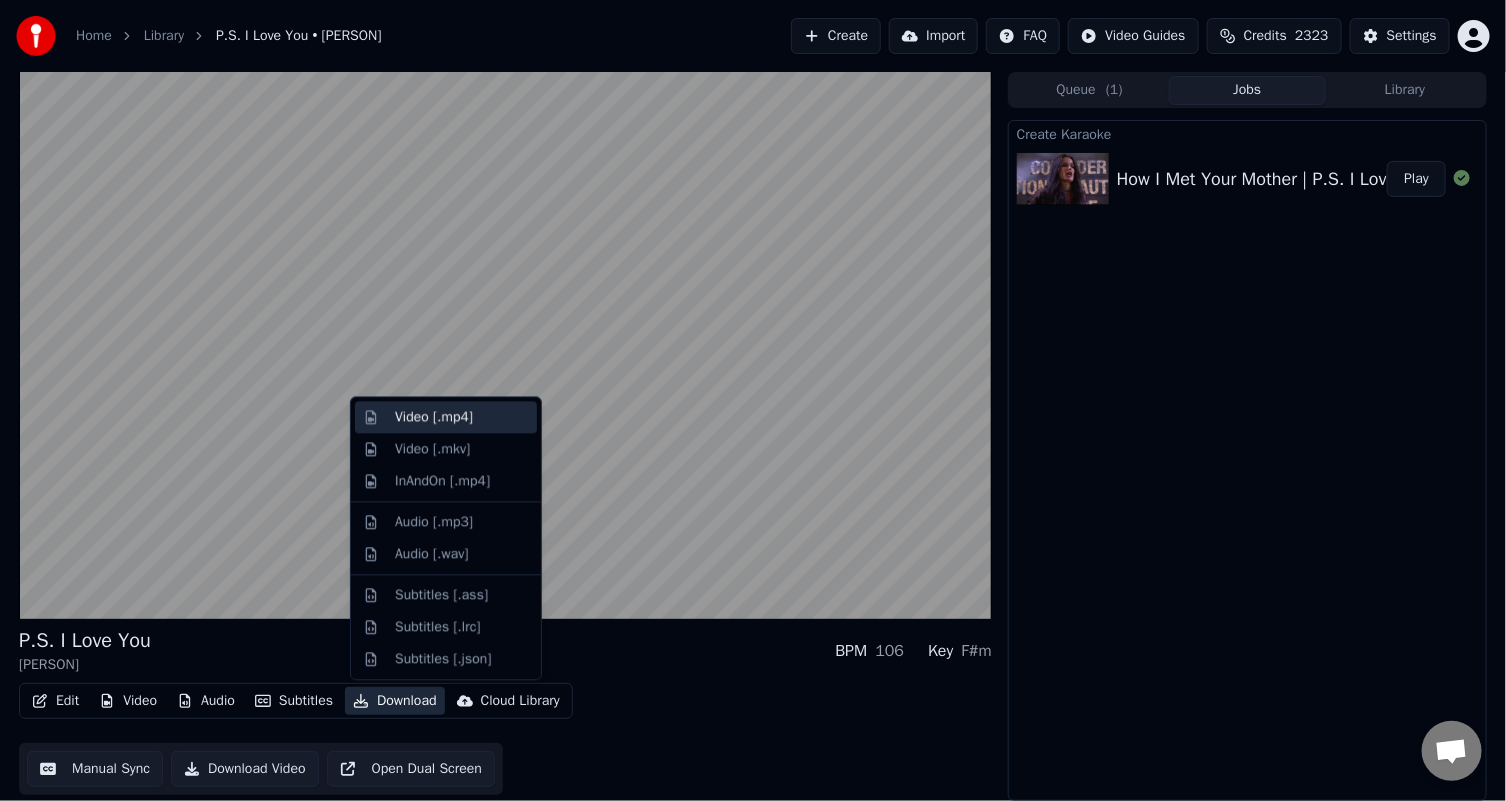 click on "Video [.mp4]" at bounding box center (434, 417) 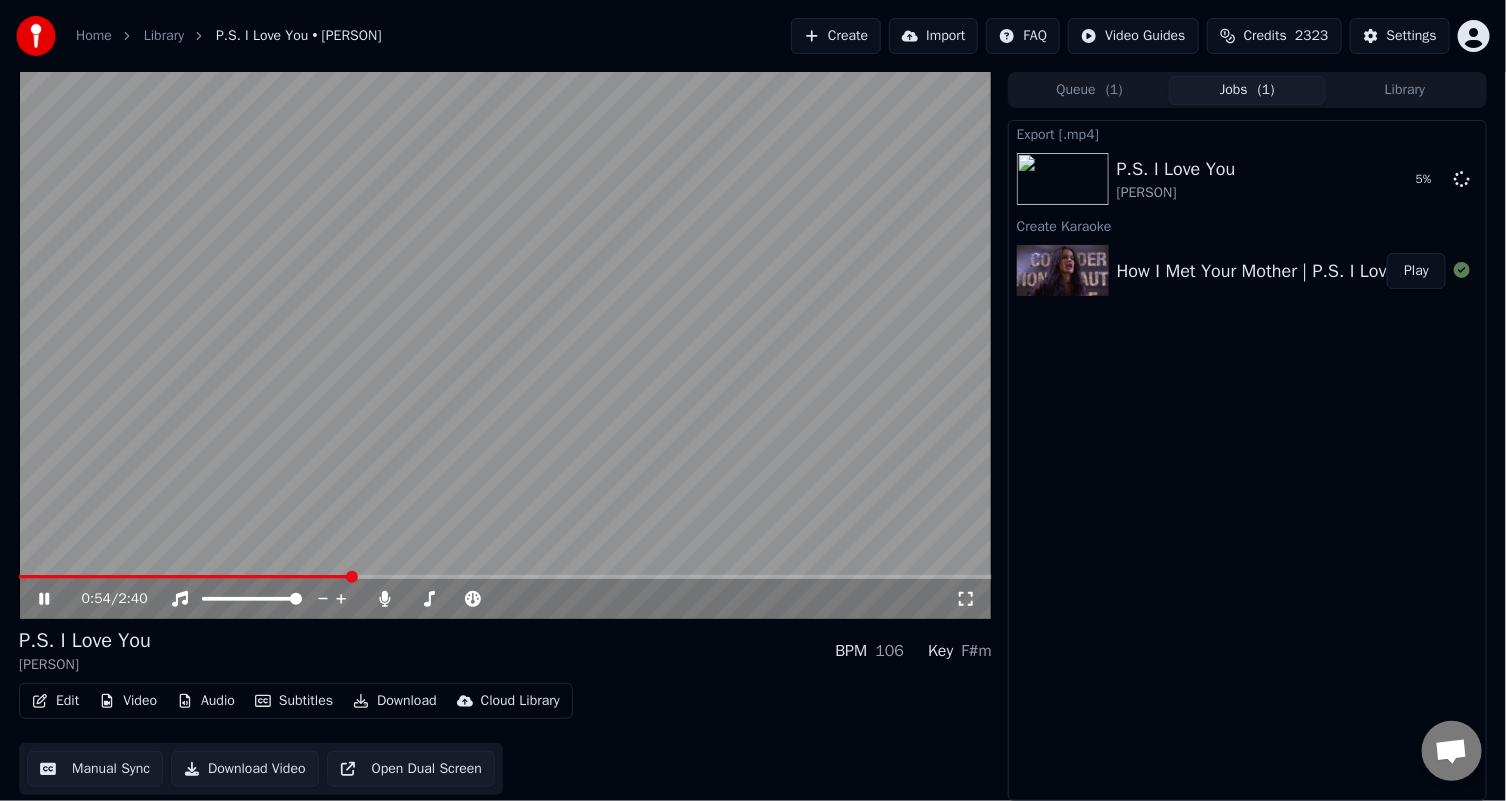 click at bounding box center (505, 345) 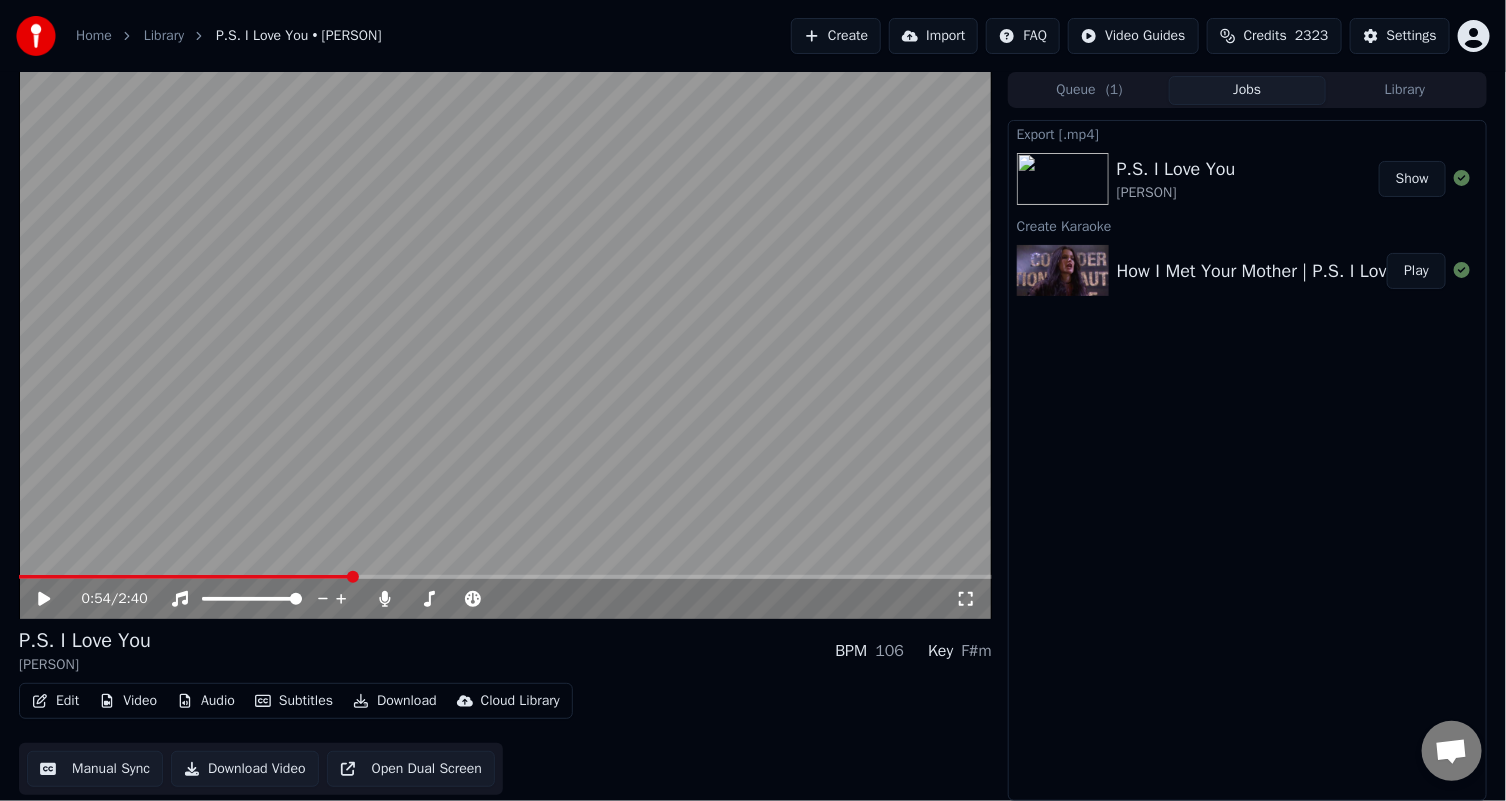 drag, startPoint x: 89, startPoint y: 219, endPoint x: 288, endPoint y: 112, distance: 225.94247 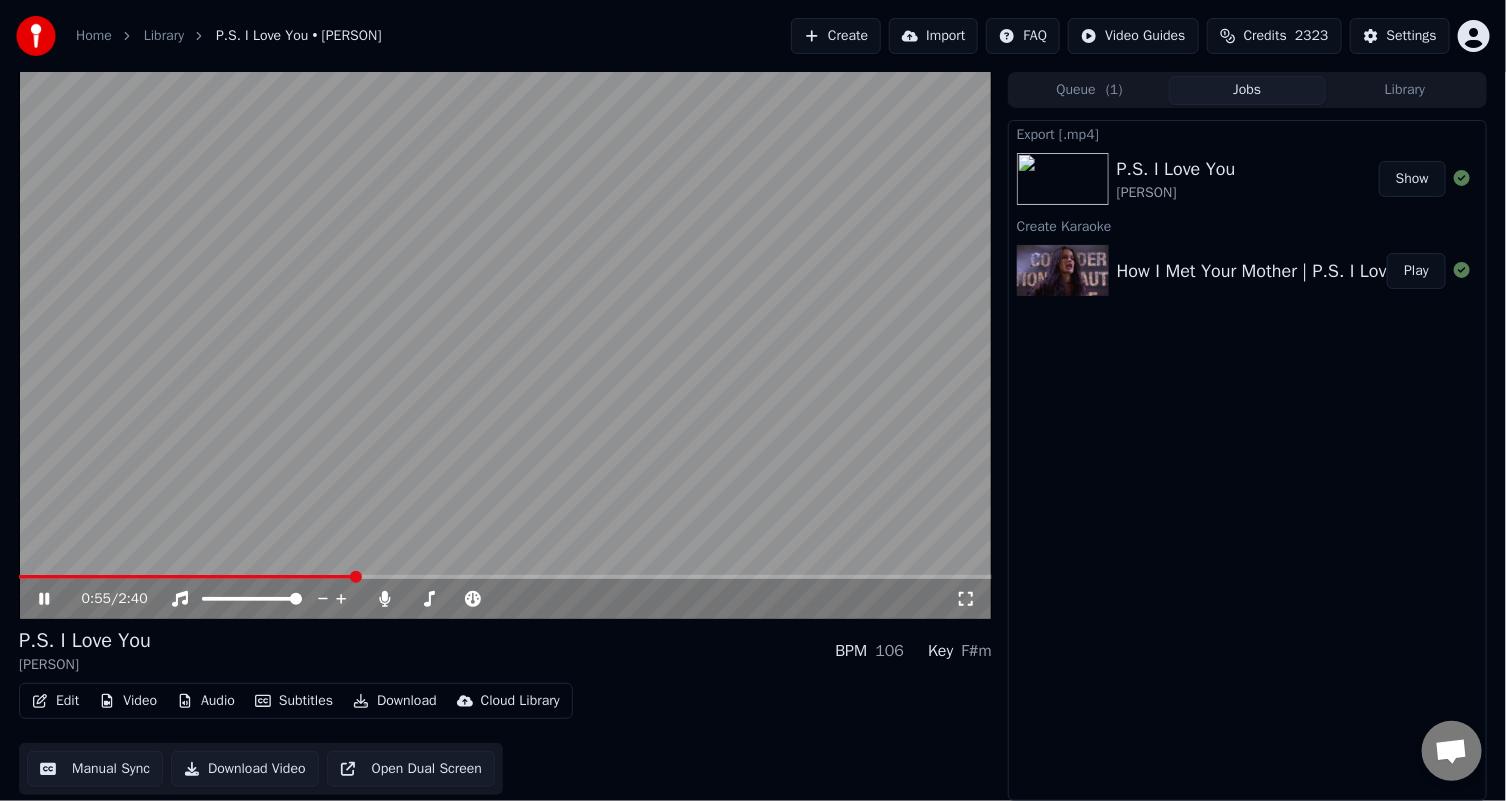 click on "Create" at bounding box center [836, 36] 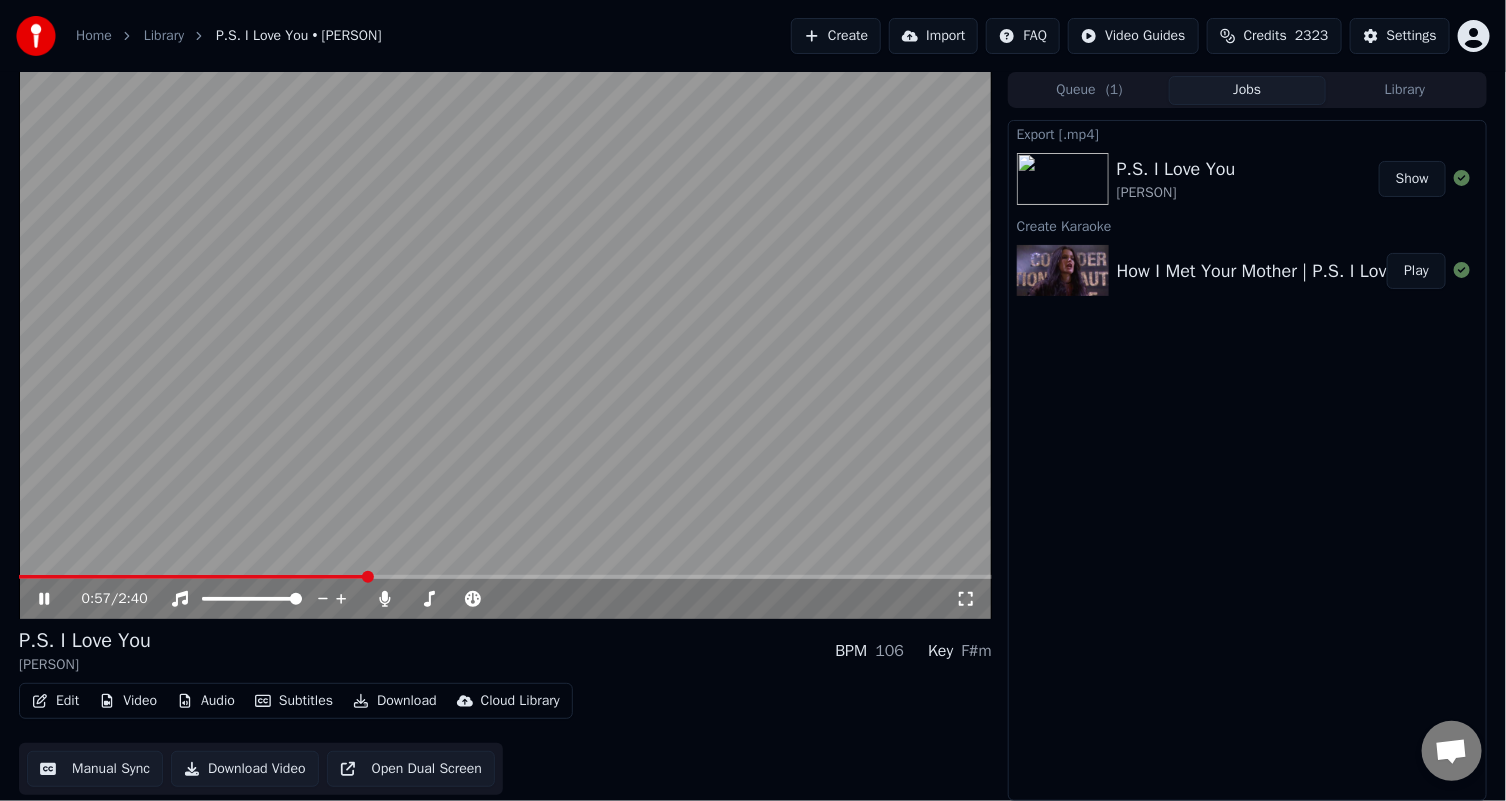 click on "Create" at bounding box center (836, 36) 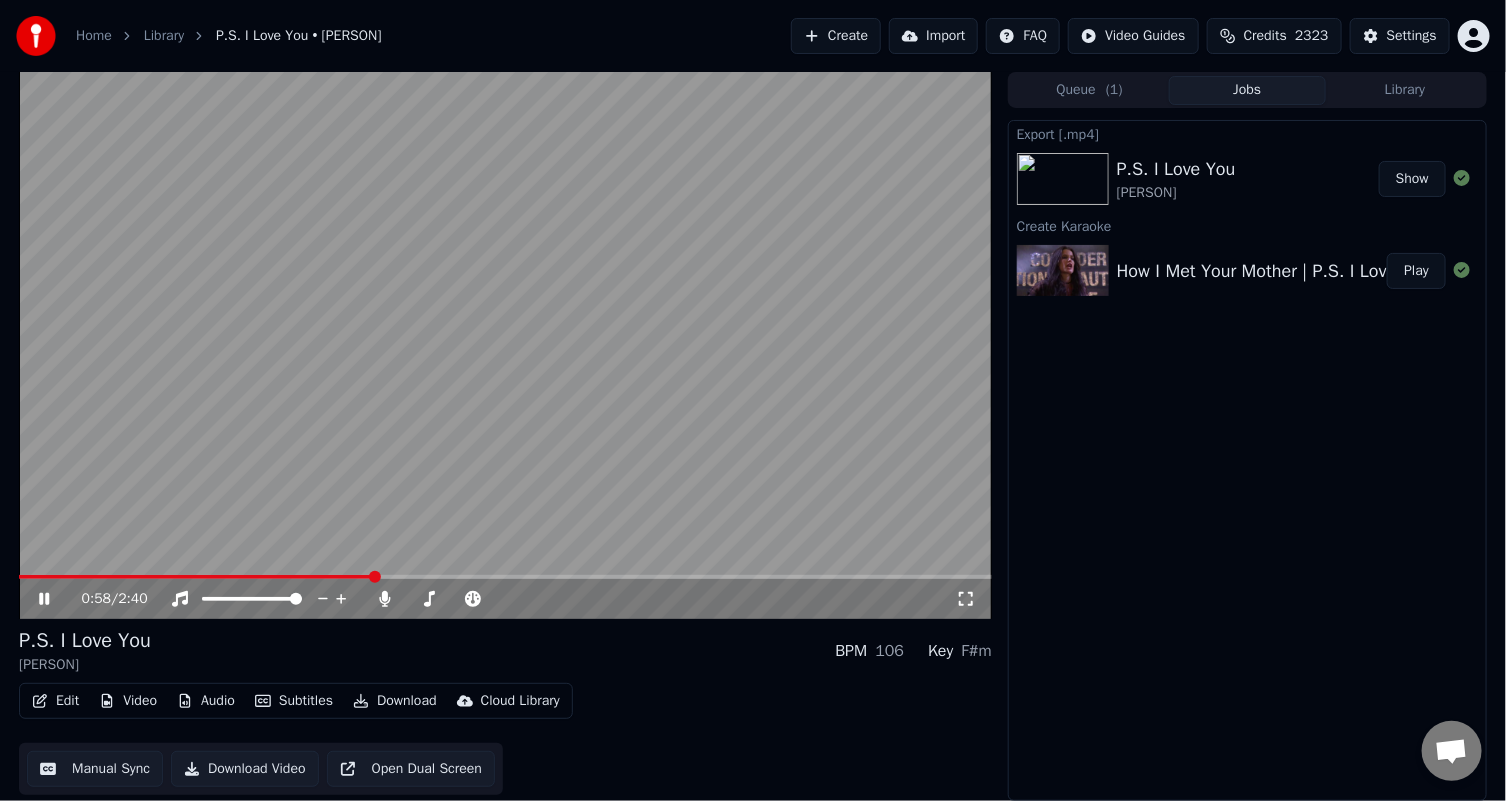 click at bounding box center (505, 345) 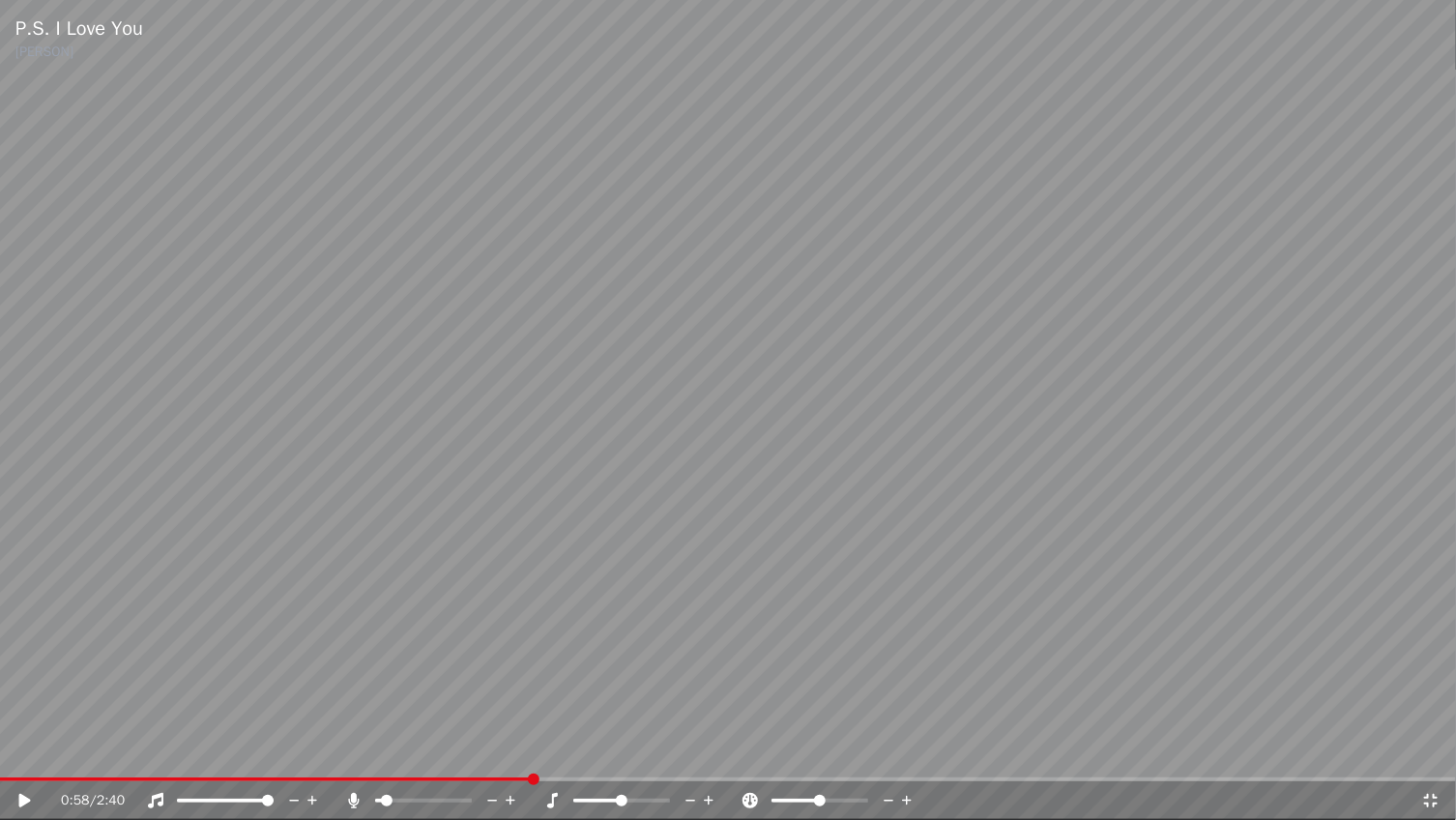 click at bounding box center [728, 410] 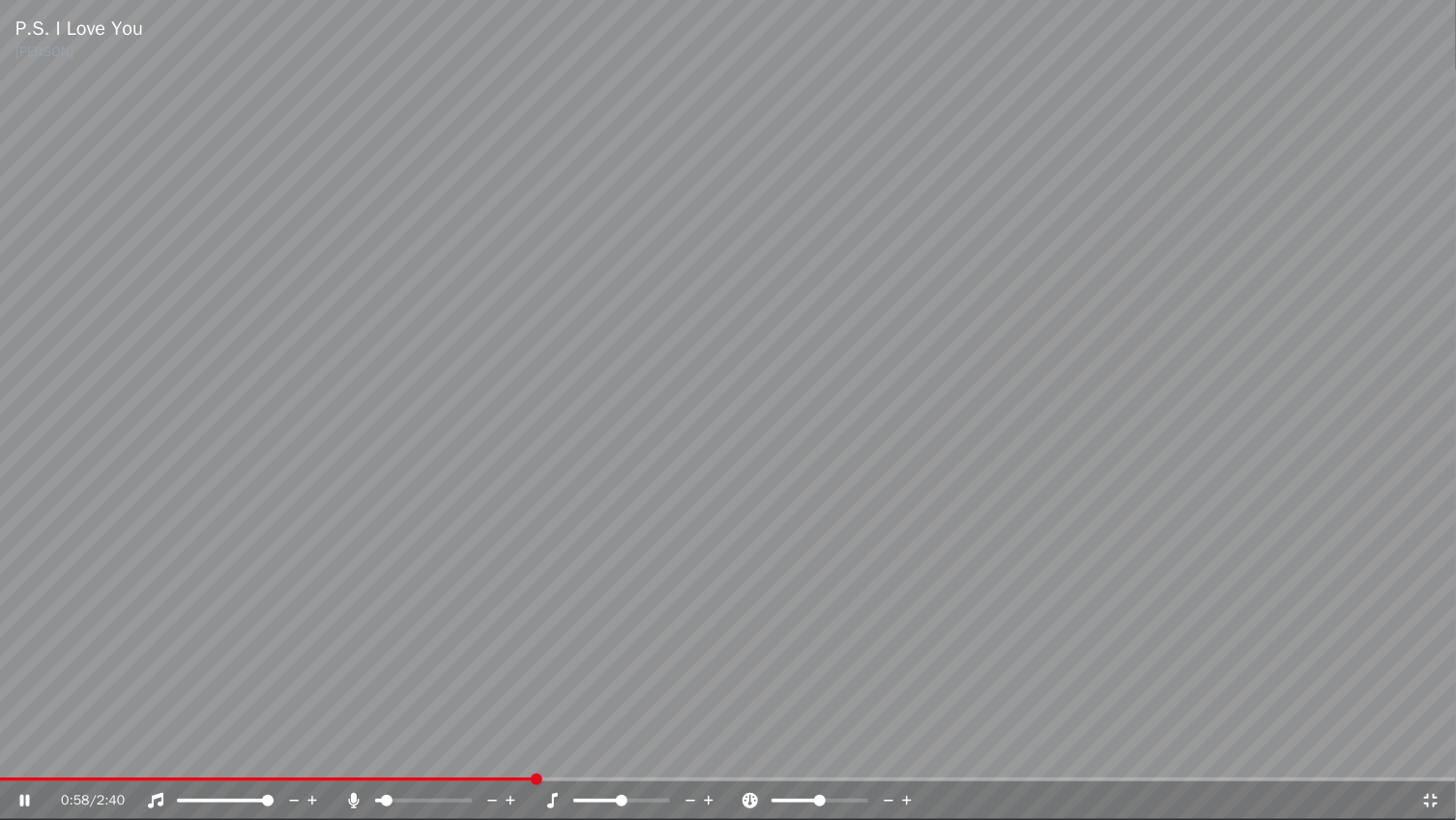 click at bounding box center [728, 410] 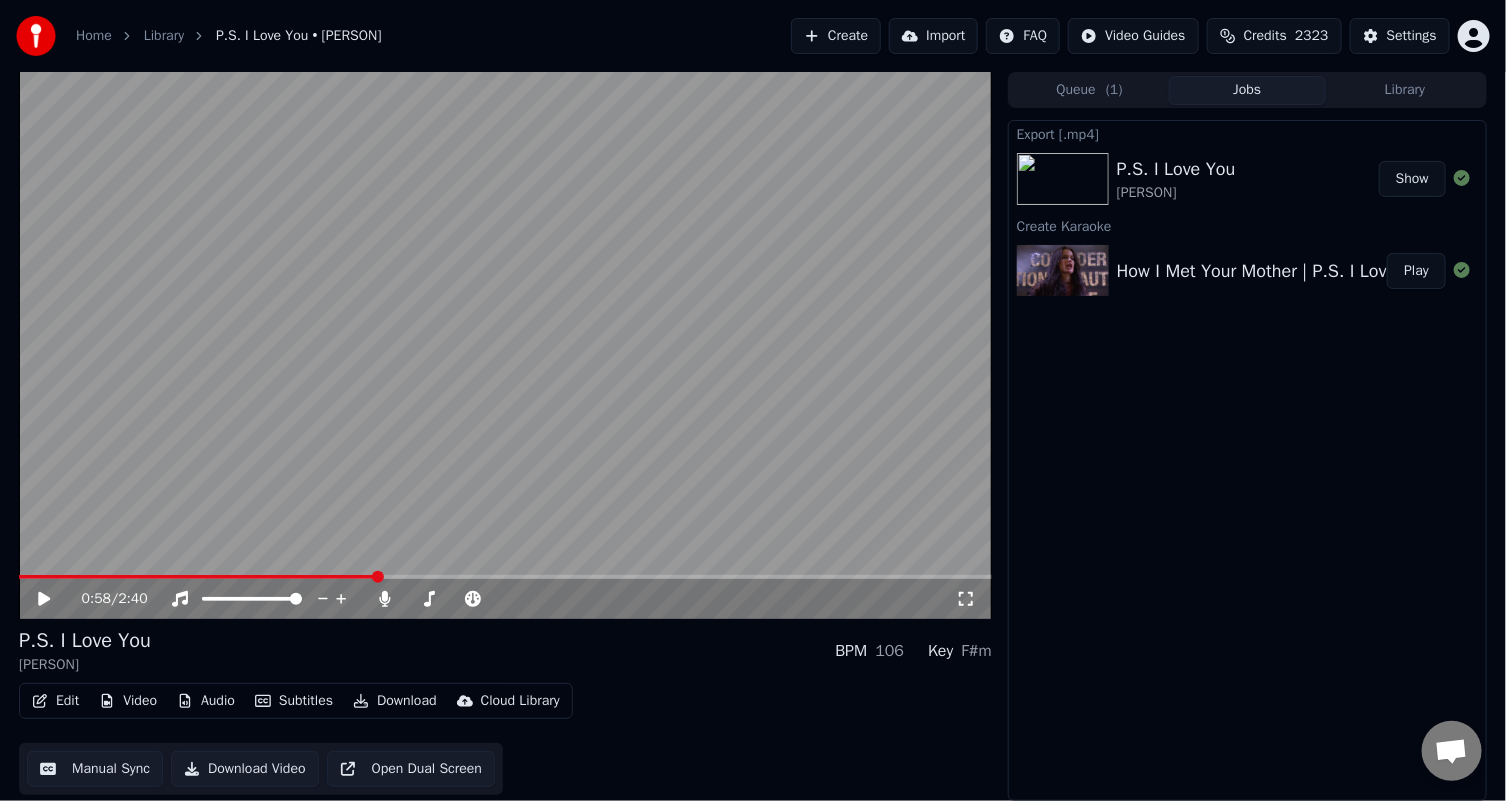 click at bounding box center [505, 345] 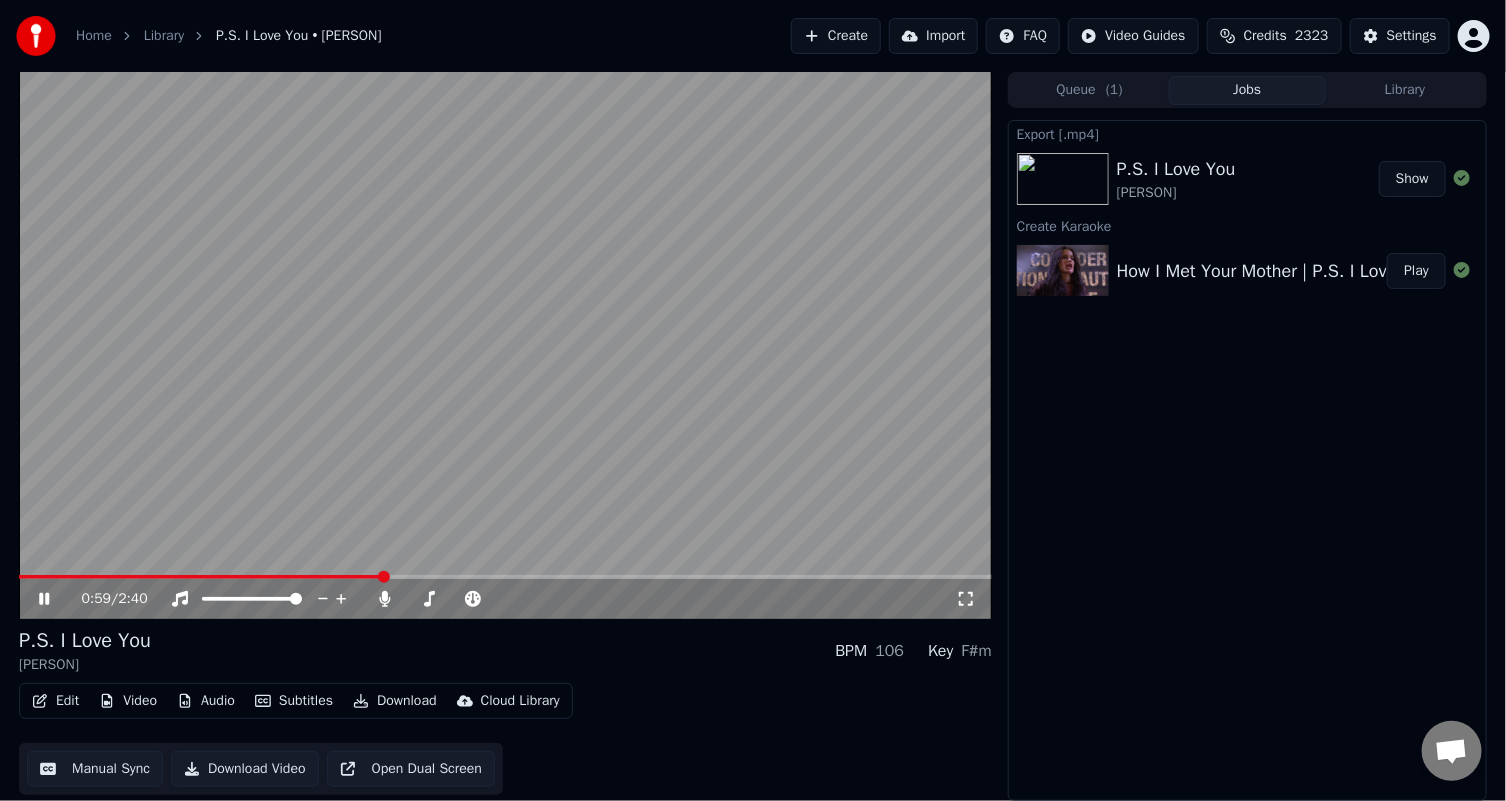 click at bounding box center [505, 345] 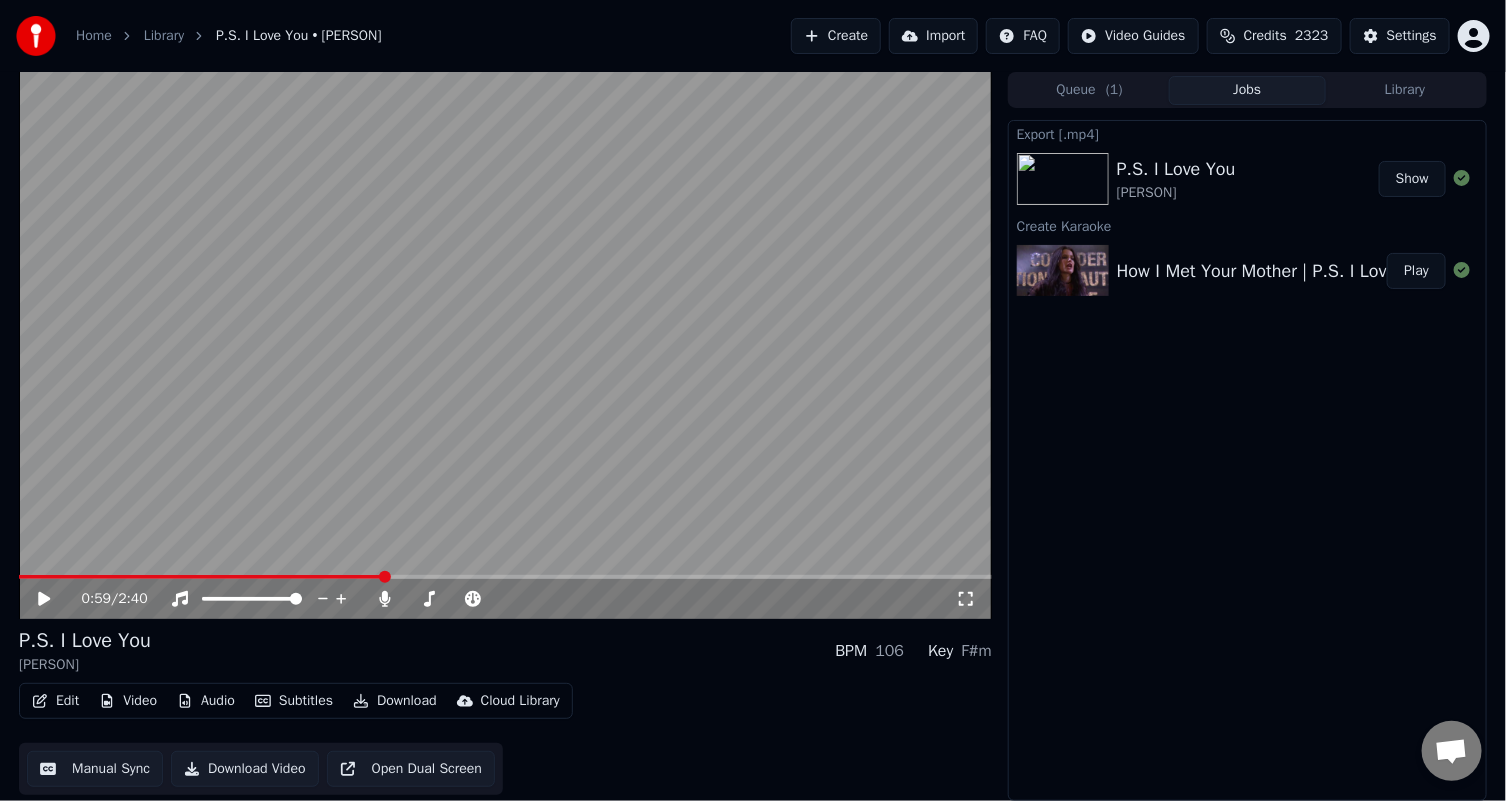 click on "Home Library P.S. I Love You • [PERSON] Create Import FAQ Video Guides Credits 2323 Settings" at bounding box center (753, 36) 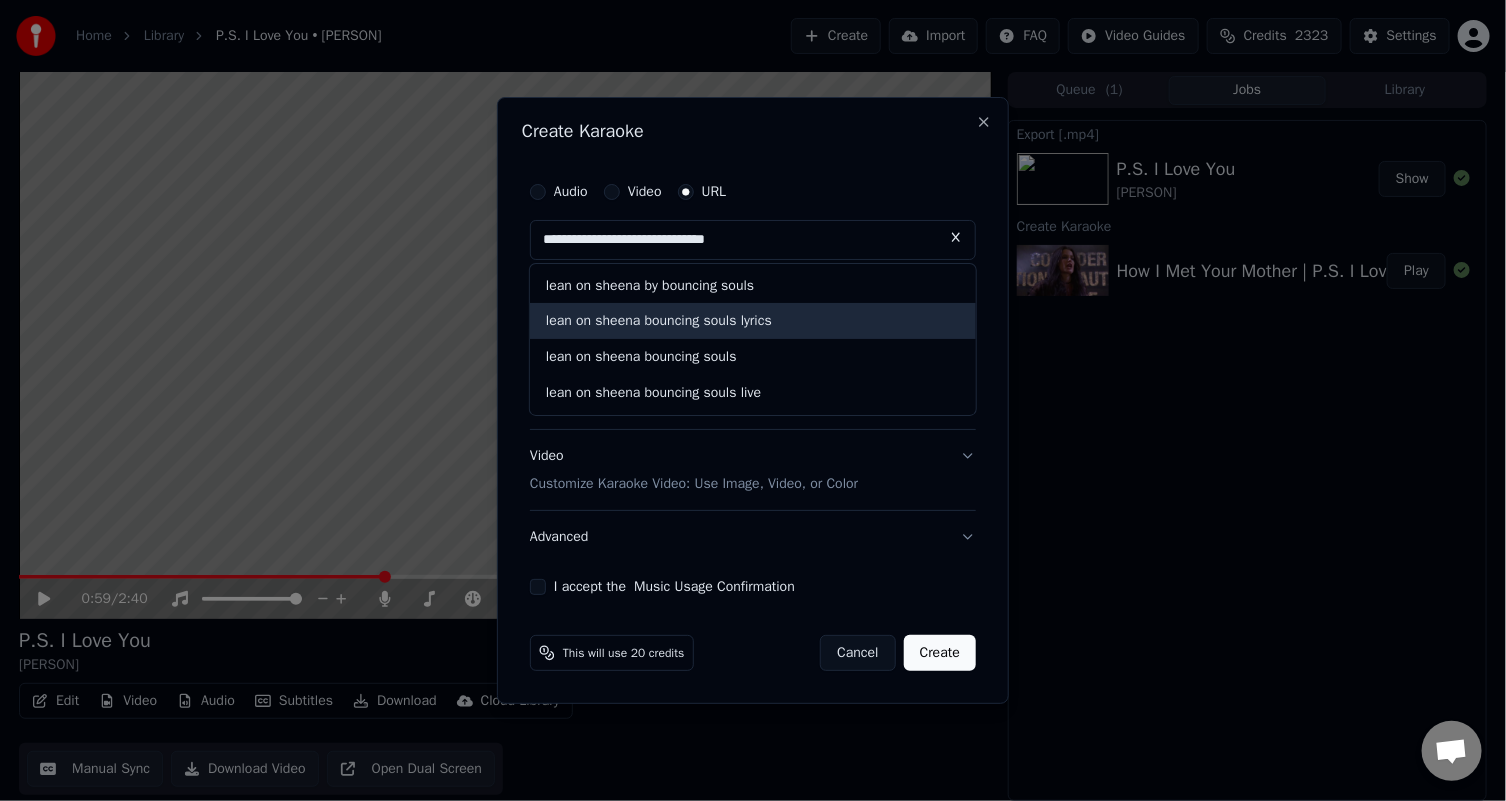 click on "lean on sheena bouncing souls lyrics" at bounding box center [753, 322] 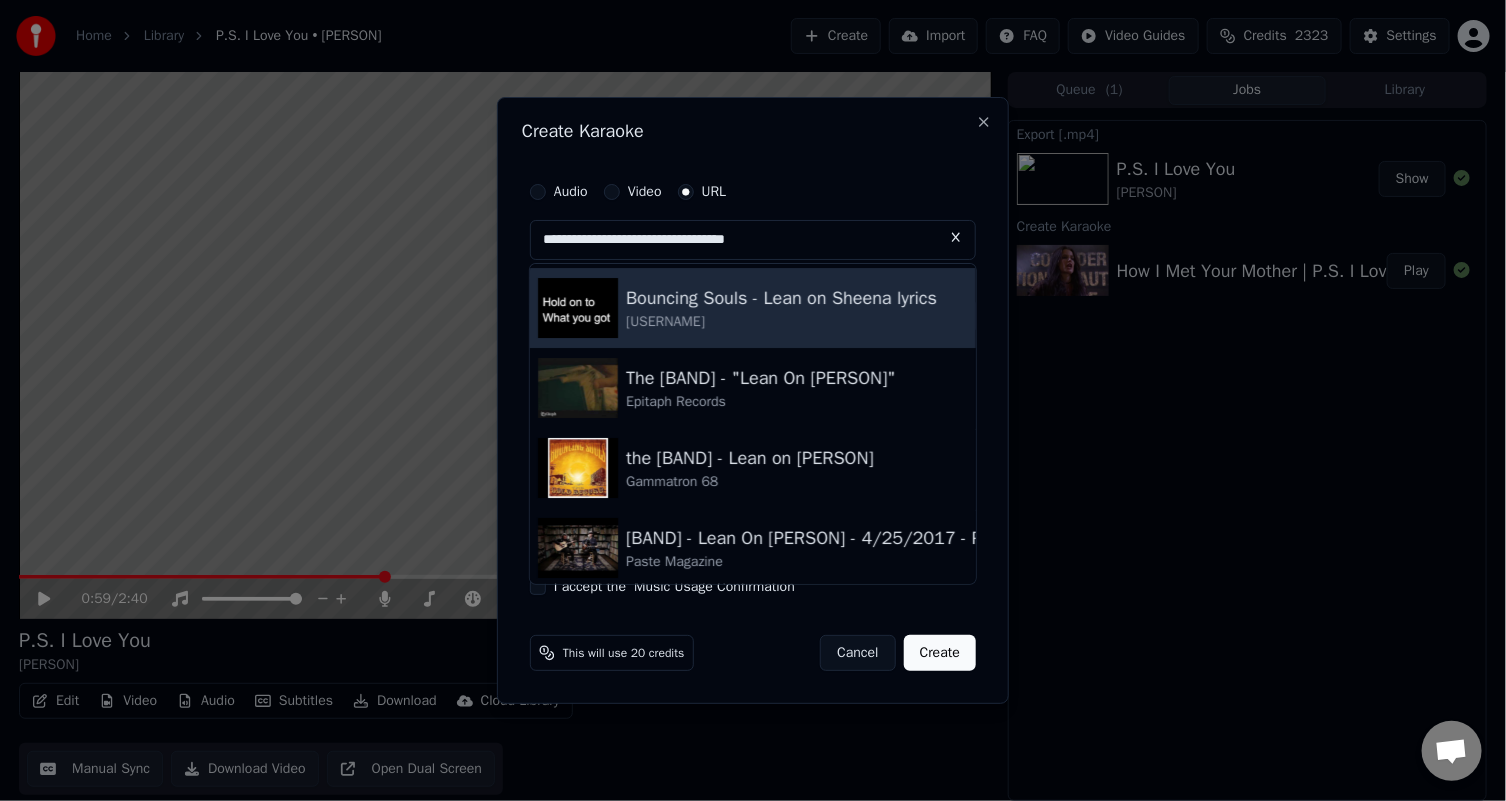 click on "Bouncing Souls - Lean on Sheena lyrics" at bounding box center (781, 298) 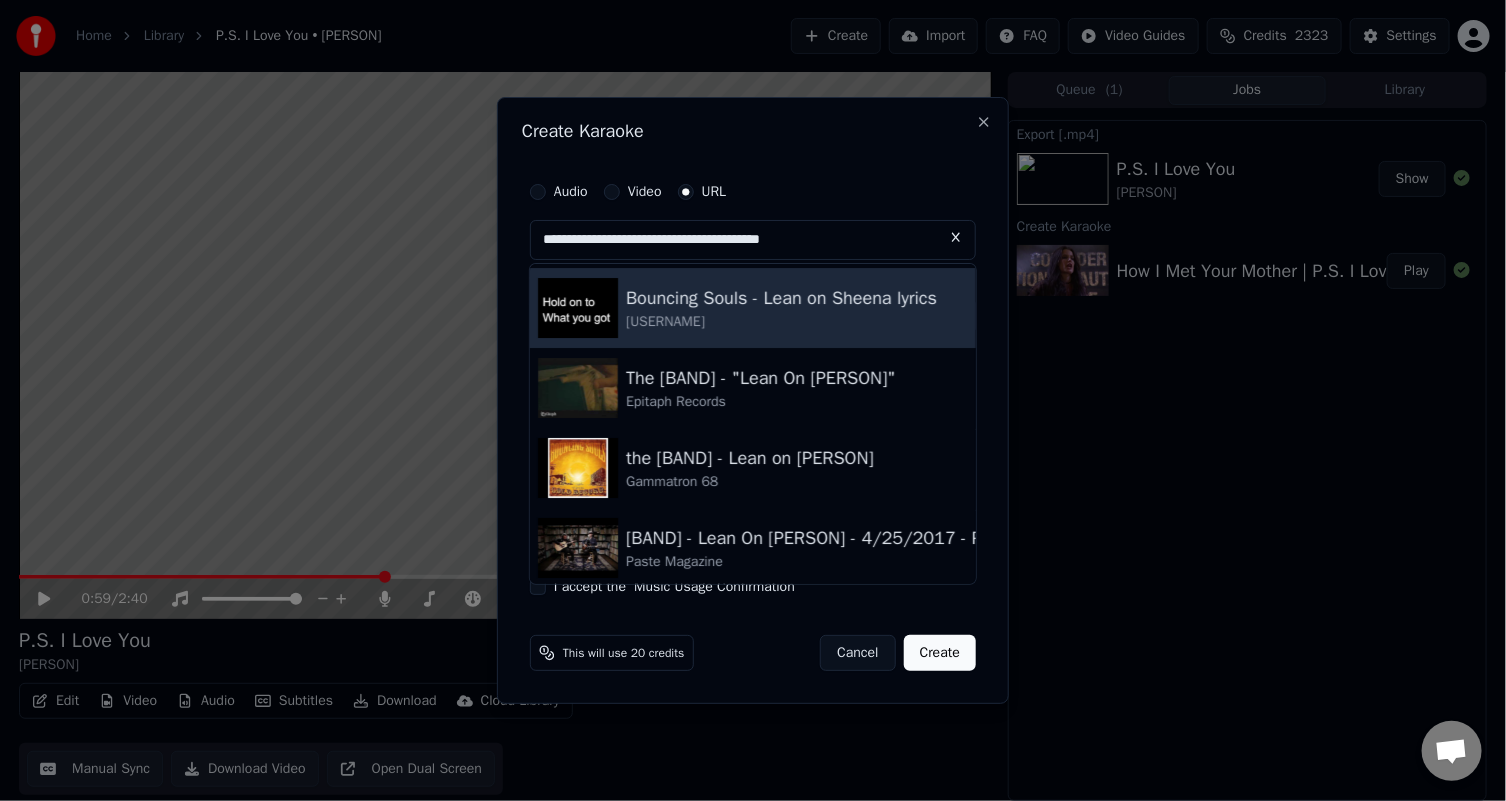 type on "**********" 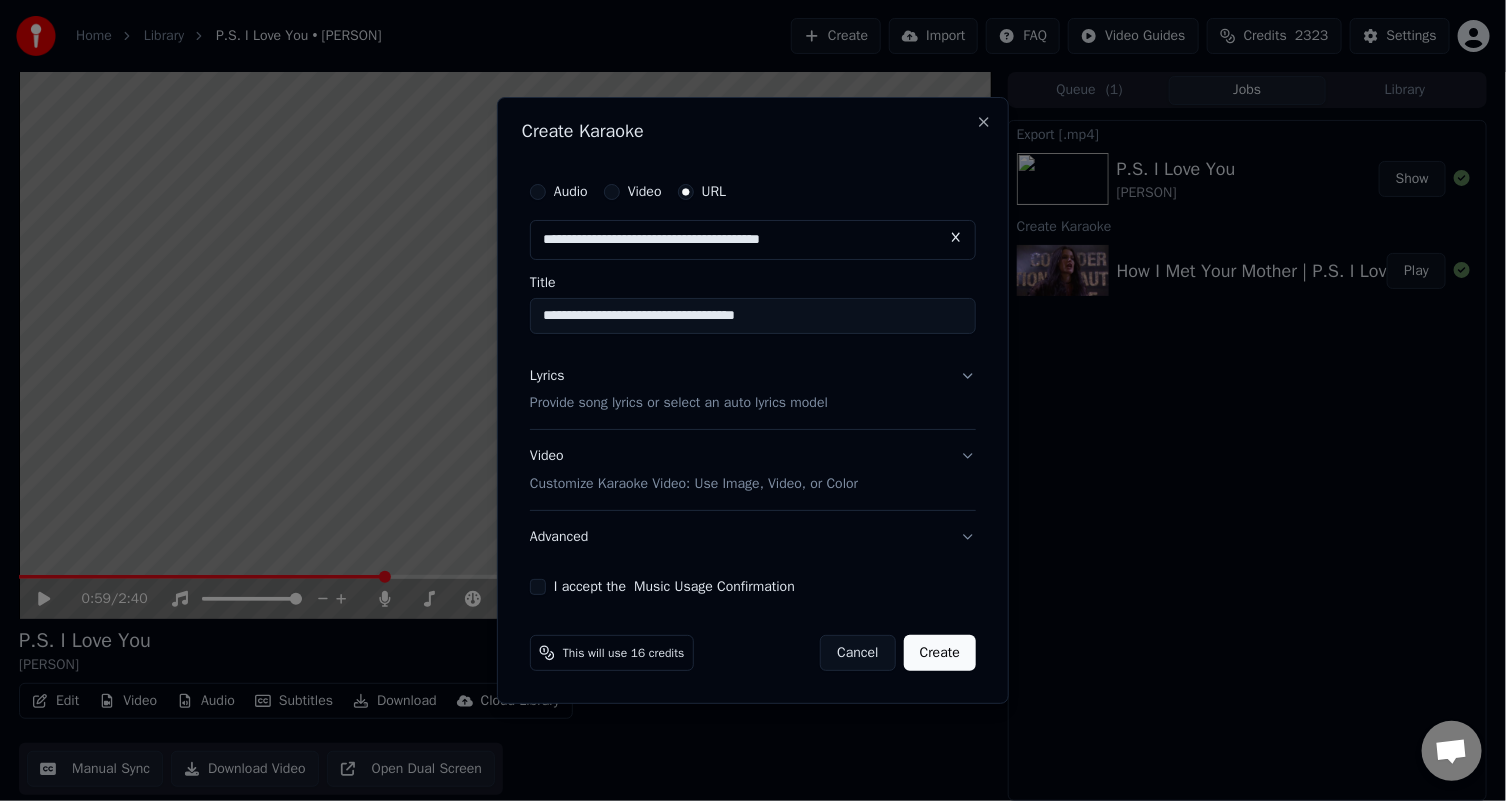click on "Lyrics Provide song lyrics or select an auto lyrics model" at bounding box center (679, 390) 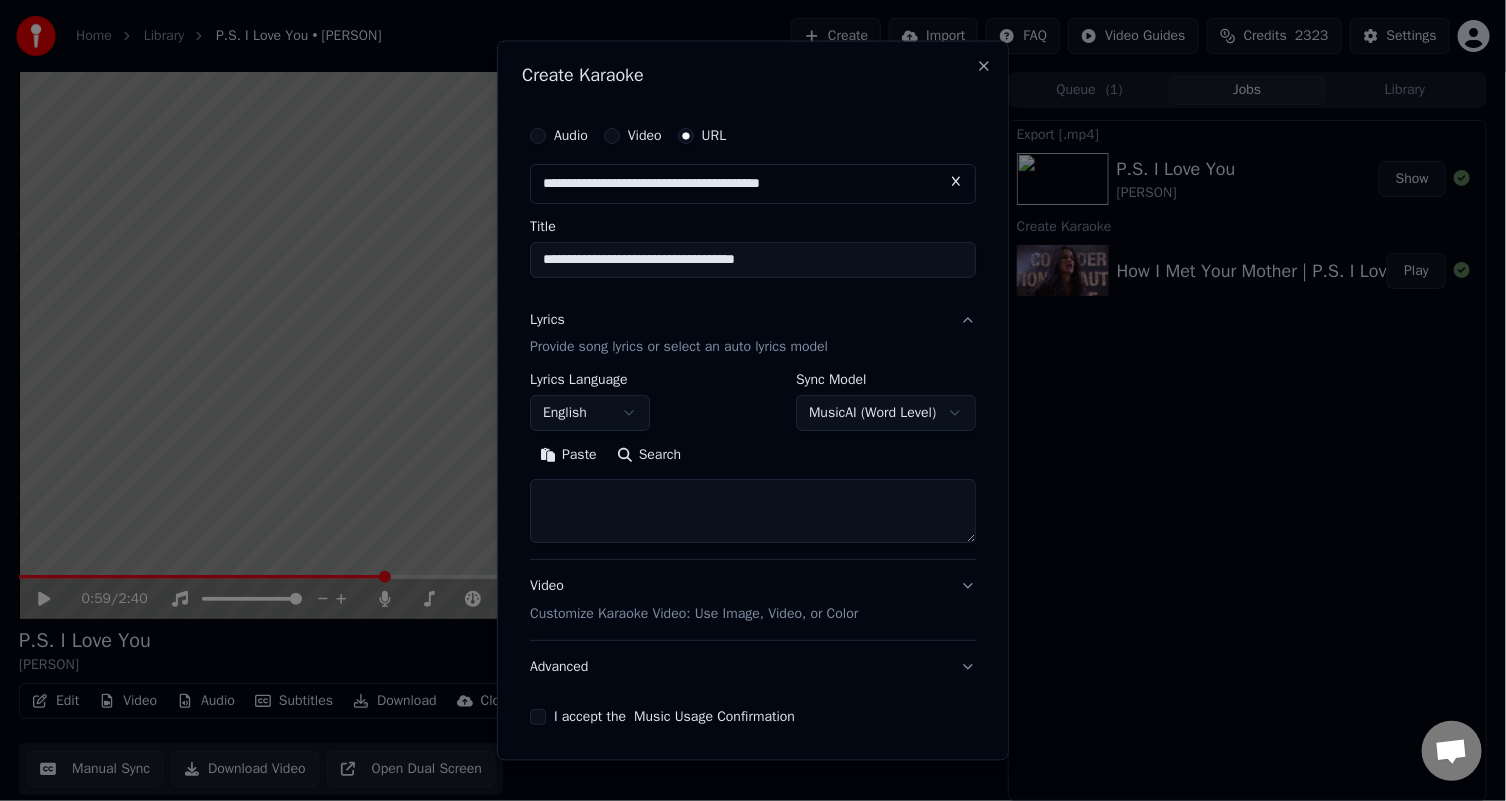 click on "**********" at bounding box center (753, 400) 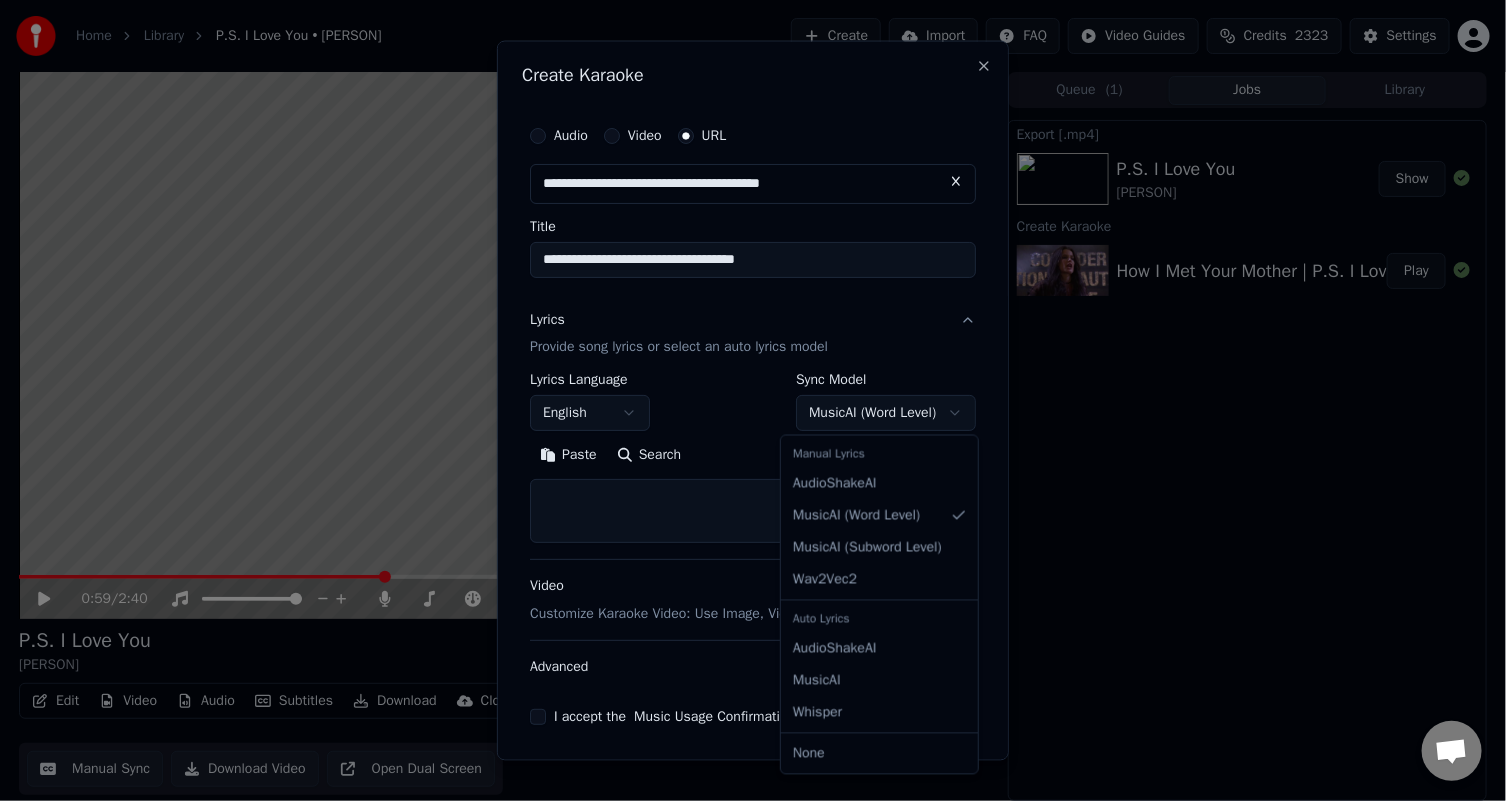 select on "**********" 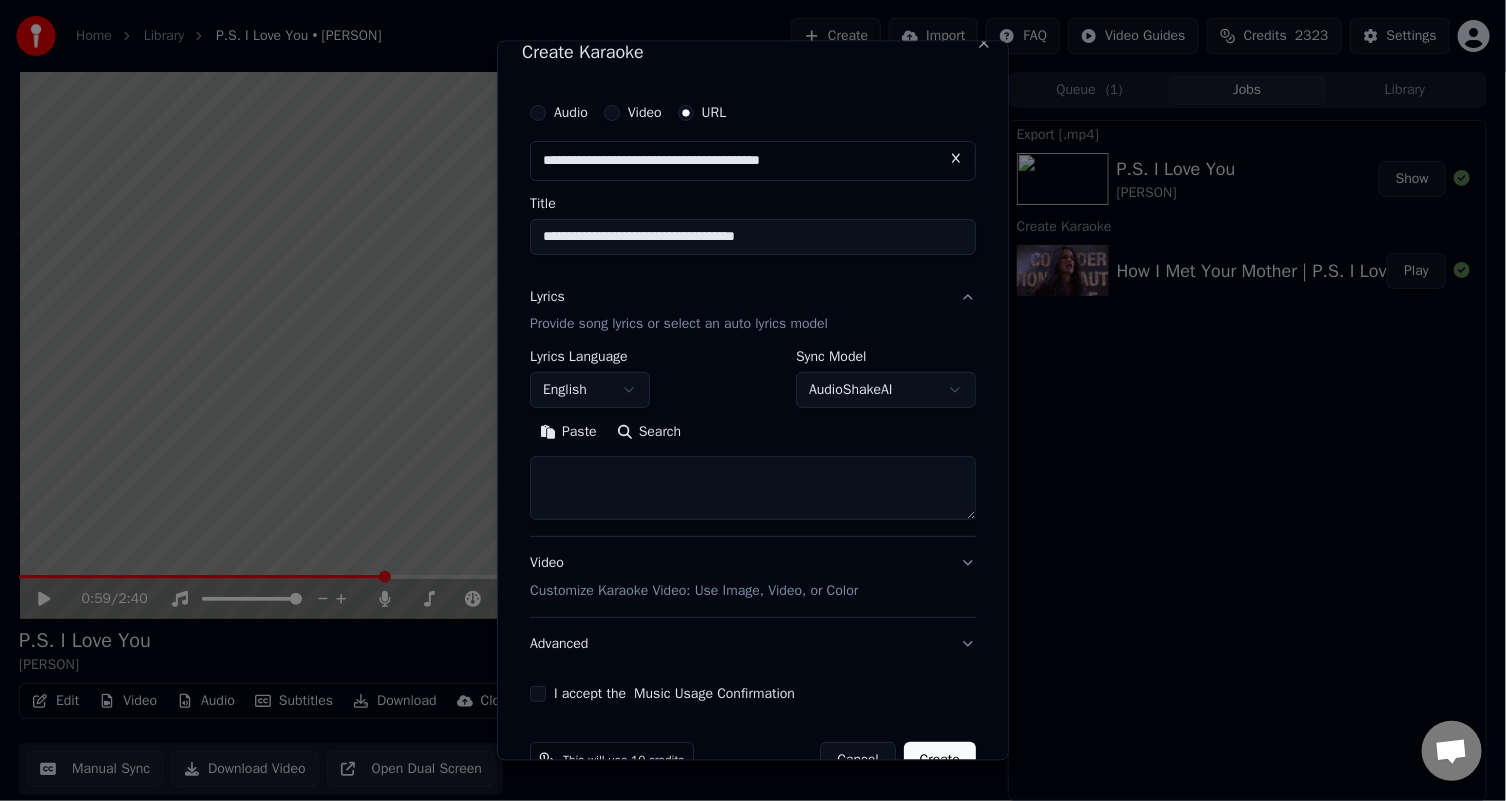 scroll, scrollTop: 71, scrollLeft: 0, axis: vertical 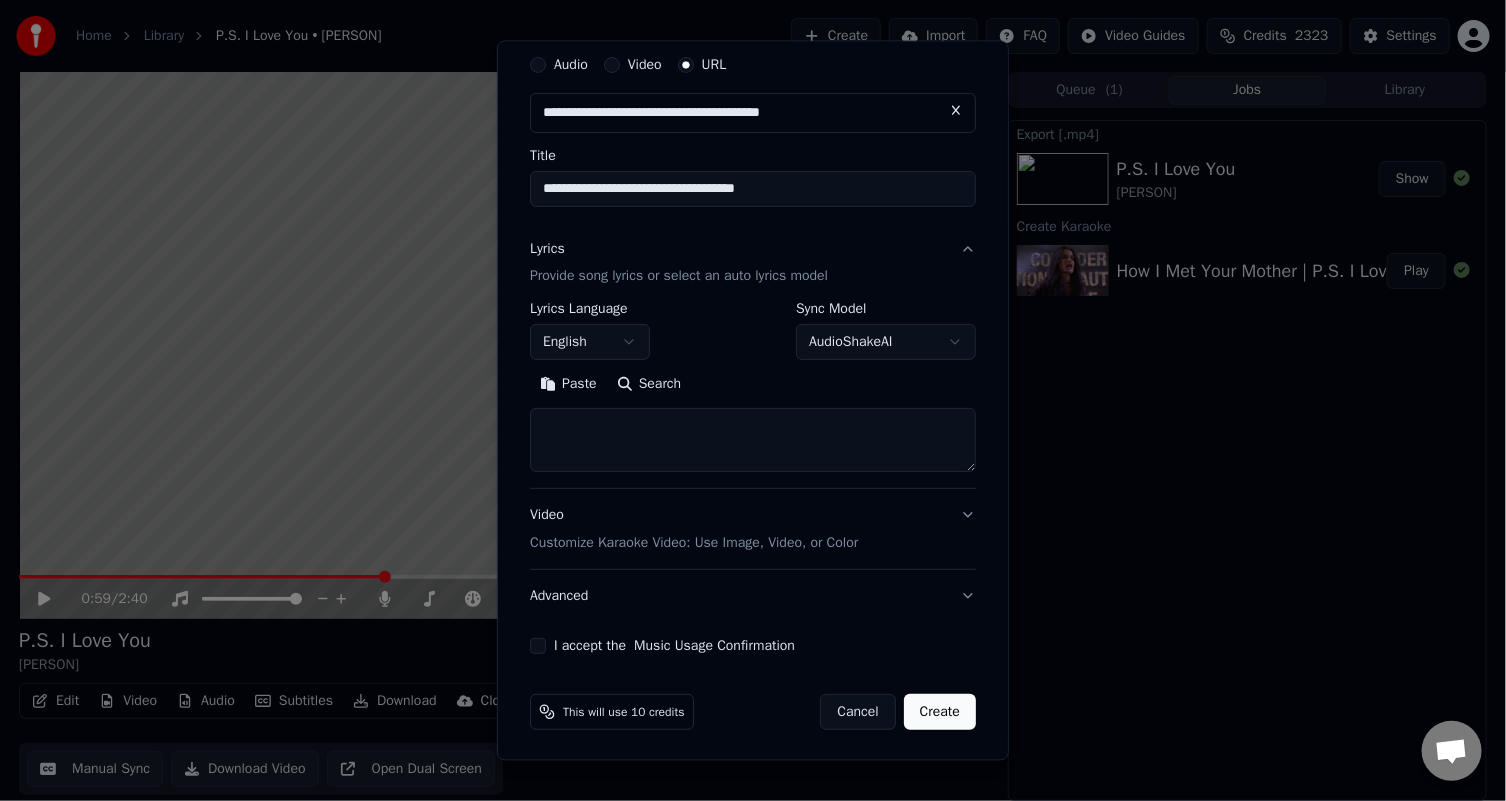 click on "Search" at bounding box center [649, 384] 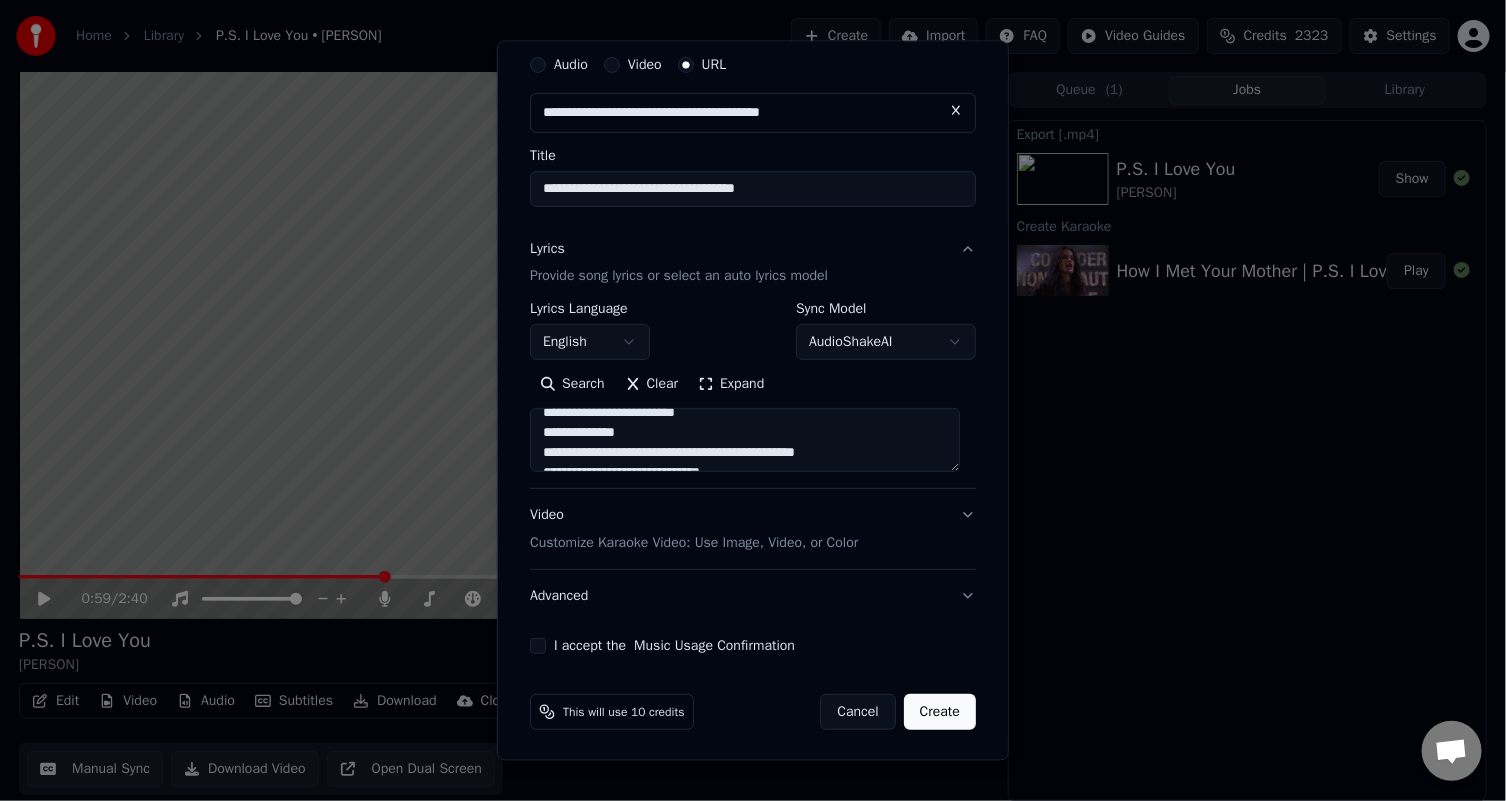 scroll, scrollTop: 0, scrollLeft: 0, axis: both 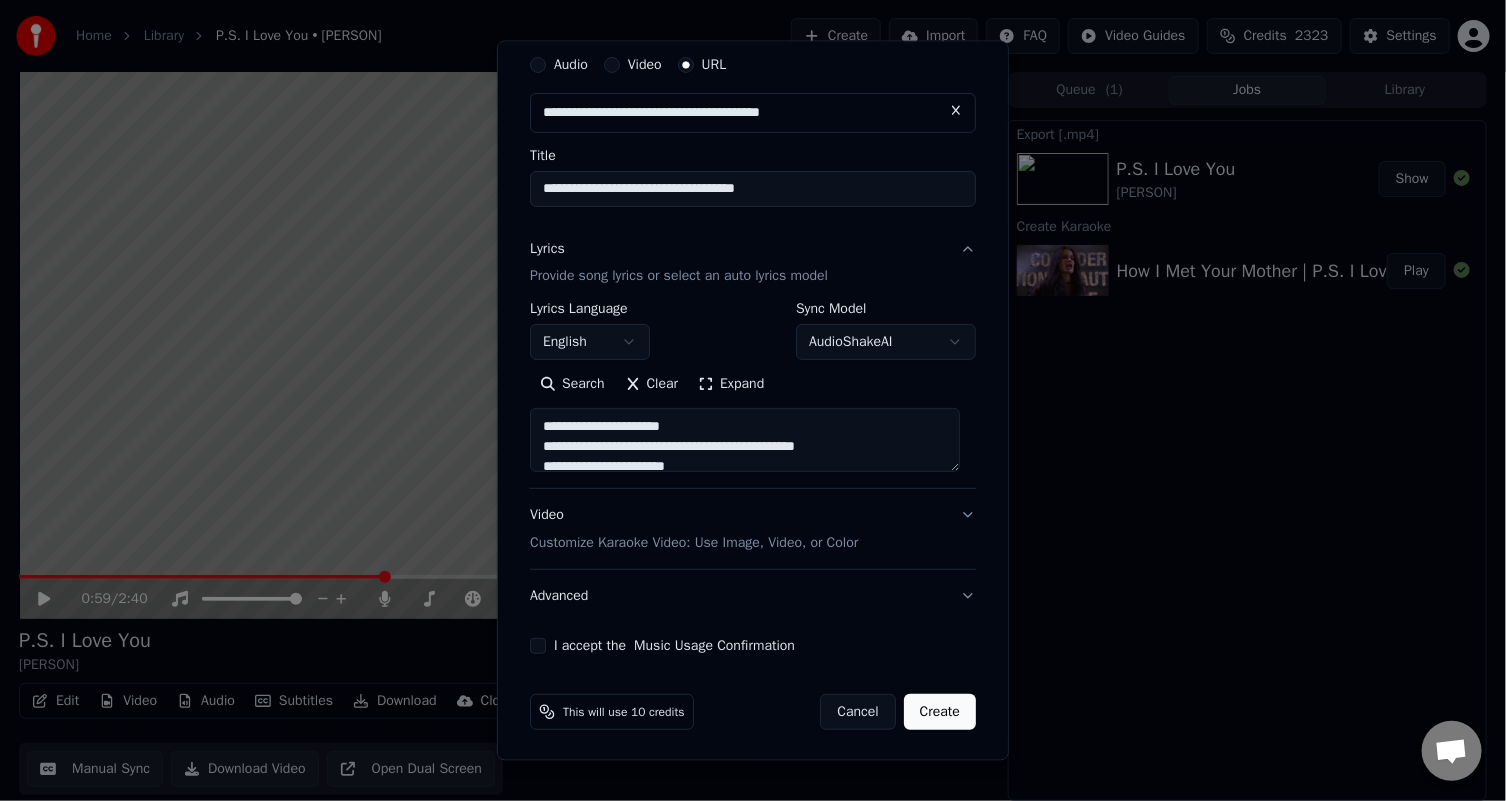click on "Customize Karaoke Video: Use Image, Video, or Color" at bounding box center (694, 543) 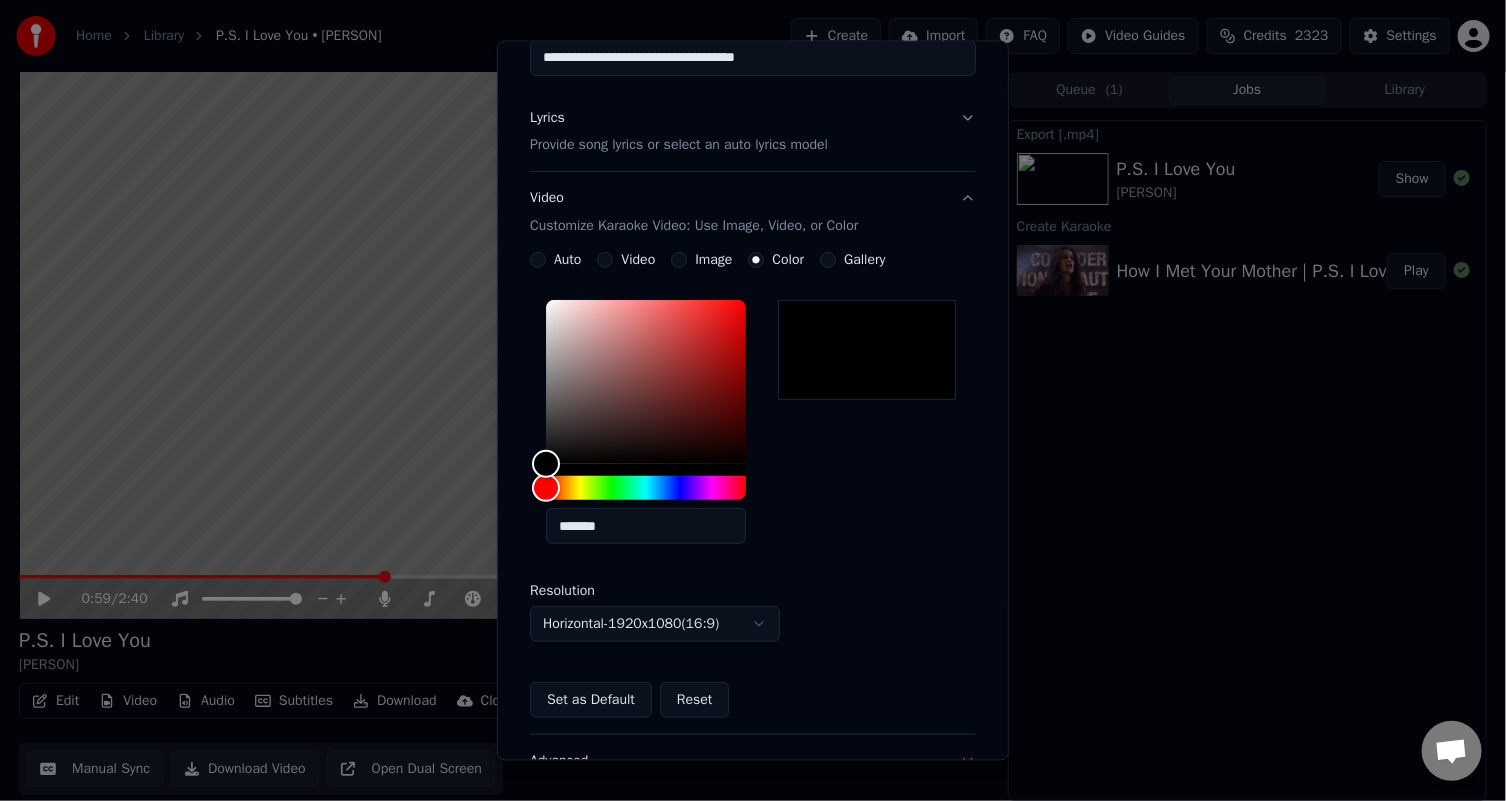 scroll, scrollTop: 367, scrollLeft: 0, axis: vertical 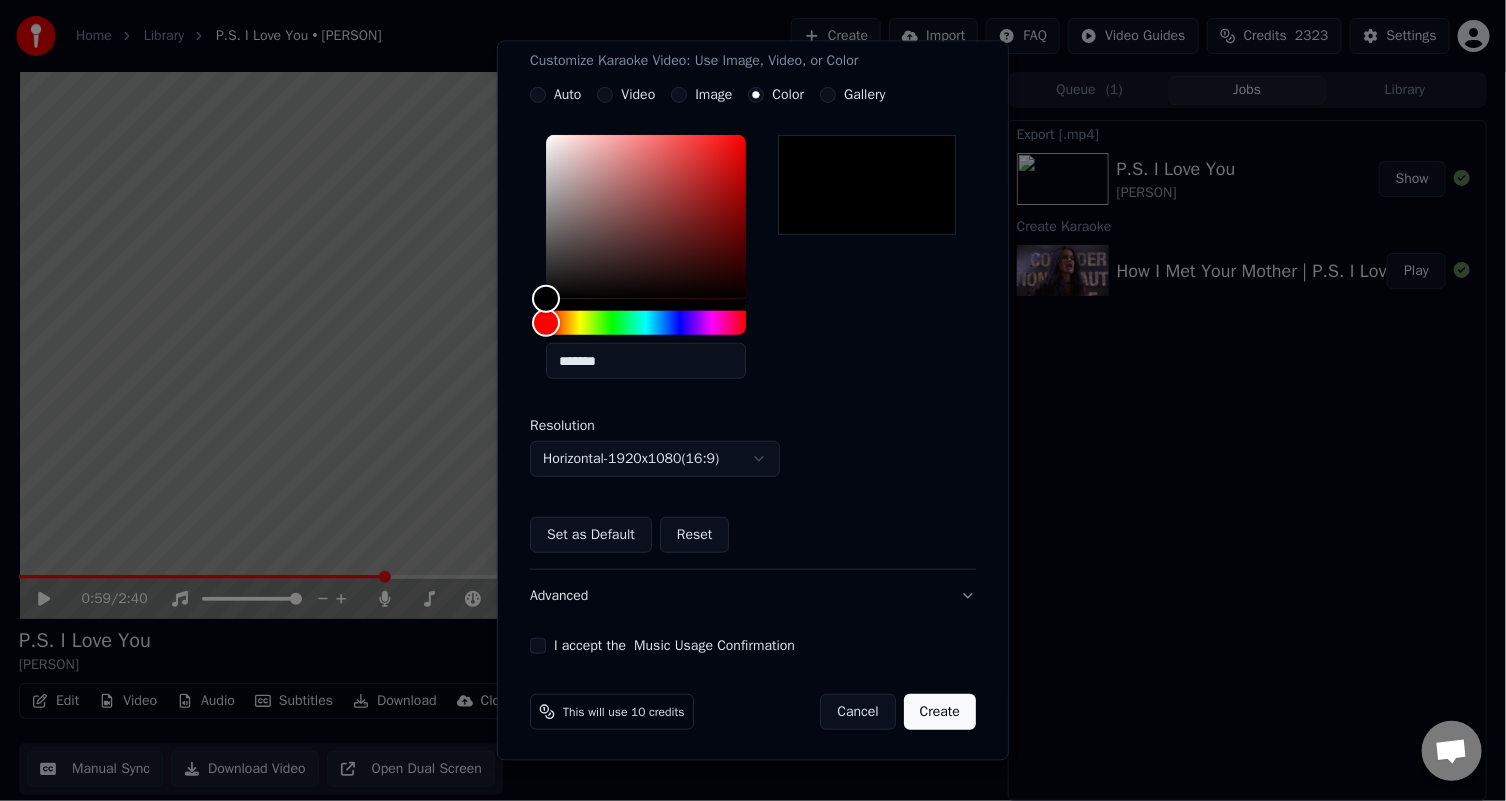 click on "I accept the   Music Usage Confirmation" at bounding box center (538, 646) 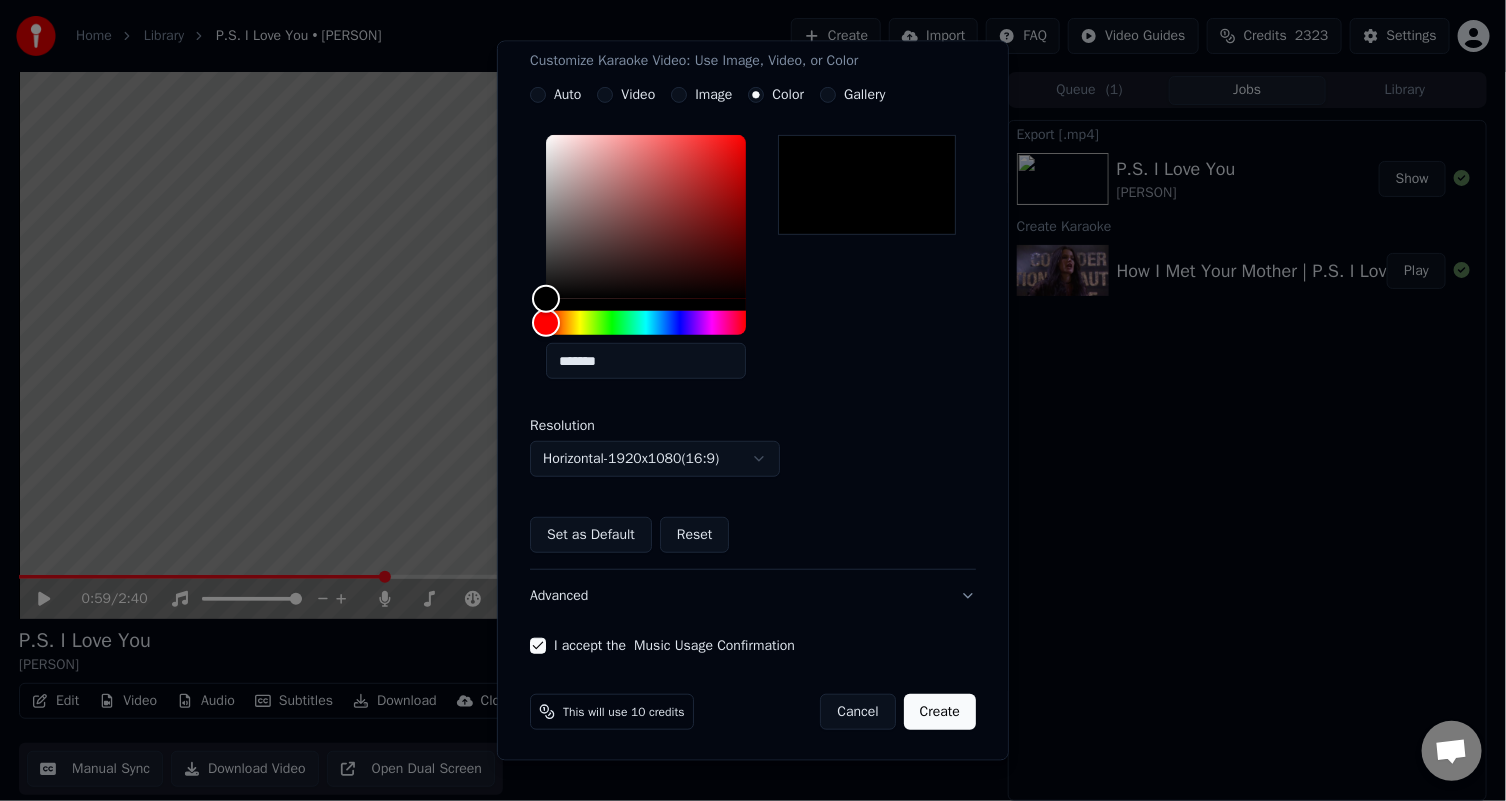 click on "Advanced" at bounding box center (753, 596) 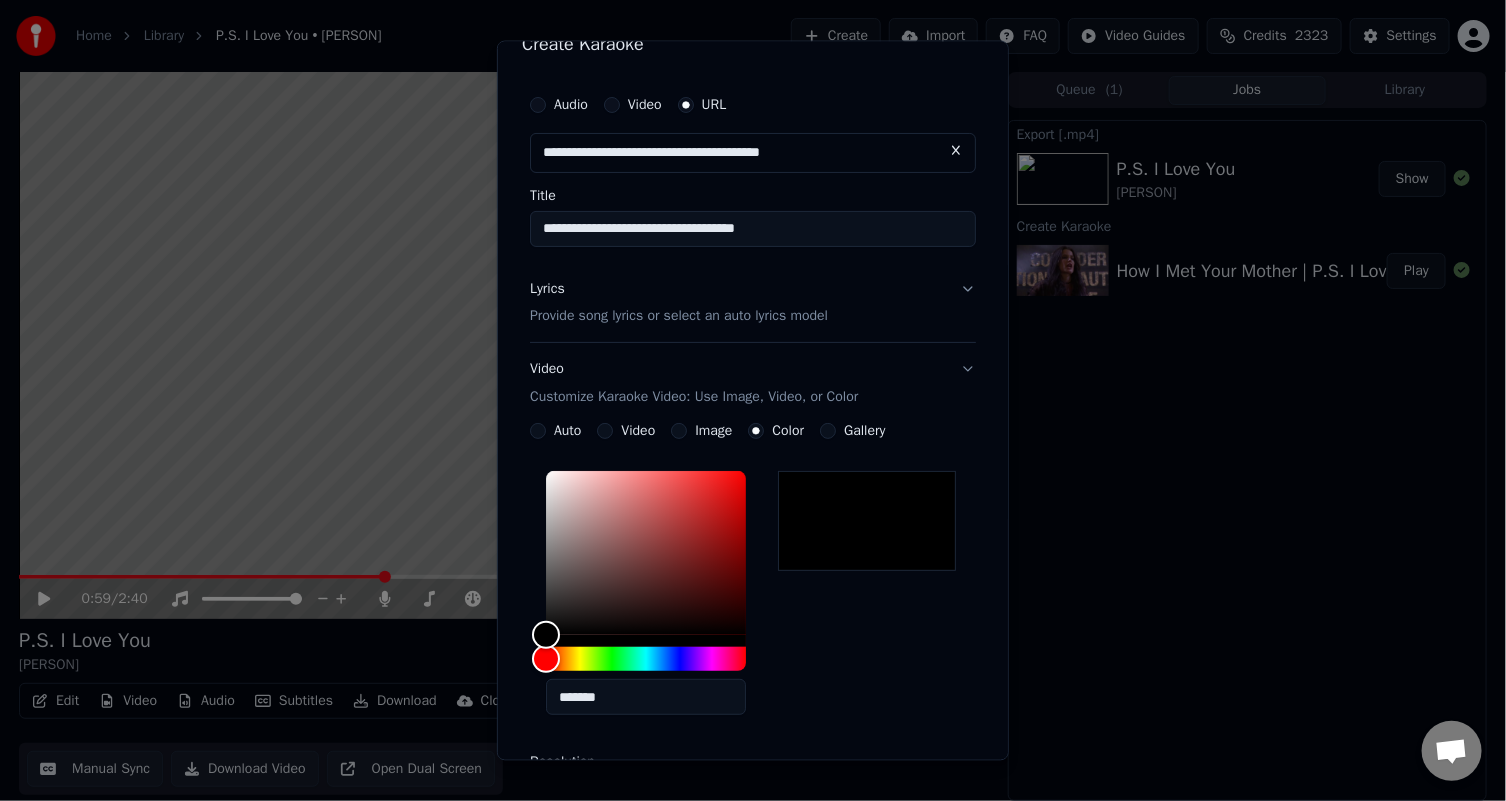 scroll, scrollTop: 0, scrollLeft: 0, axis: both 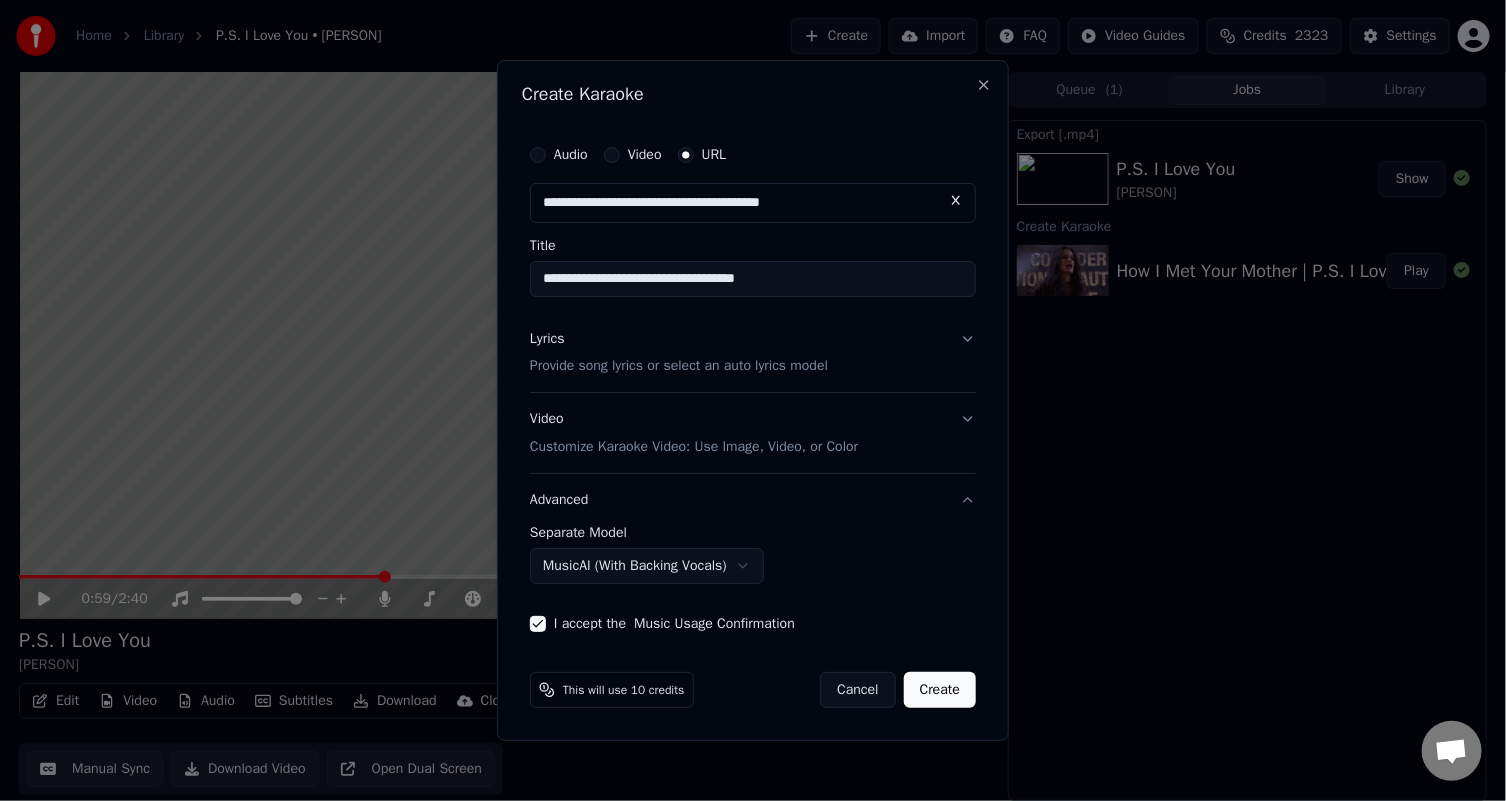 click on "**********" at bounding box center (753, 279) 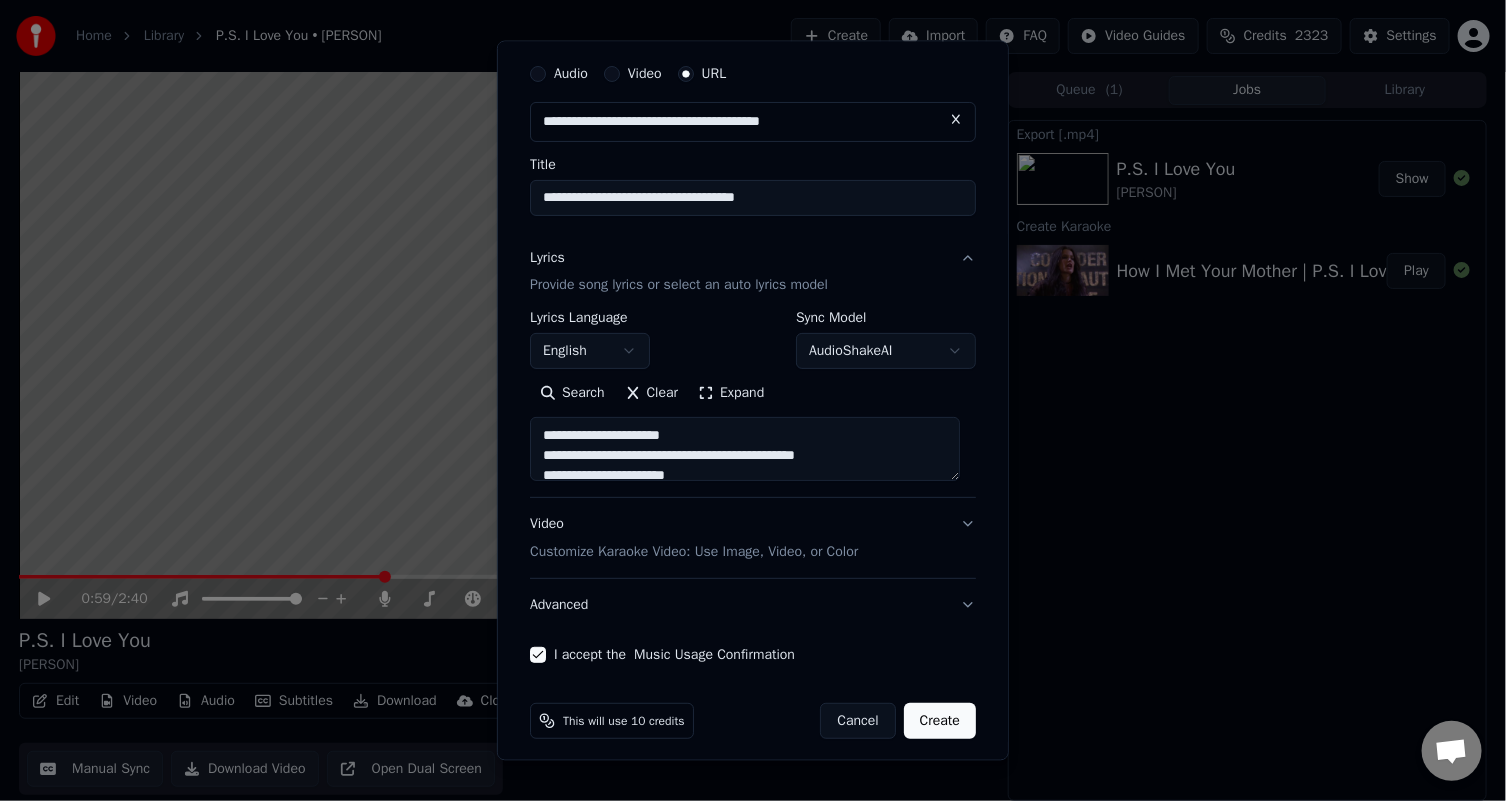 scroll, scrollTop: 71, scrollLeft: 0, axis: vertical 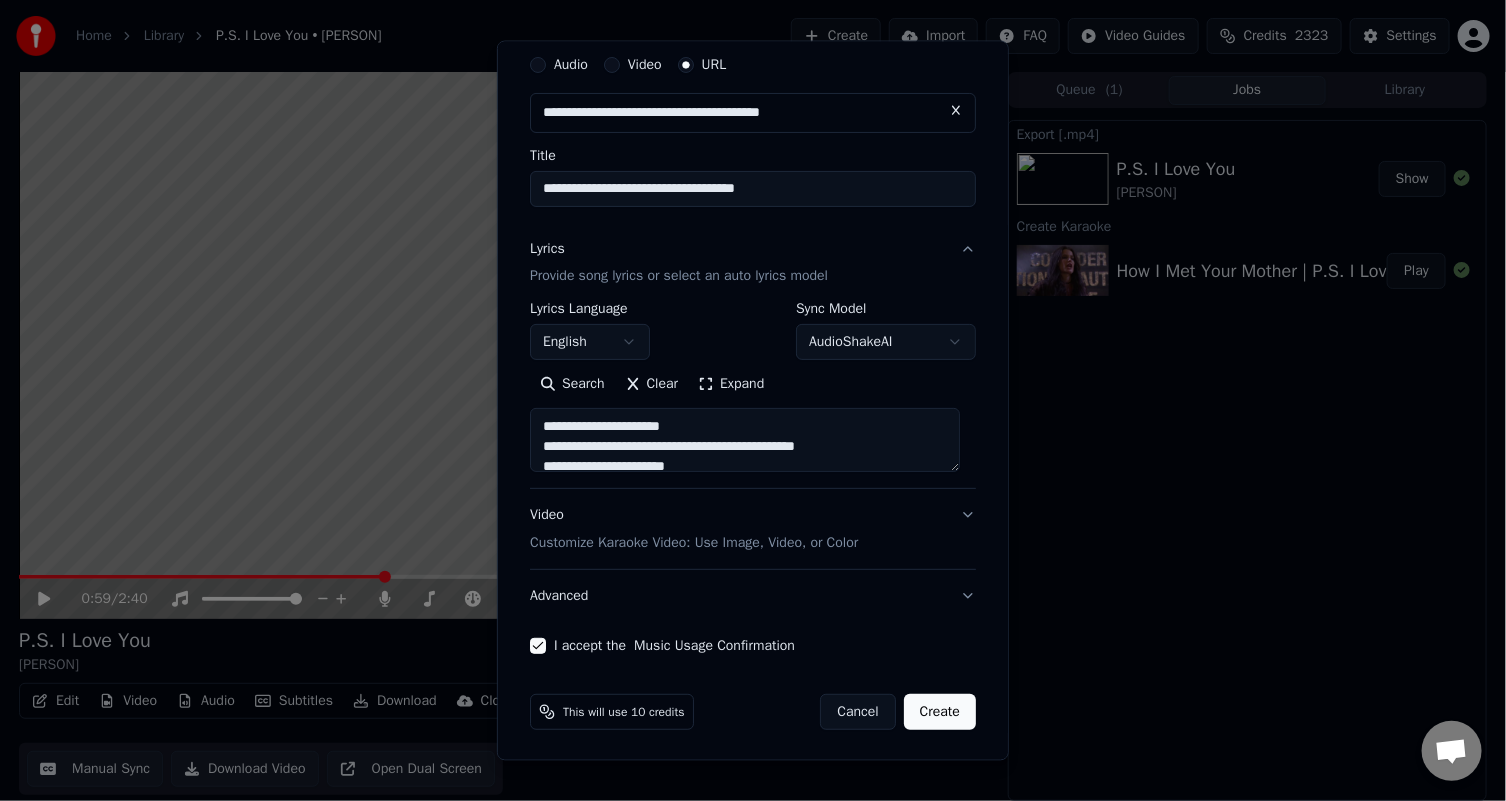 click on "Create" at bounding box center (940, 712) 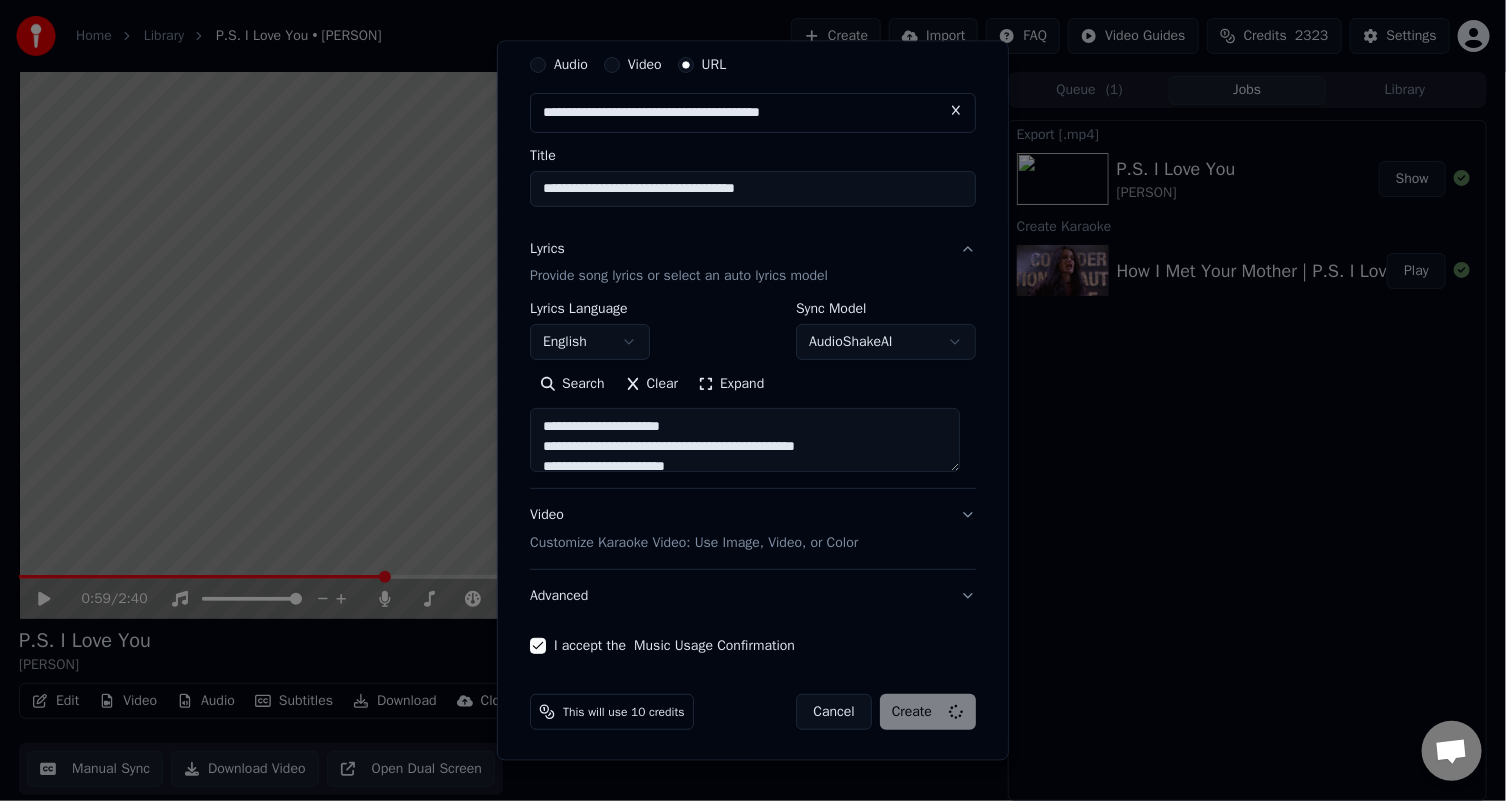 type on "**********" 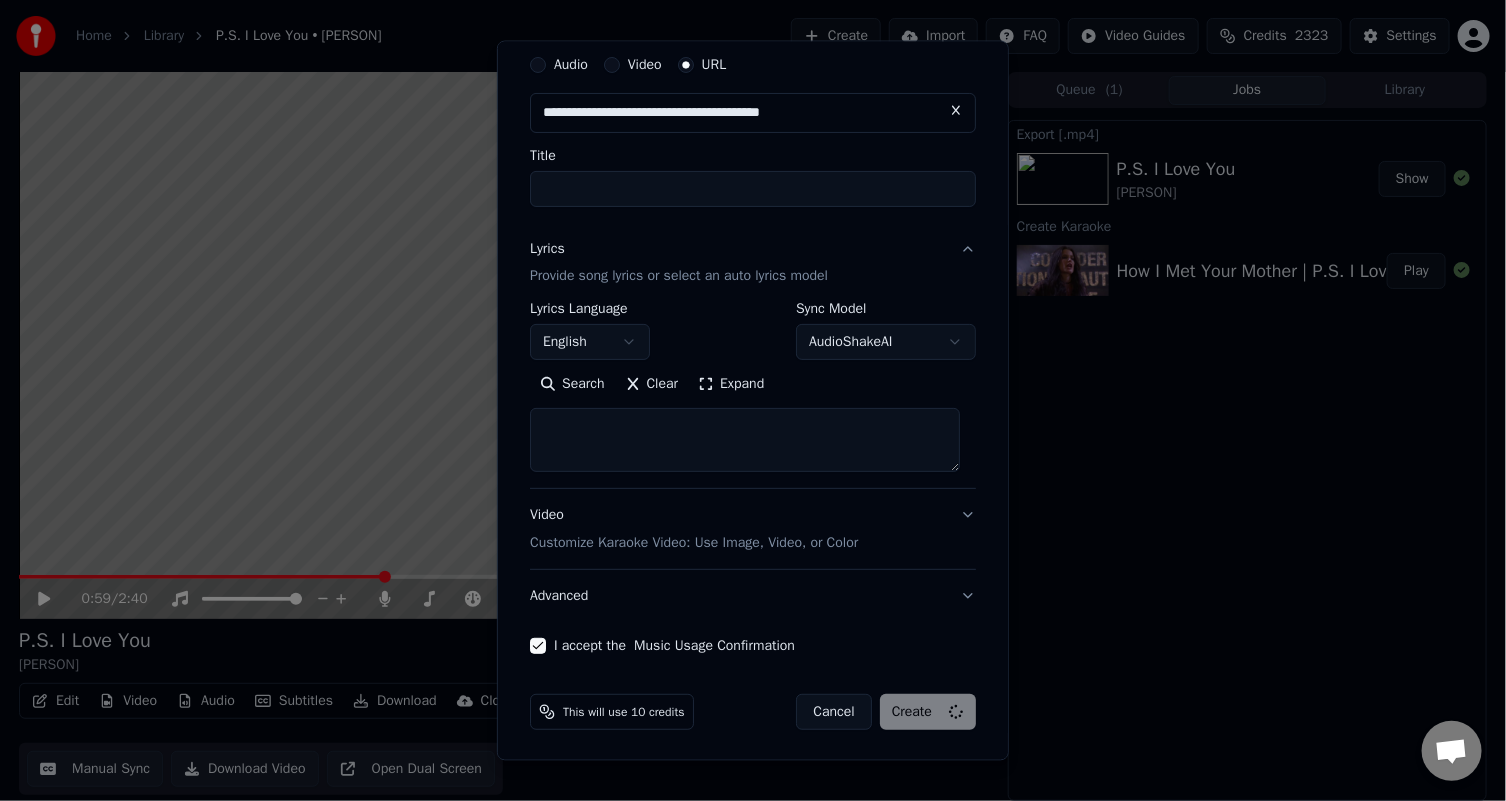 select 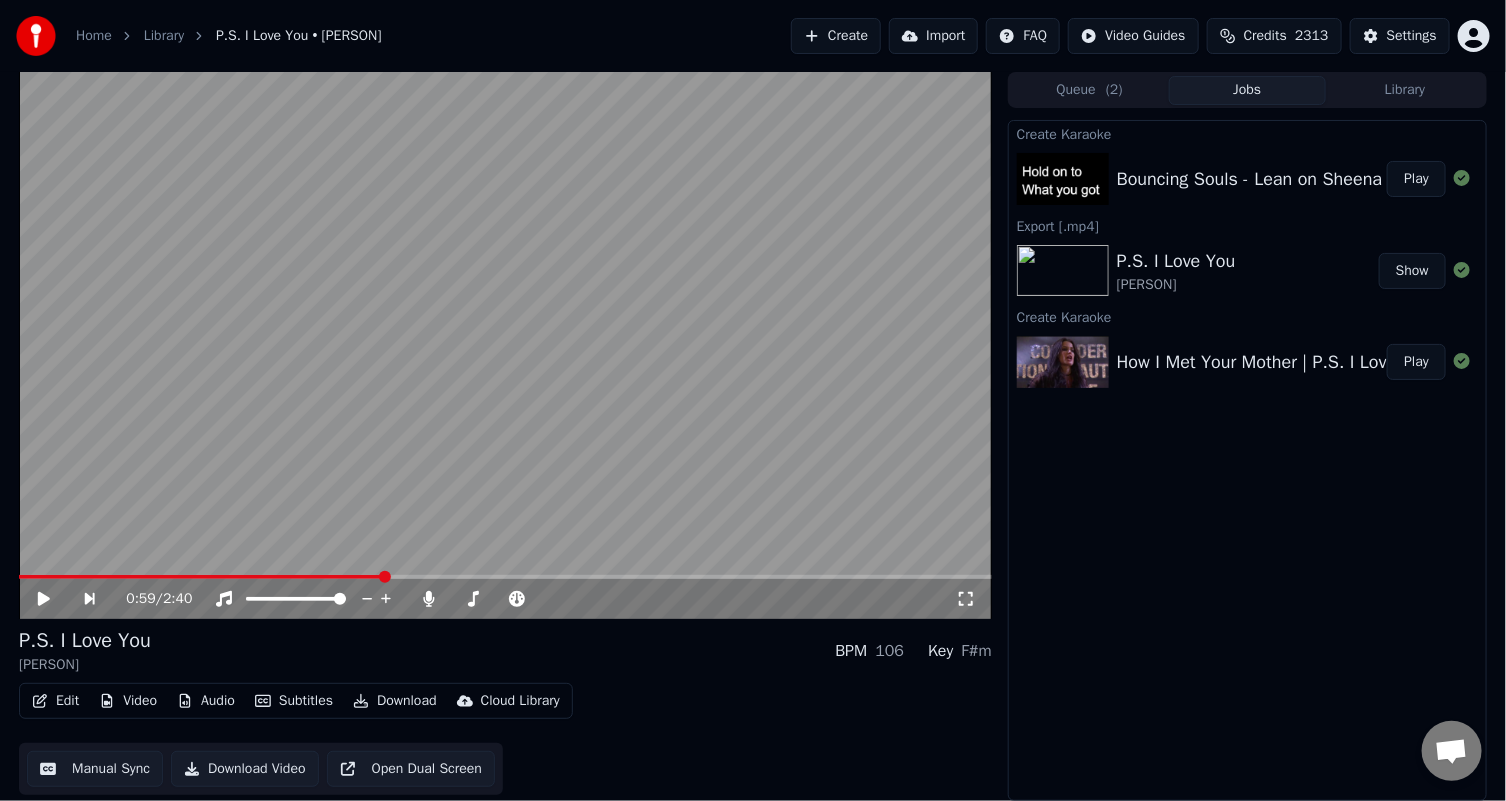 click on "Play" at bounding box center (1416, 179) 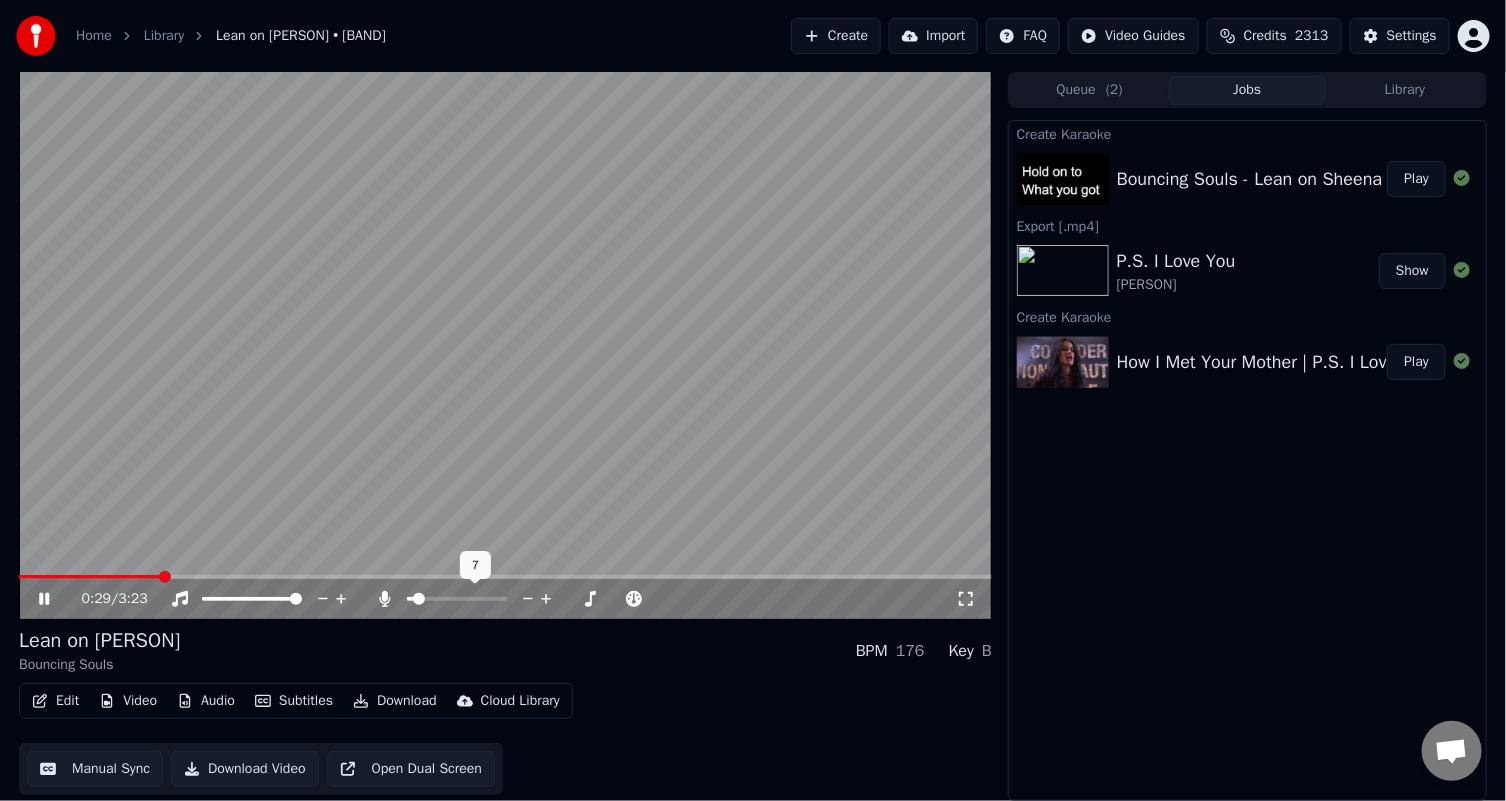 click at bounding box center (419, 599) 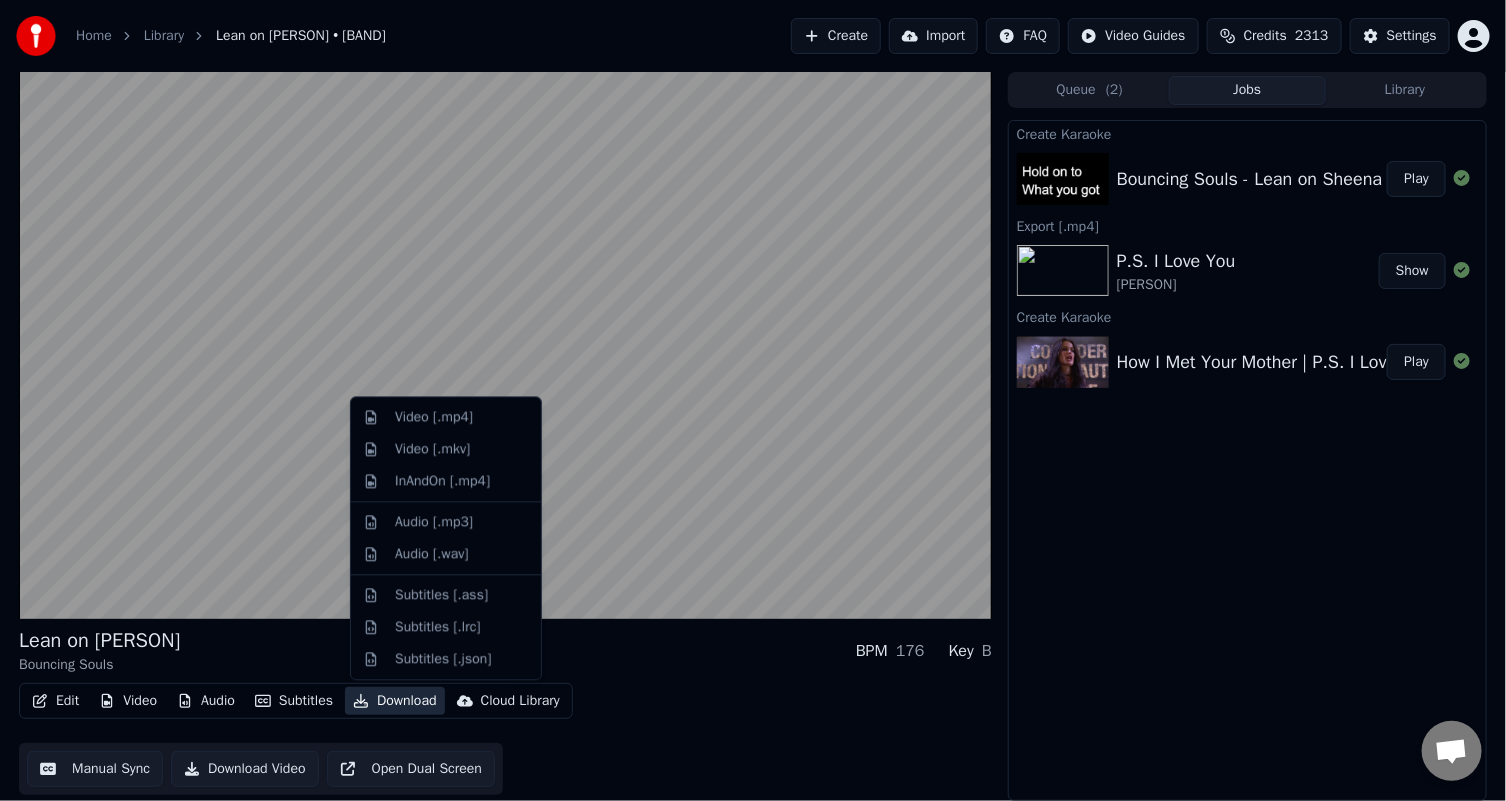 click on "Download" at bounding box center (395, 701) 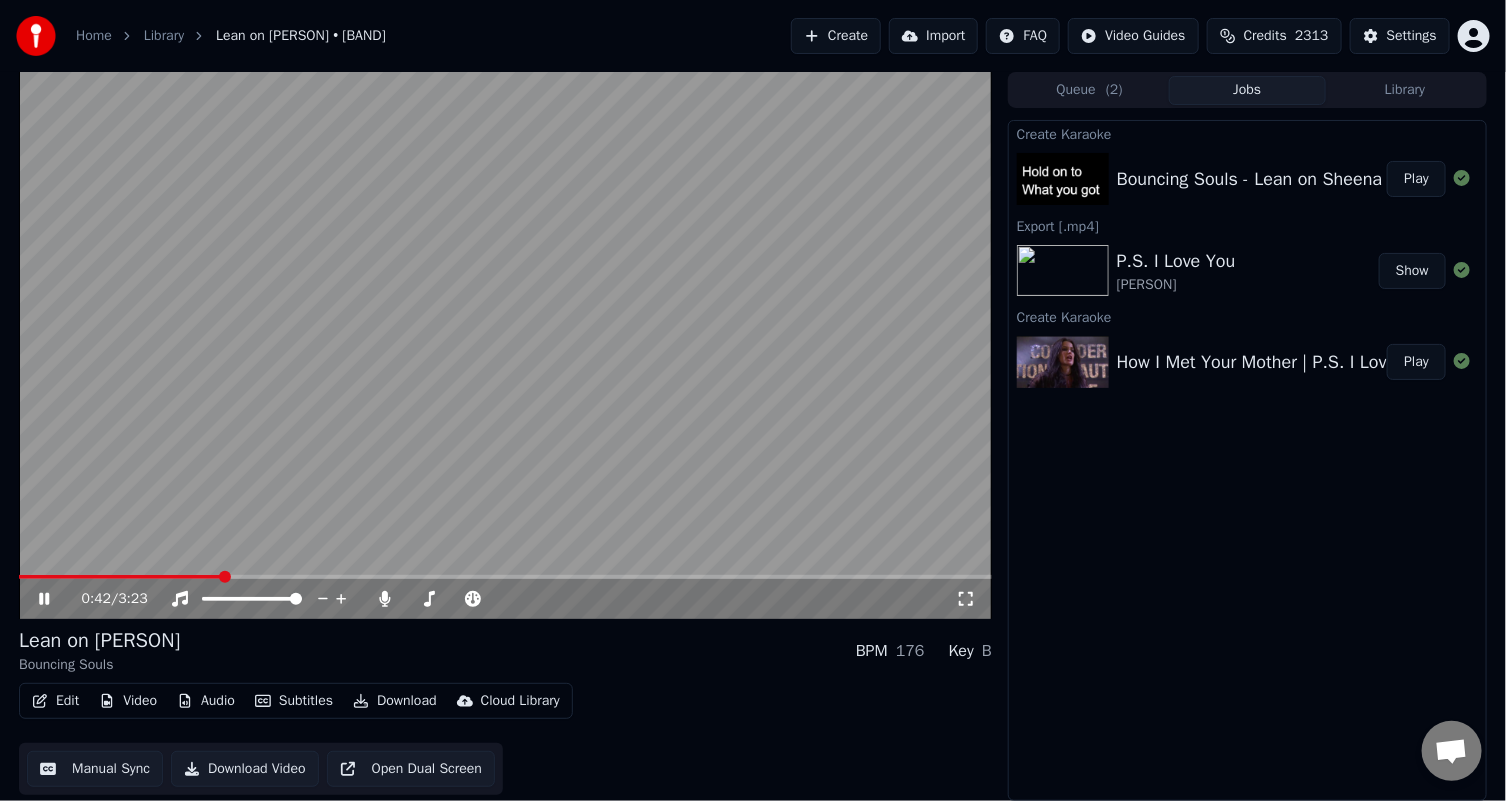 drag, startPoint x: 218, startPoint y: 570, endPoint x: 0, endPoint y: 556, distance: 218.44908 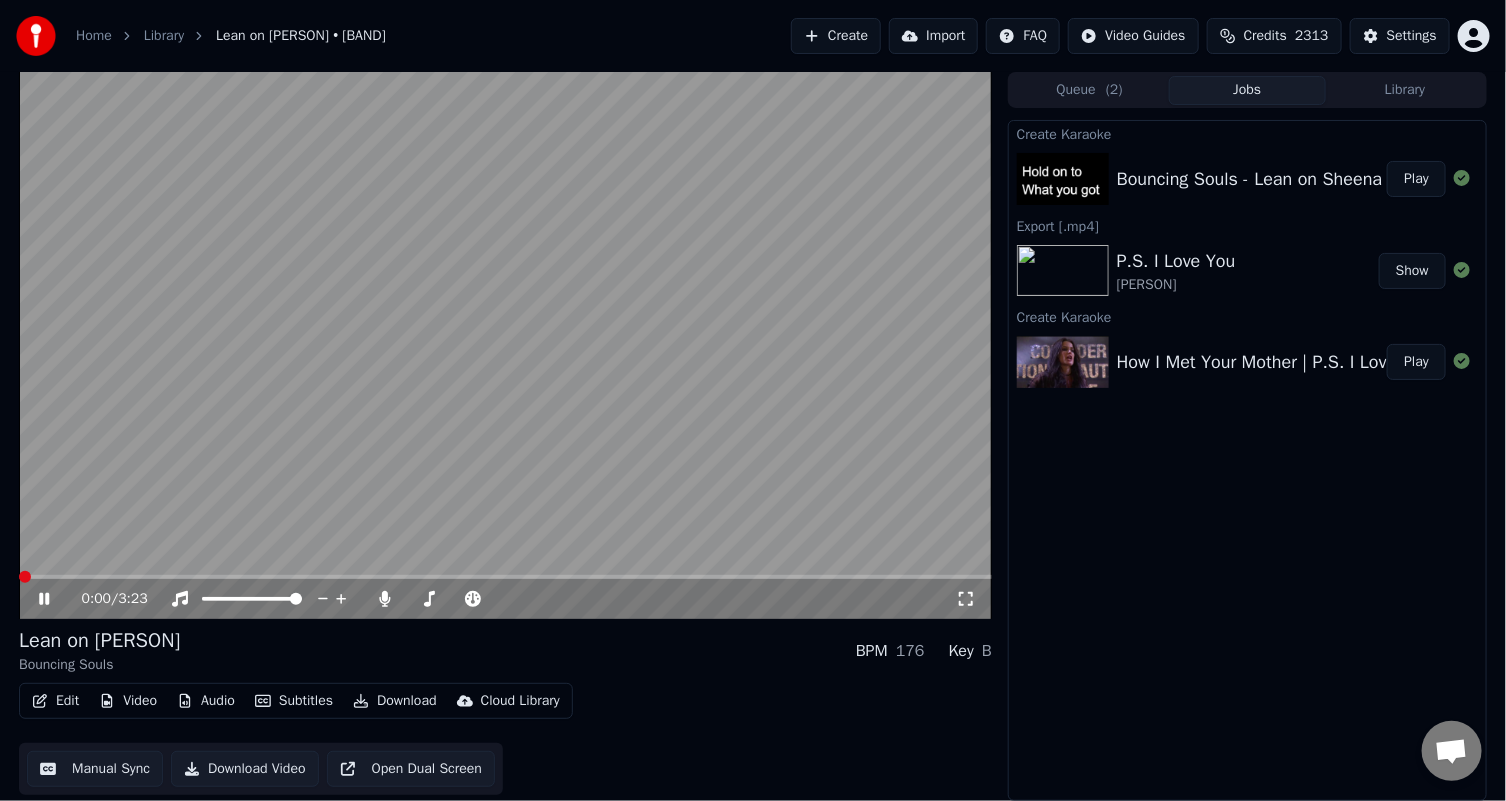 click at bounding box center [25, 577] 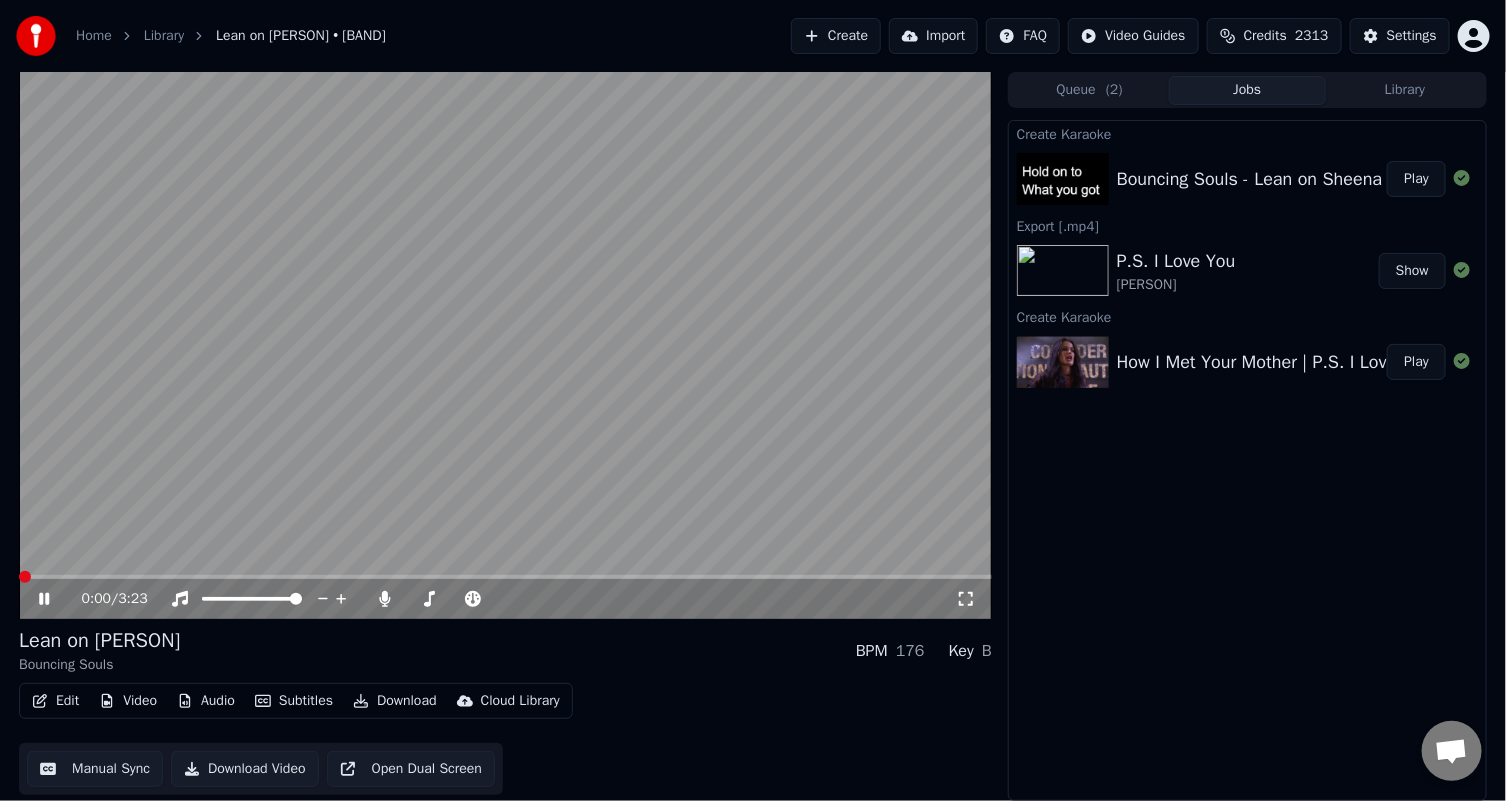 click at bounding box center (19, 577) 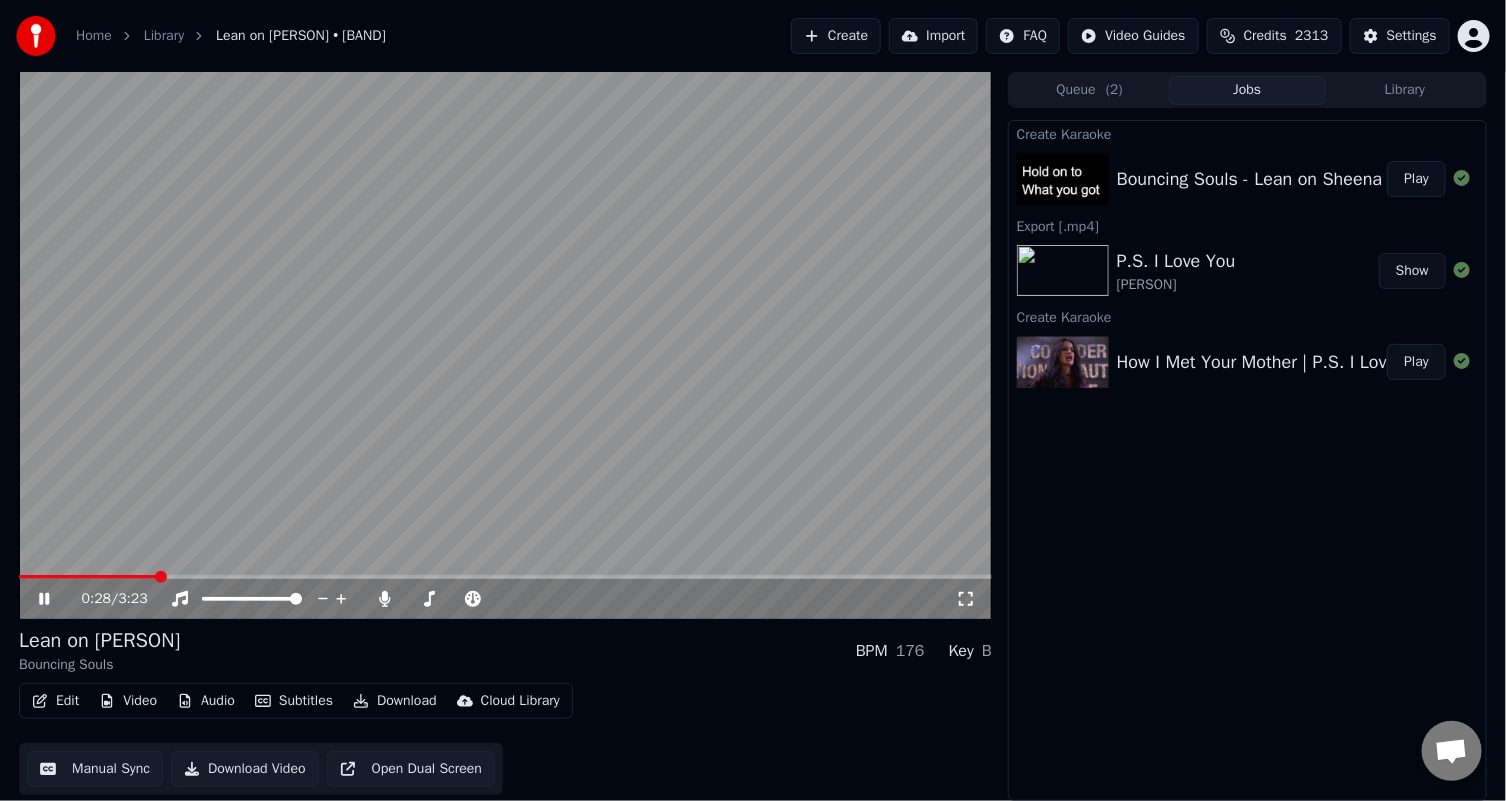 click at bounding box center [505, 345] 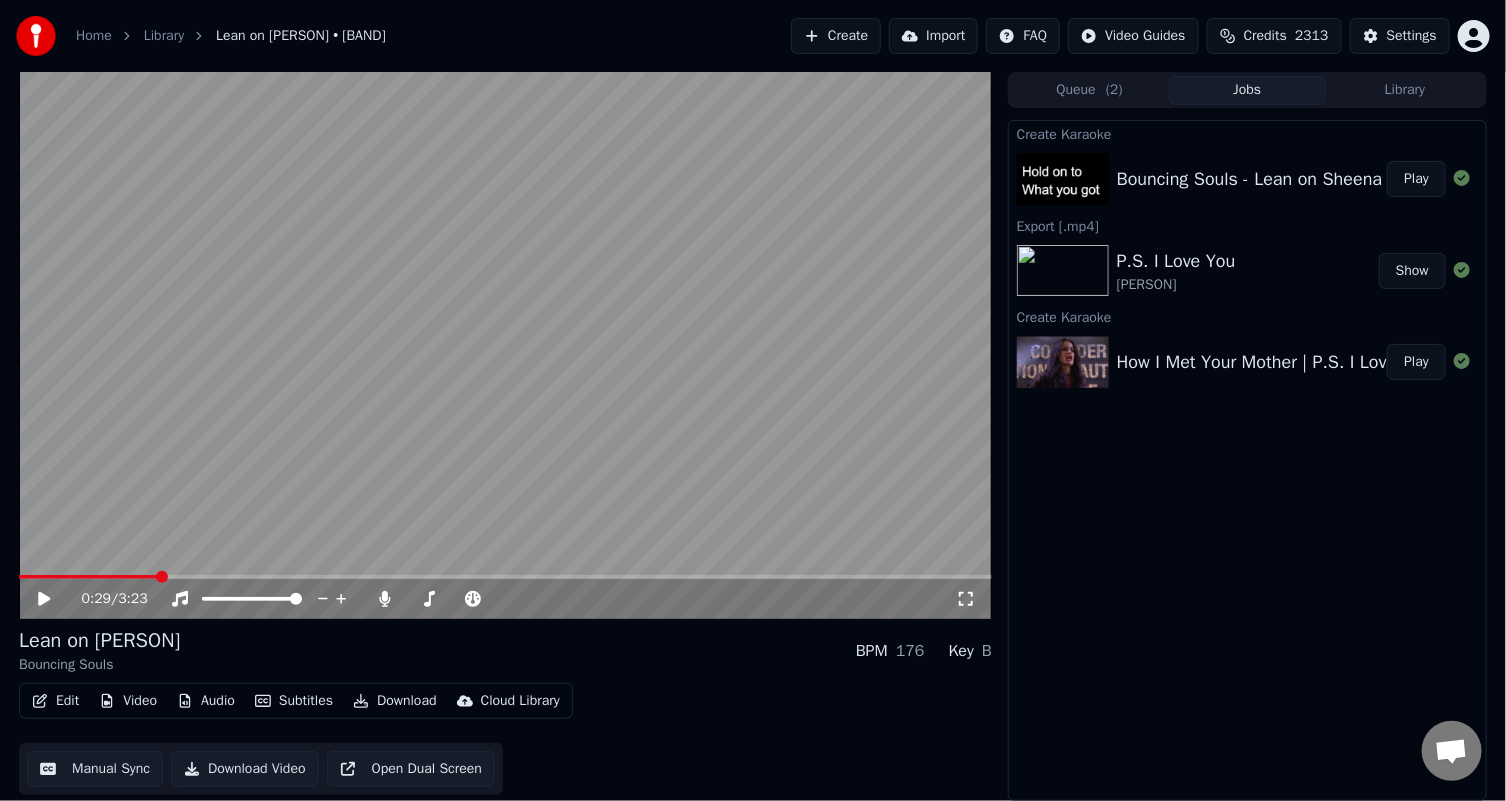 click on "Download" at bounding box center (395, 701) 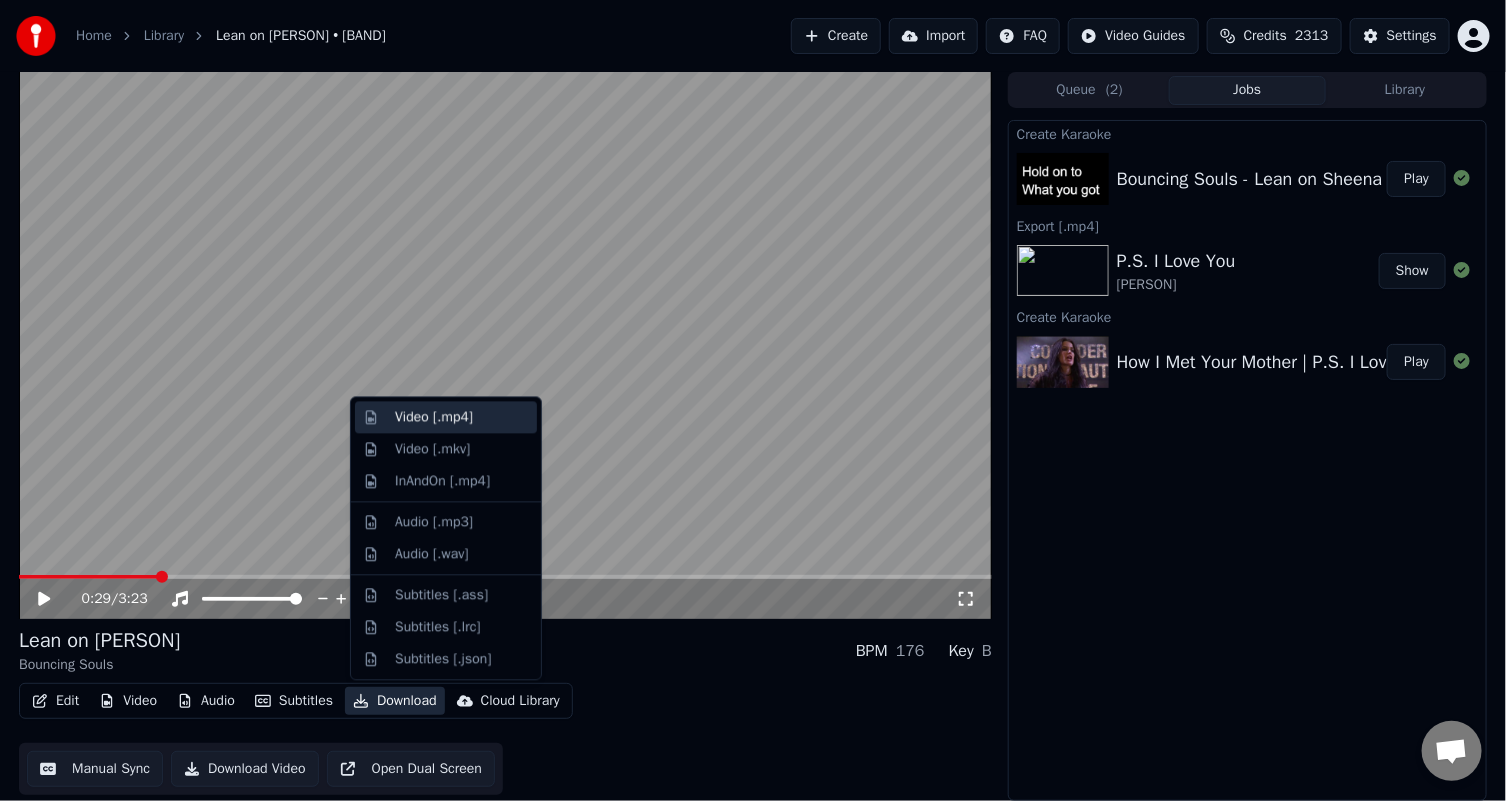 click on "Video [.mp4]" at bounding box center [434, 417] 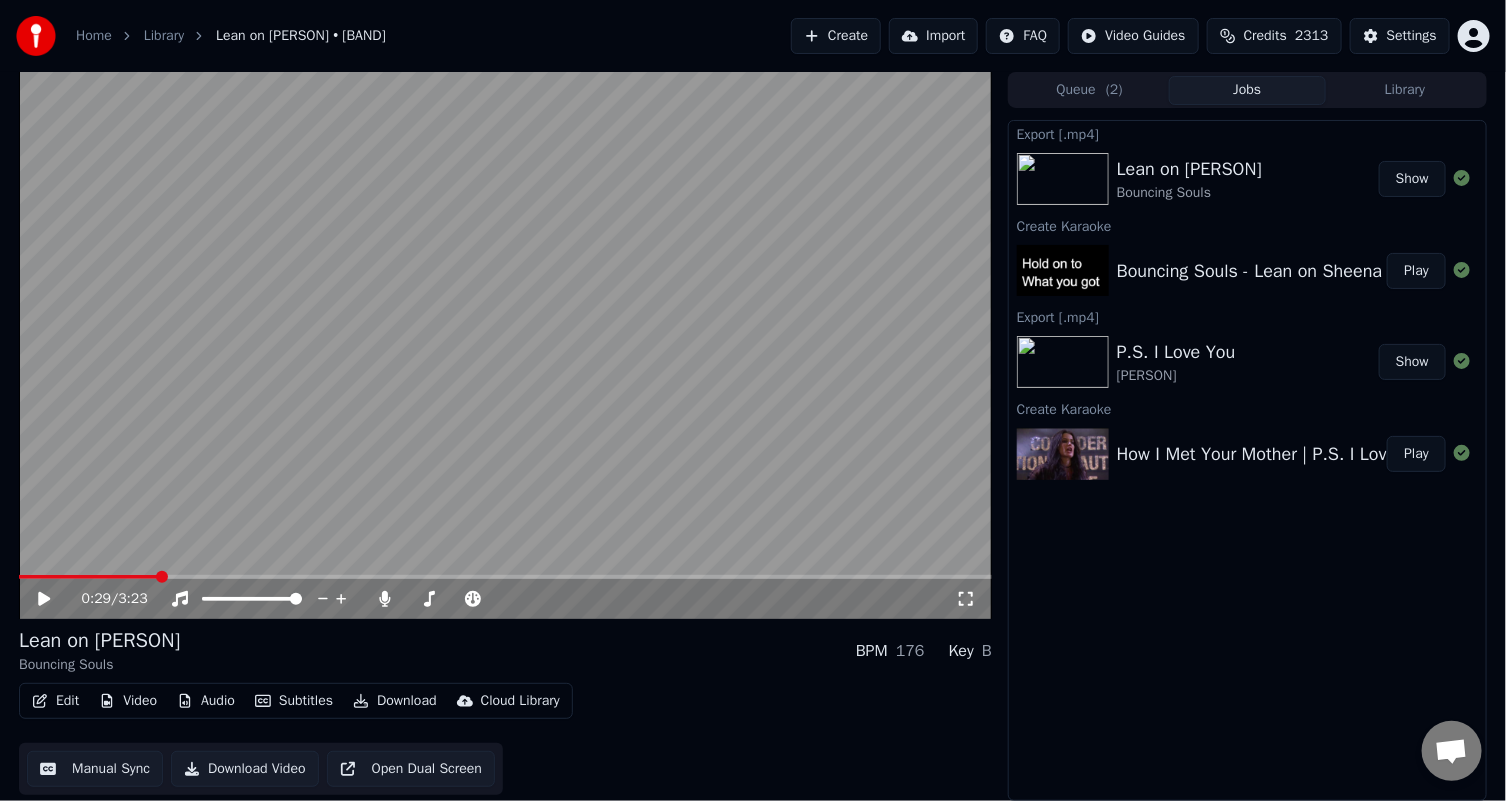 click on "Show" at bounding box center [1412, 179] 